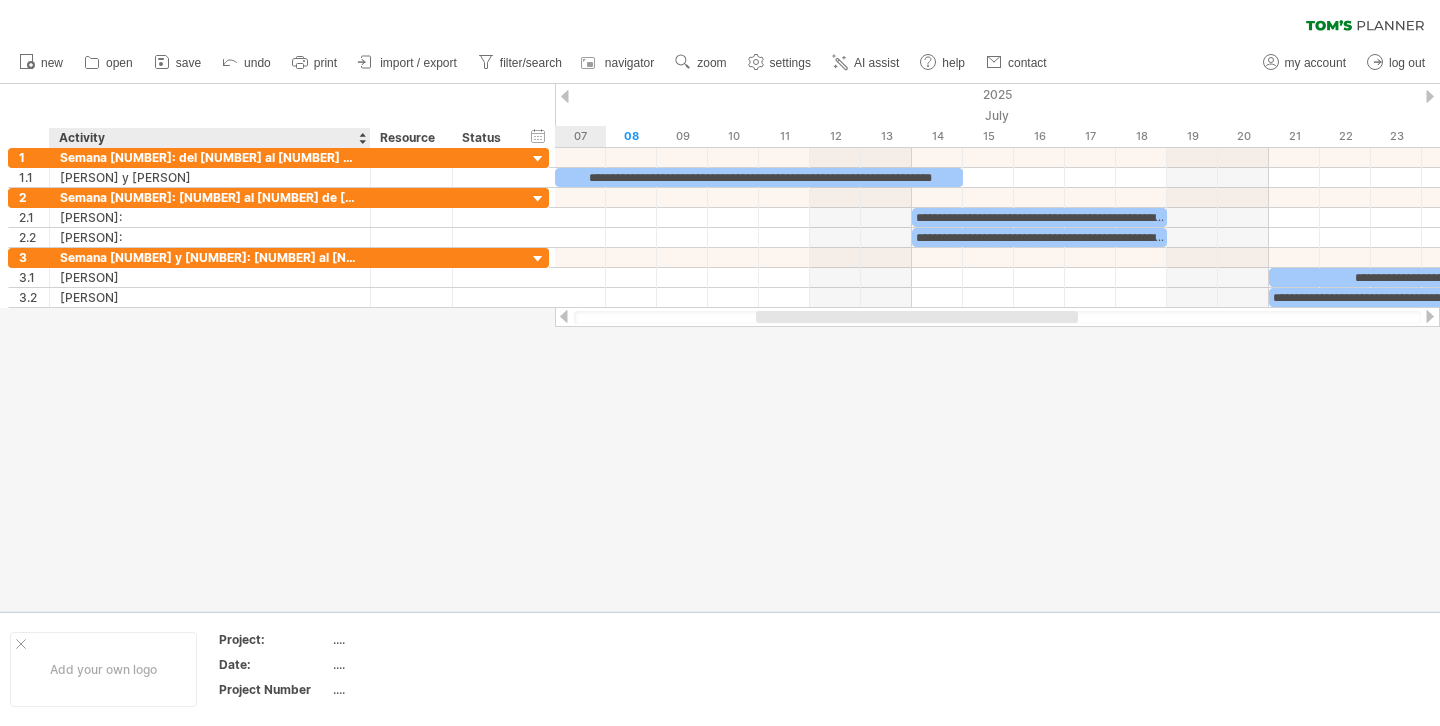 scroll, scrollTop: 0, scrollLeft: 0, axis: both 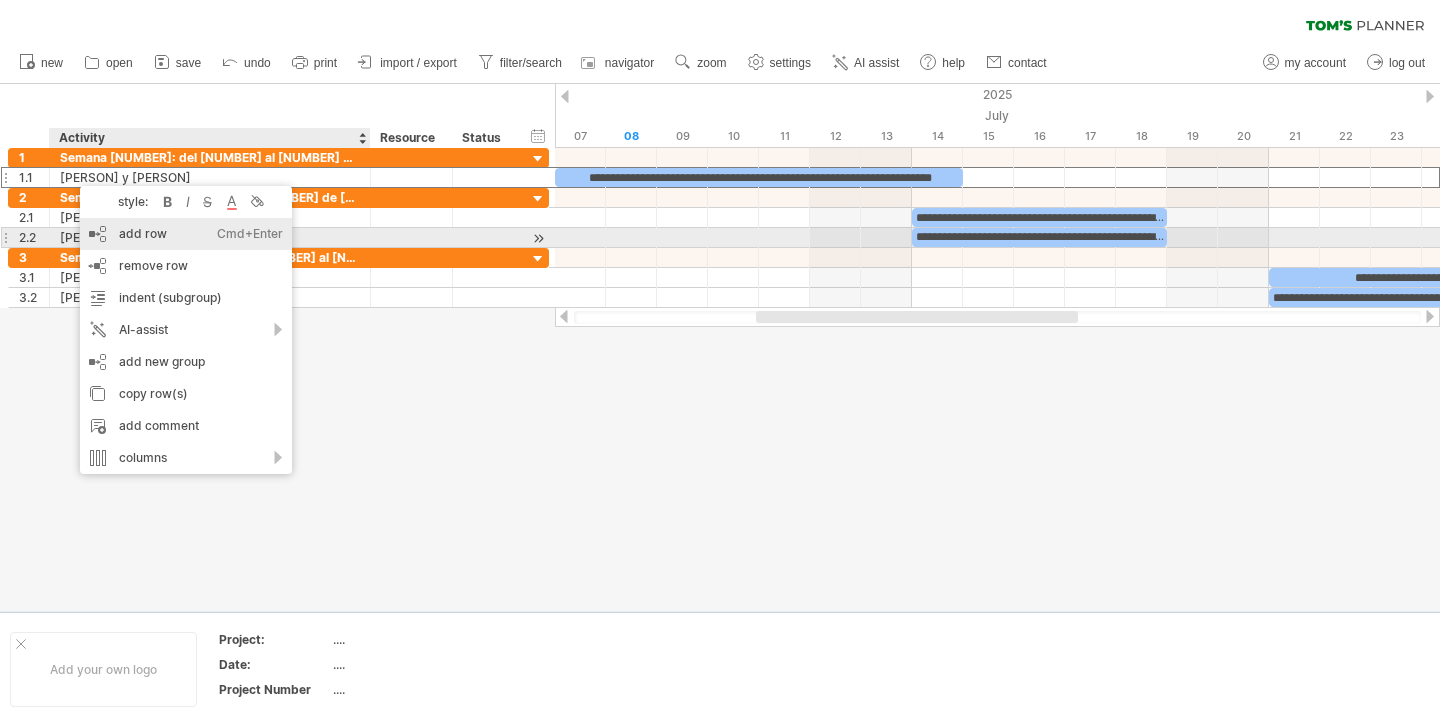 click on "add row Ctrl+Enter Cmd+Enter" at bounding box center (186, 234) 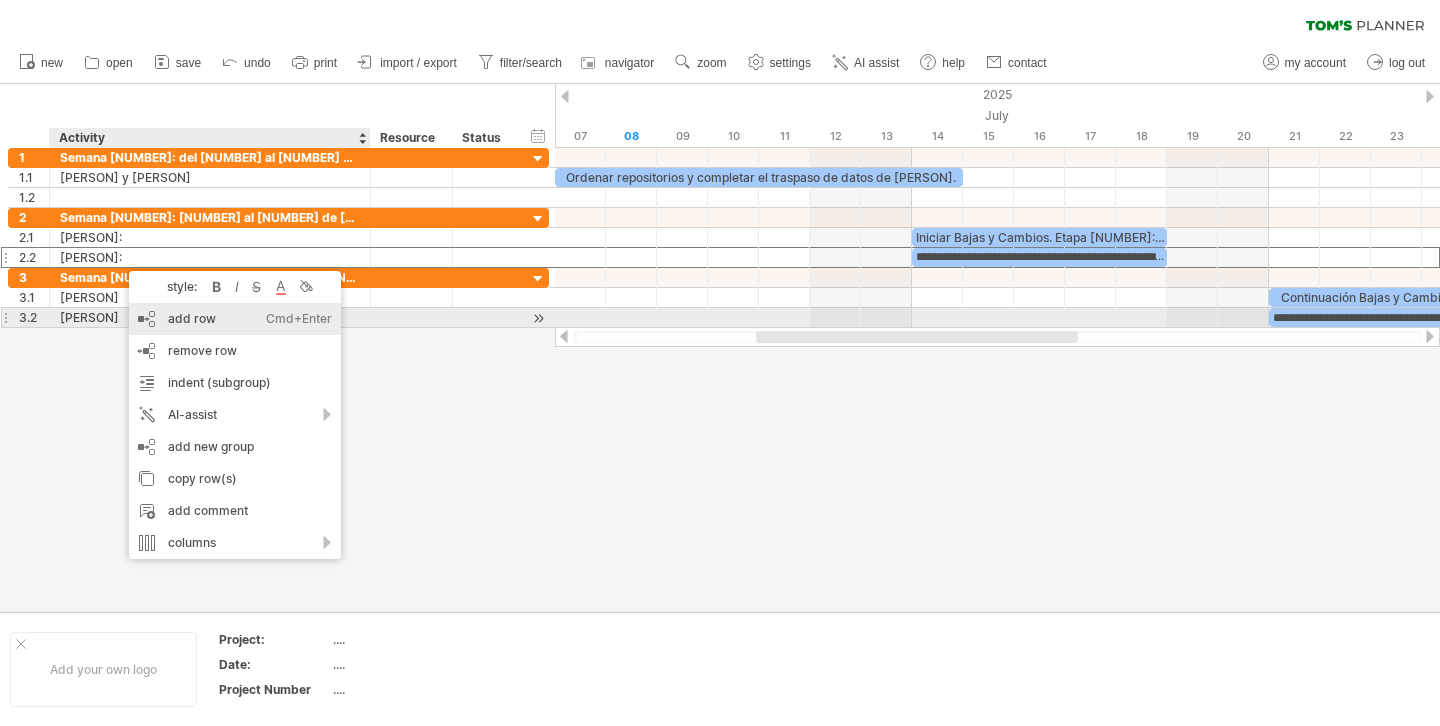 click on "add row Ctrl+Enter Cmd+Enter" at bounding box center [235, 319] 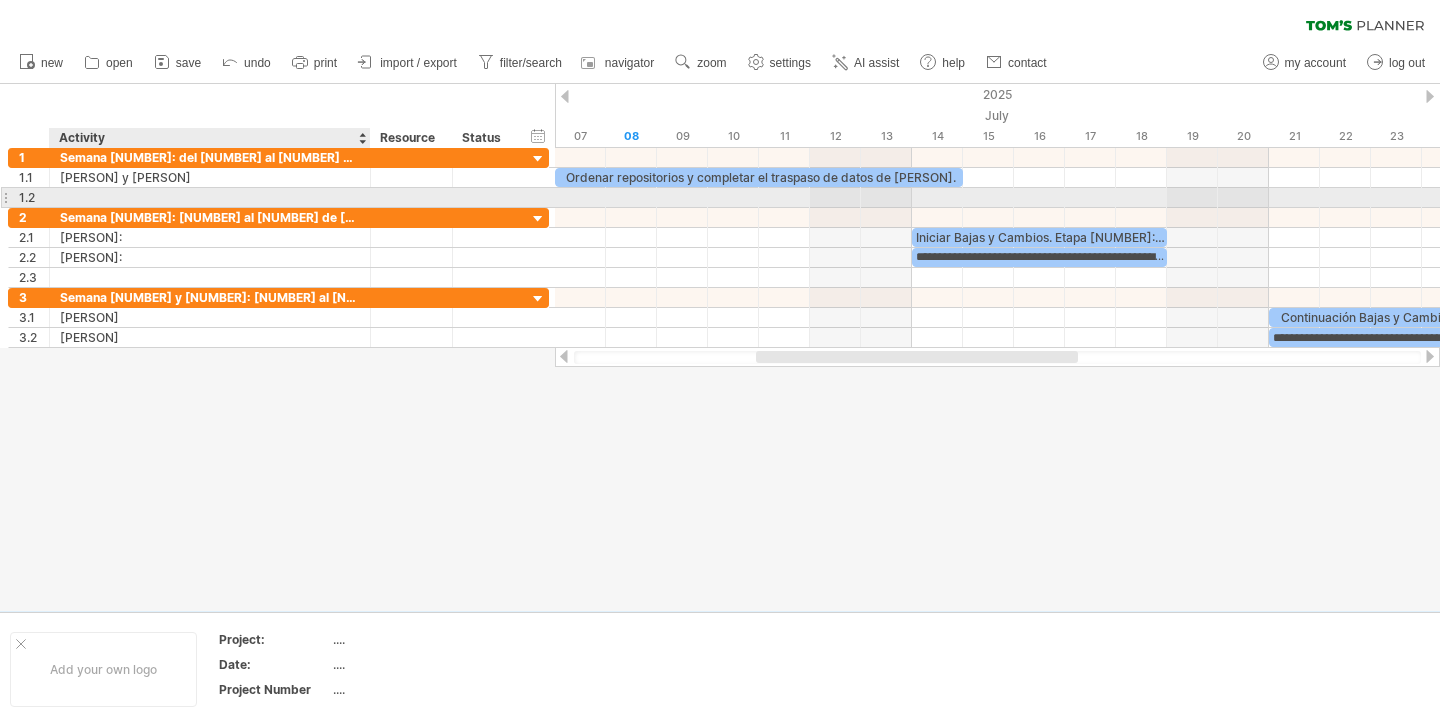 click at bounding box center [210, 197] 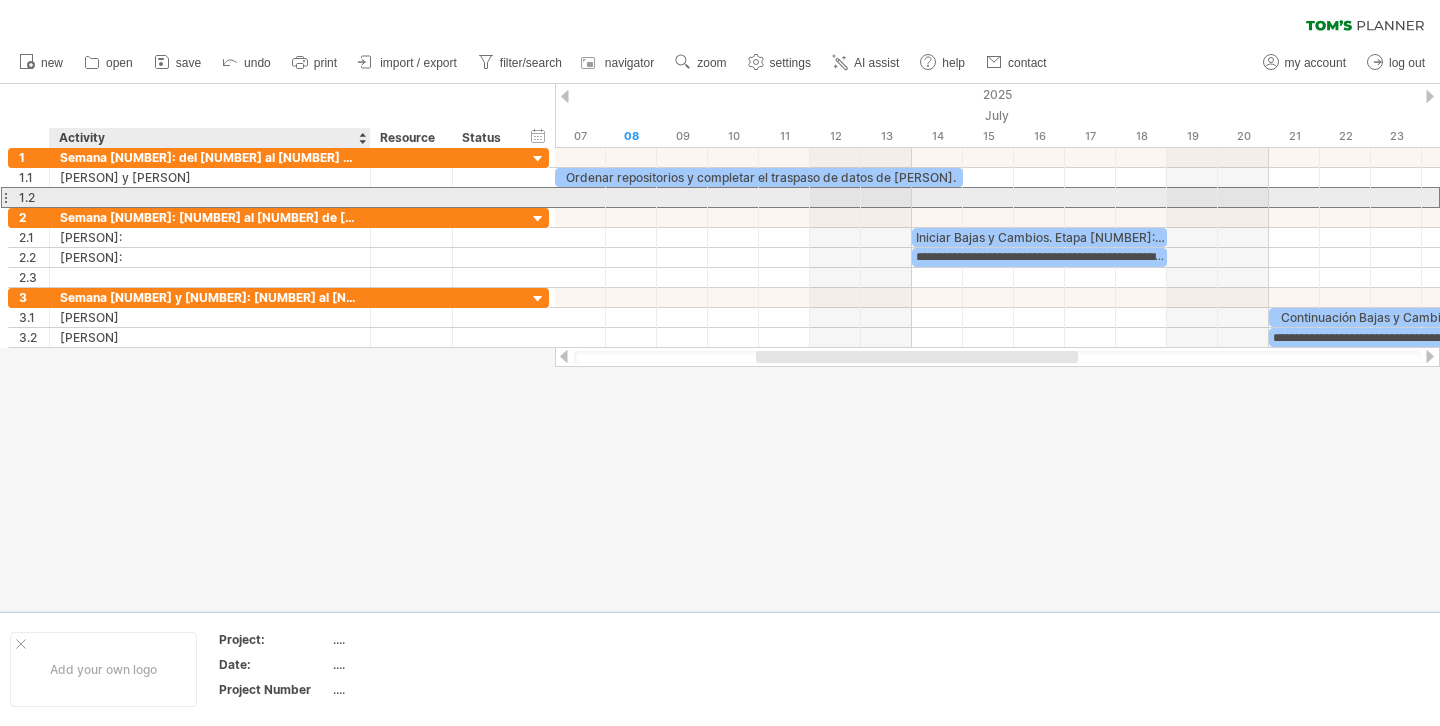 click at bounding box center [210, 197] 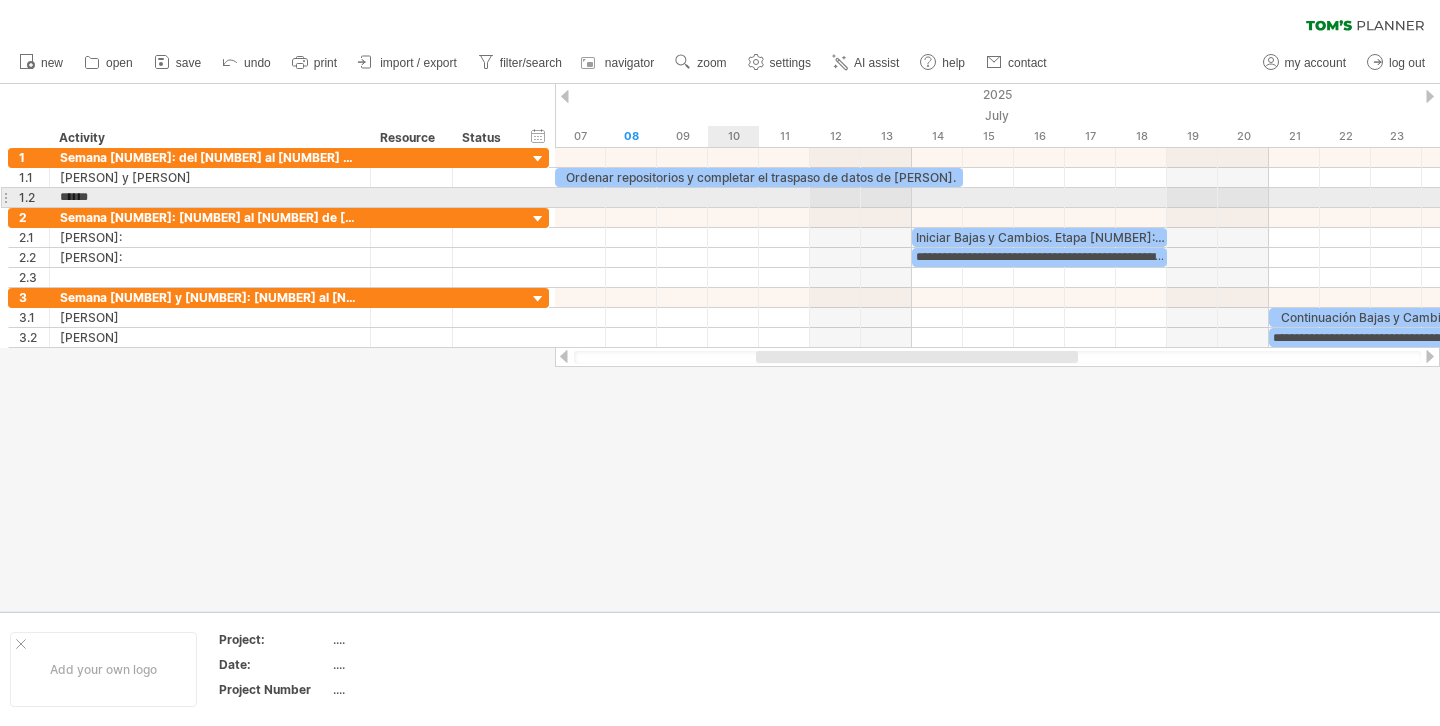 click at bounding box center [997, 198] 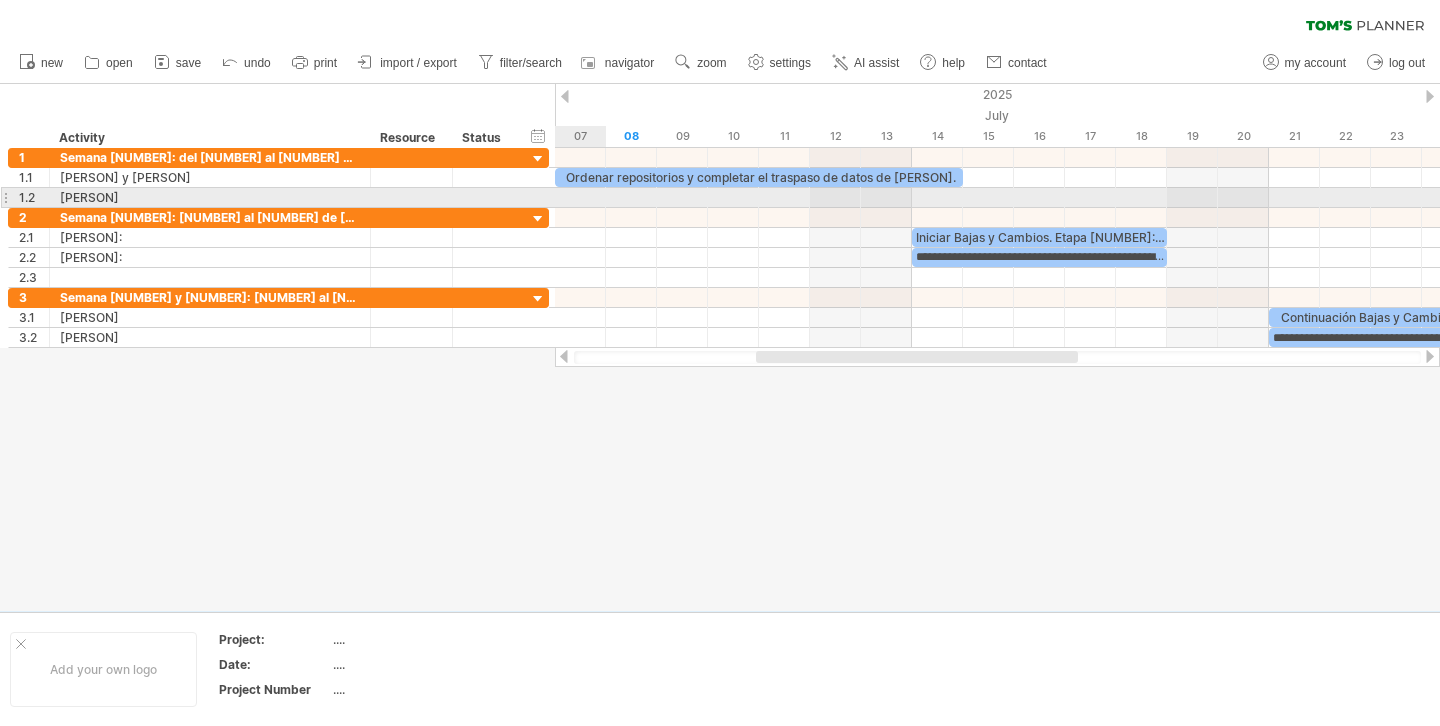click at bounding box center (997, 198) 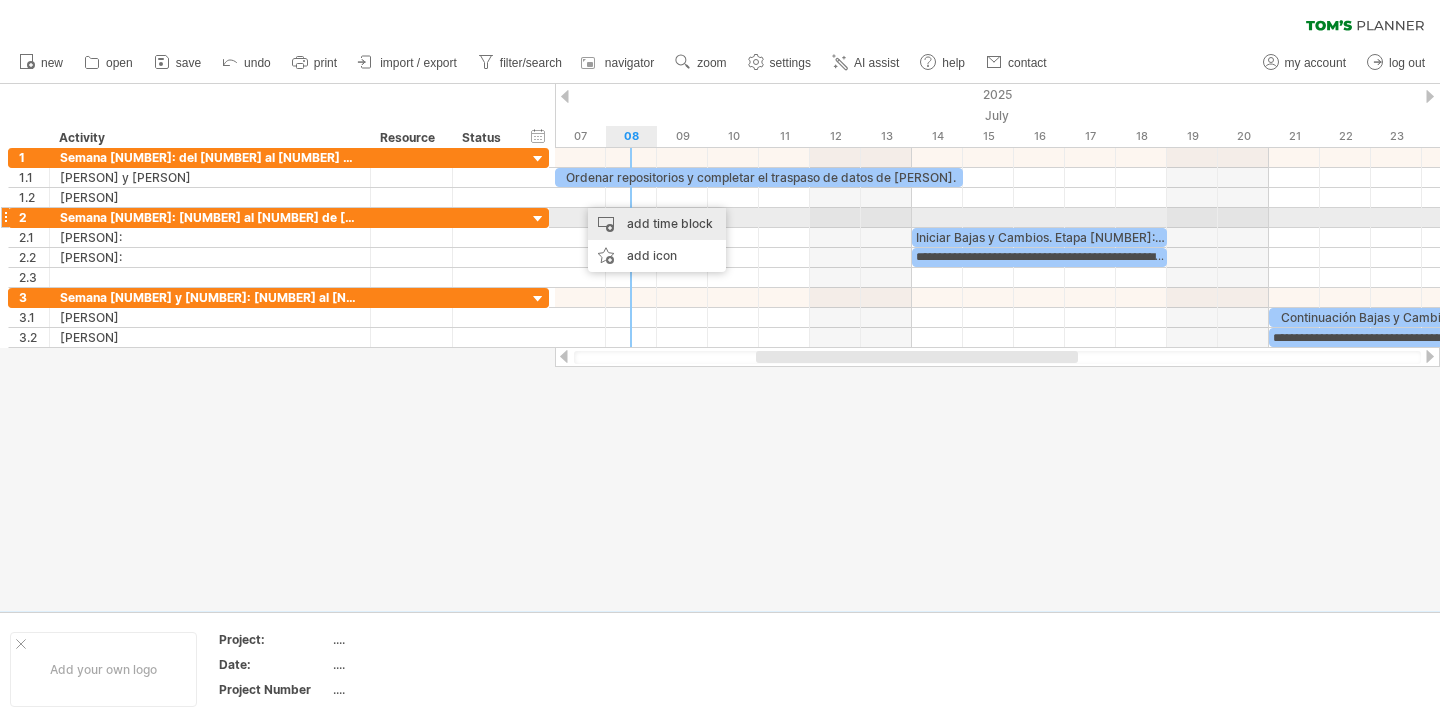 click on "add time block" at bounding box center (657, 224) 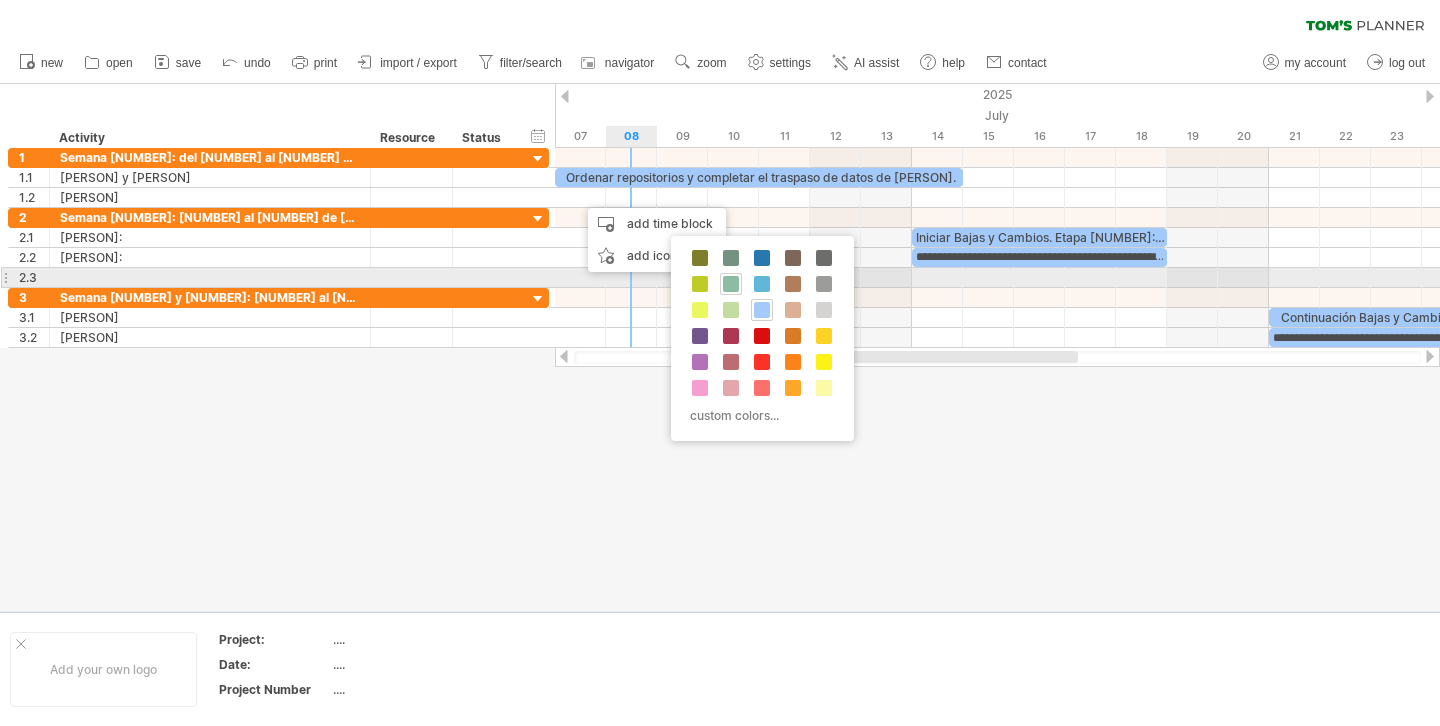 click at bounding box center (731, 284) 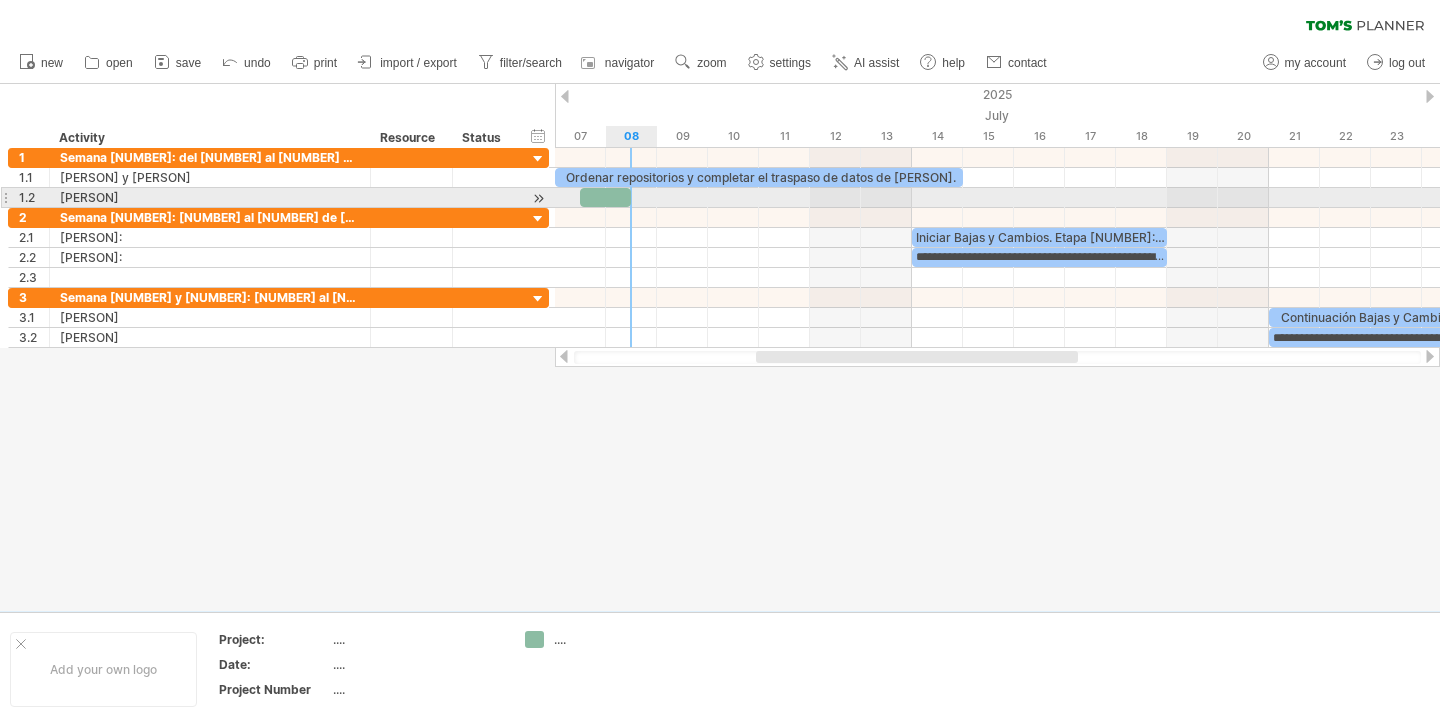 click at bounding box center [605, 197] 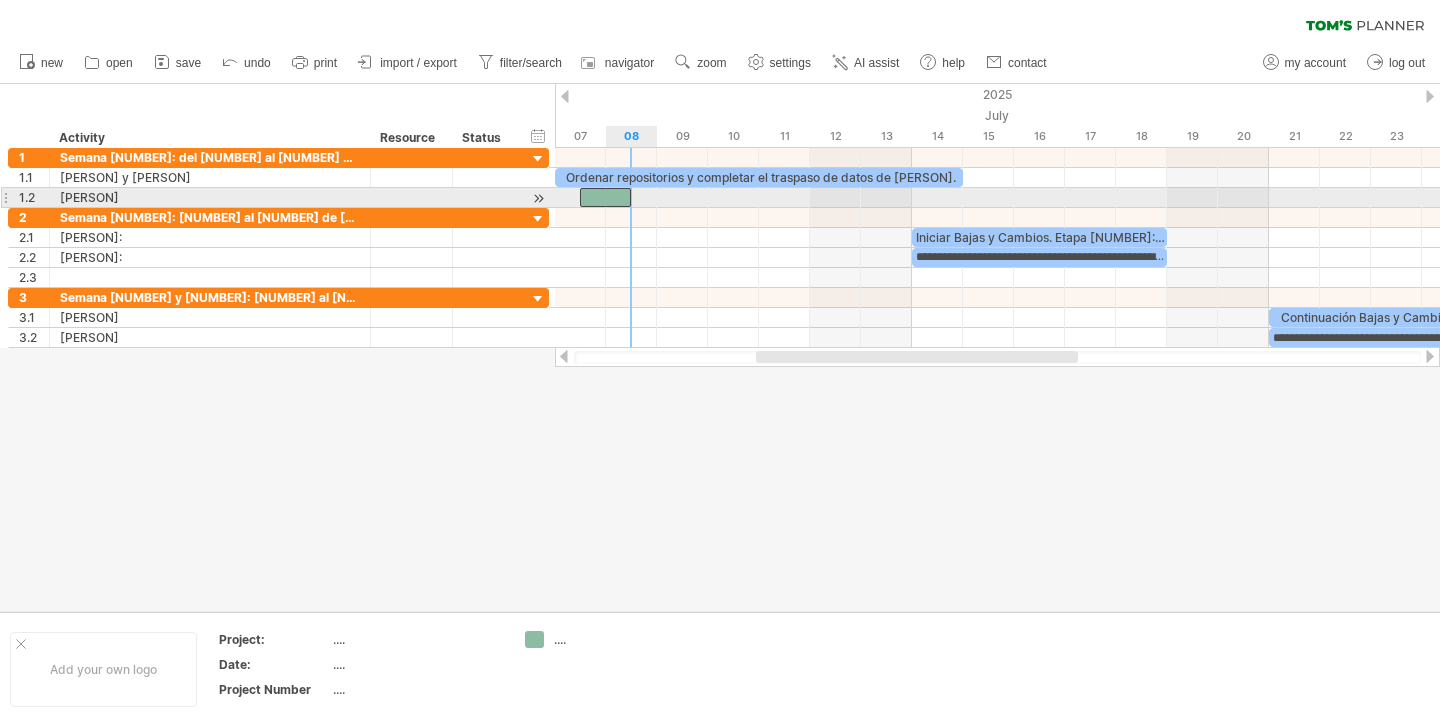 click at bounding box center [605, 197] 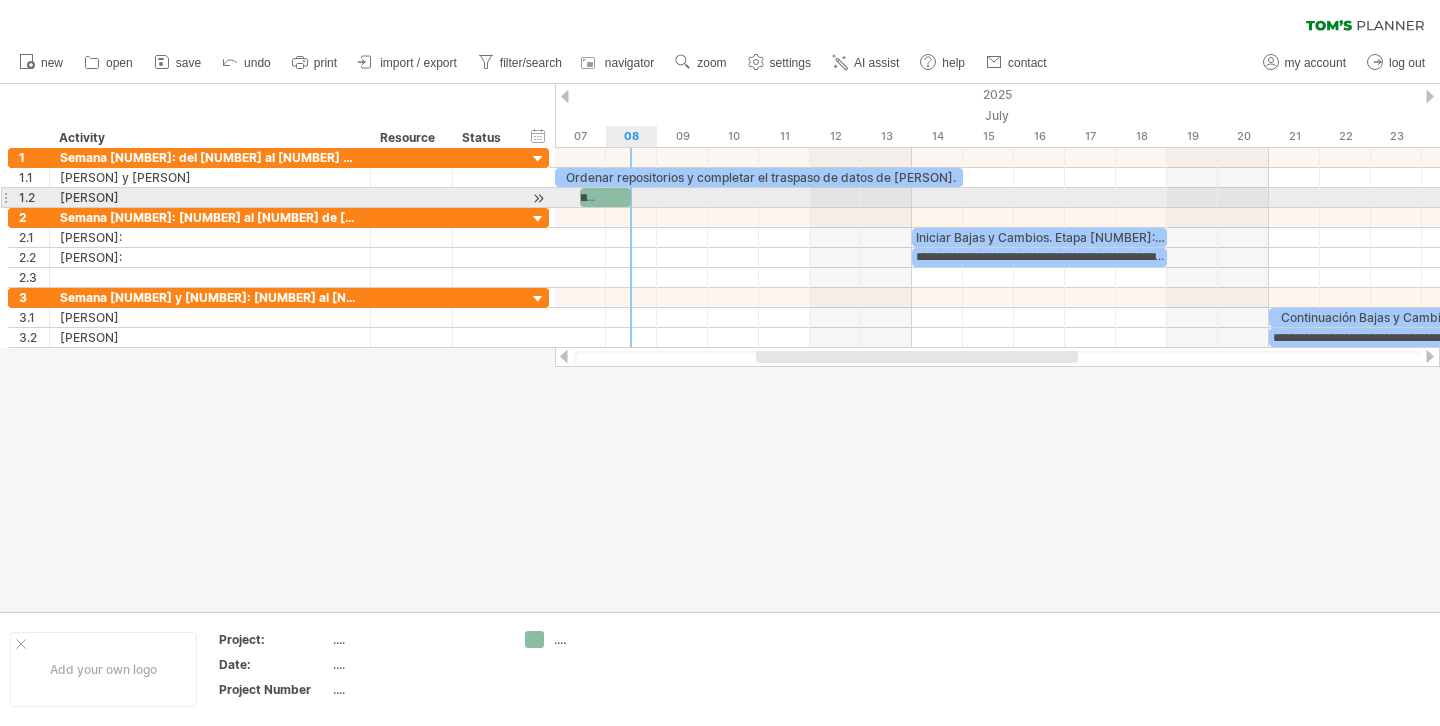 scroll, scrollTop: 0, scrollLeft: 55, axis: horizontal 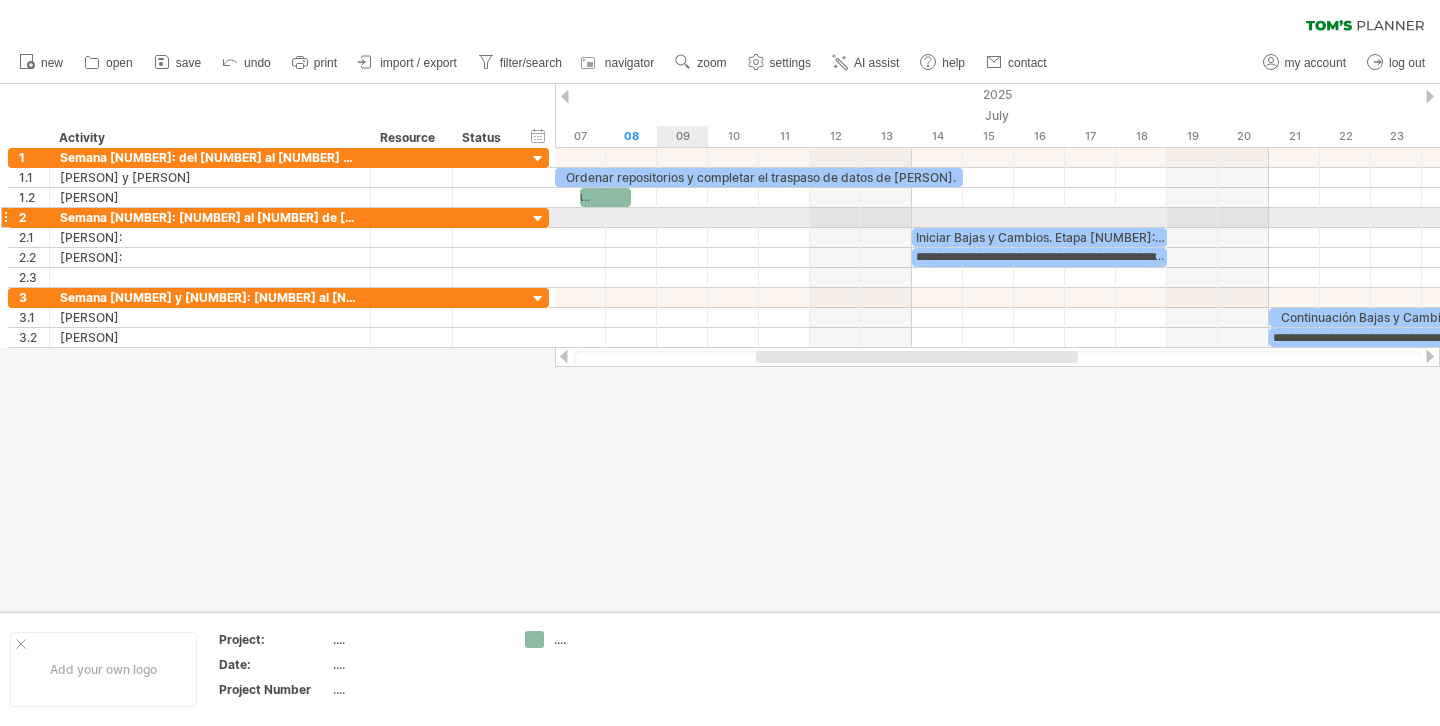 click at bounding box center (997, 218) 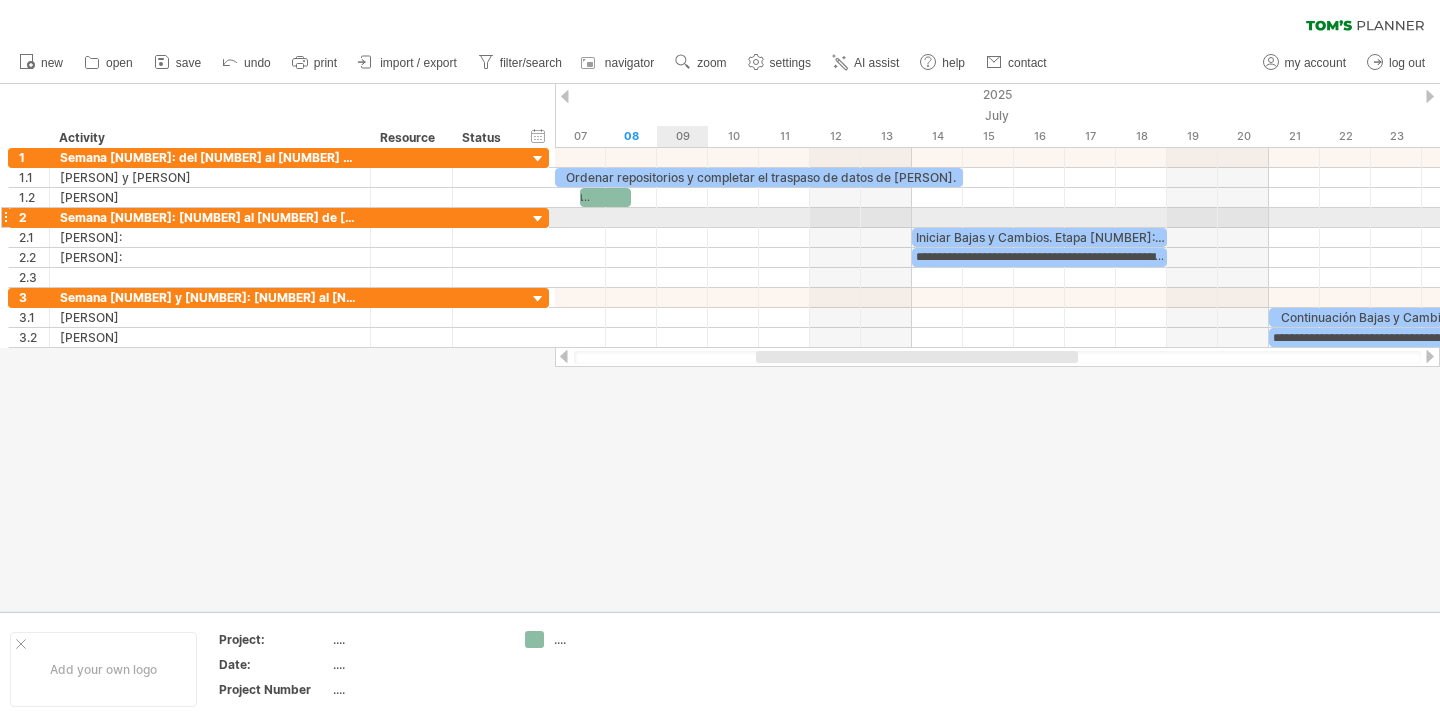 scroll, scrollTop: 0, scrollLeft: 0, axis: both 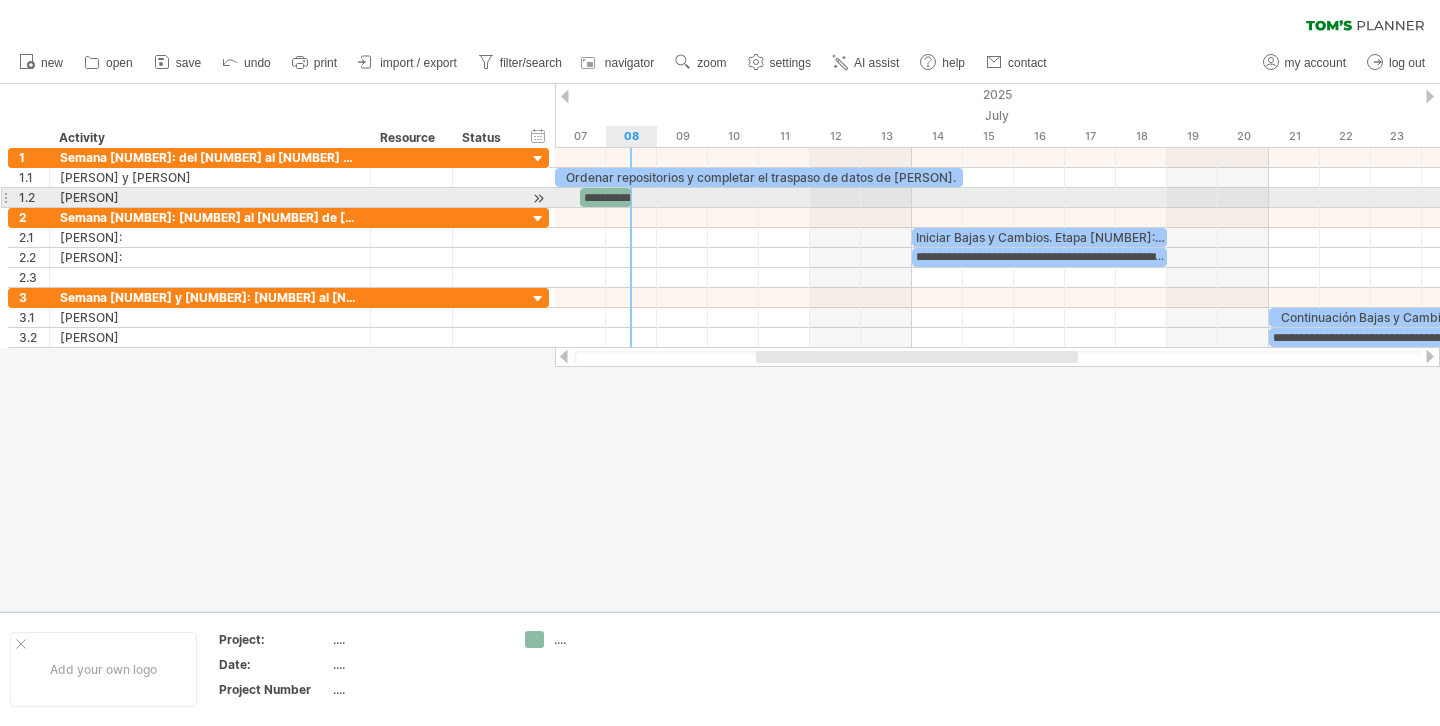click on "**********" at bounding box center [605, 197] 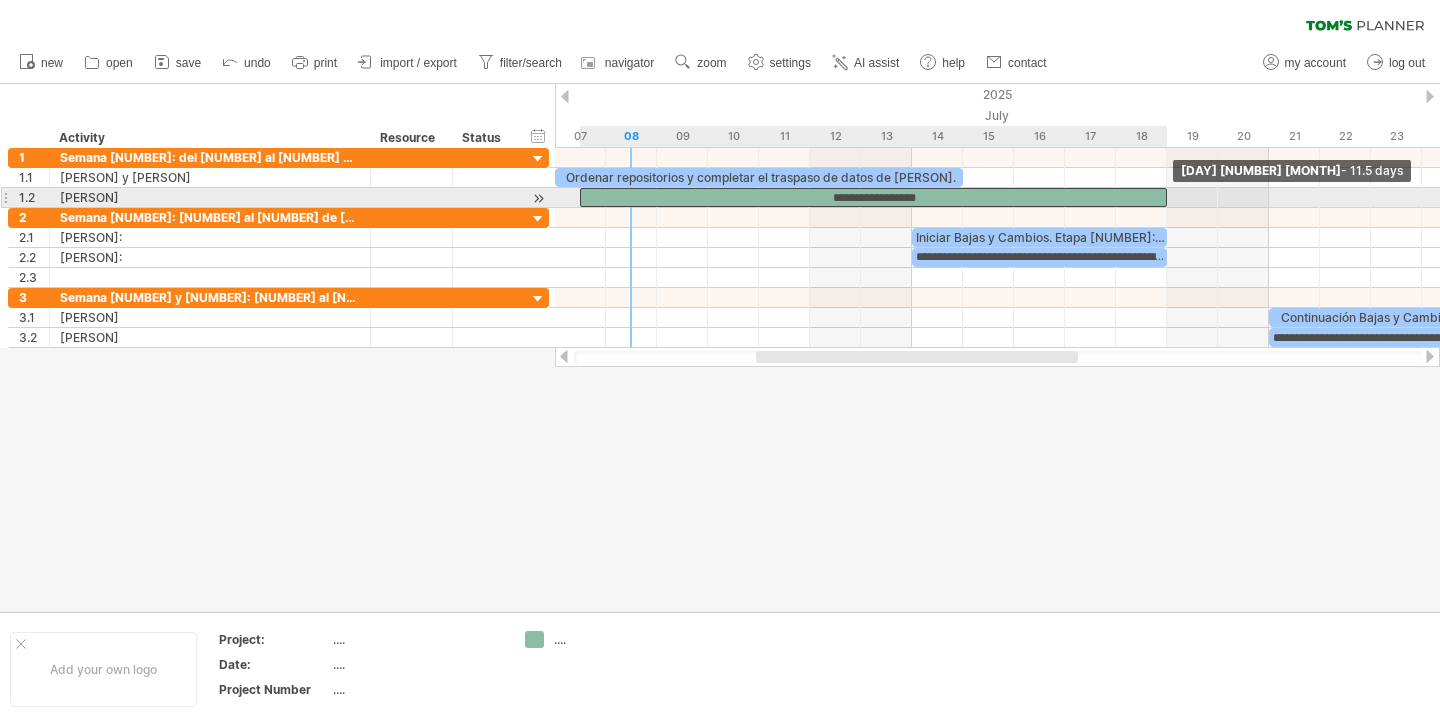 drag, startPoint x: 630, startPoint y: 196, endPoint x: 1161, endPoint y: 200, distance: 531.0151 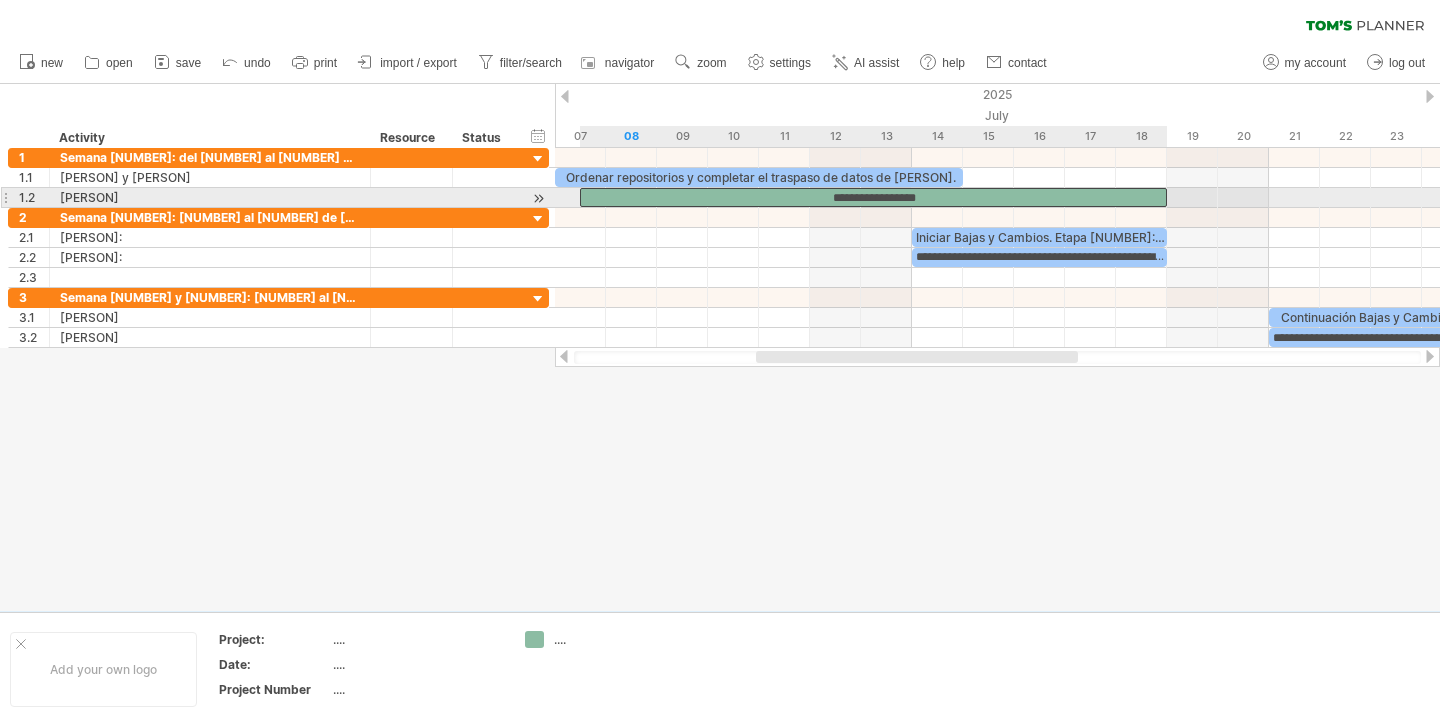 click on "**********" at bounding box center (873, 197) 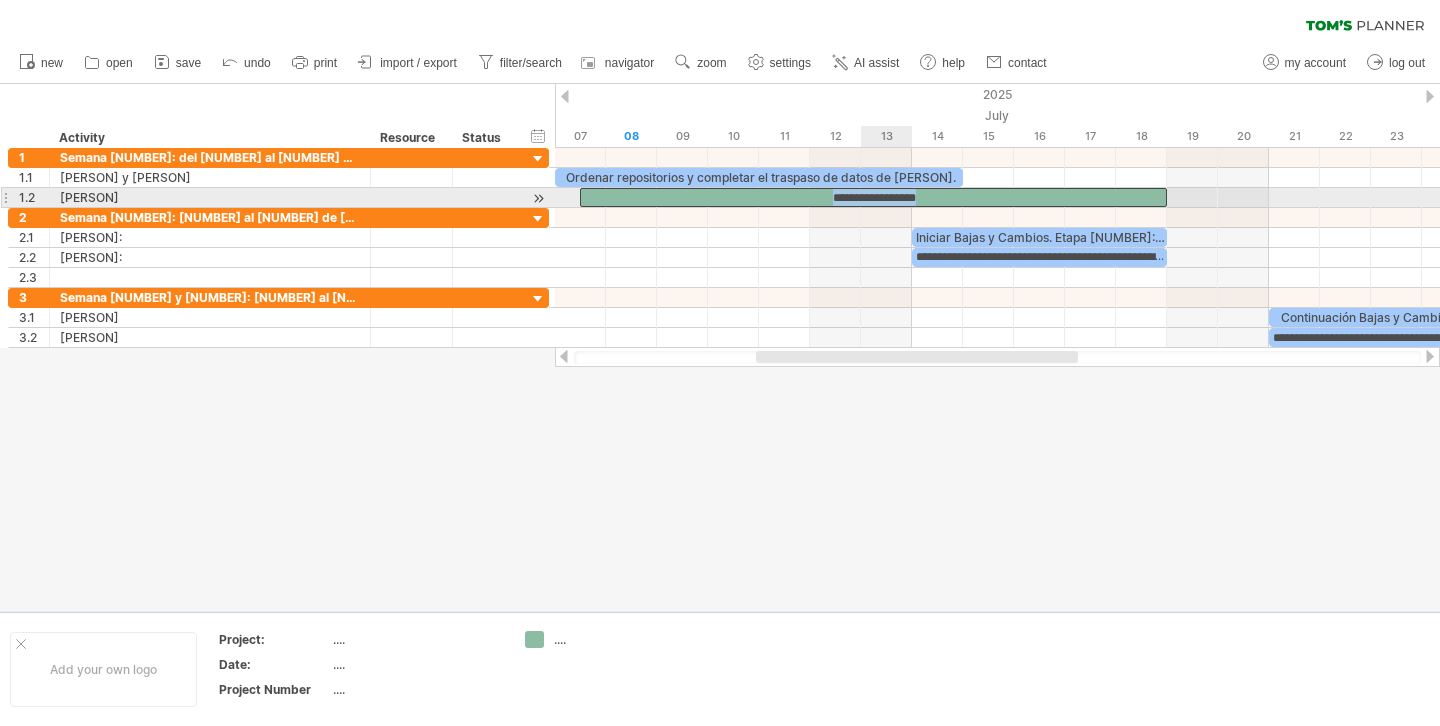 click on "**********" at bounding box center [873, 197] 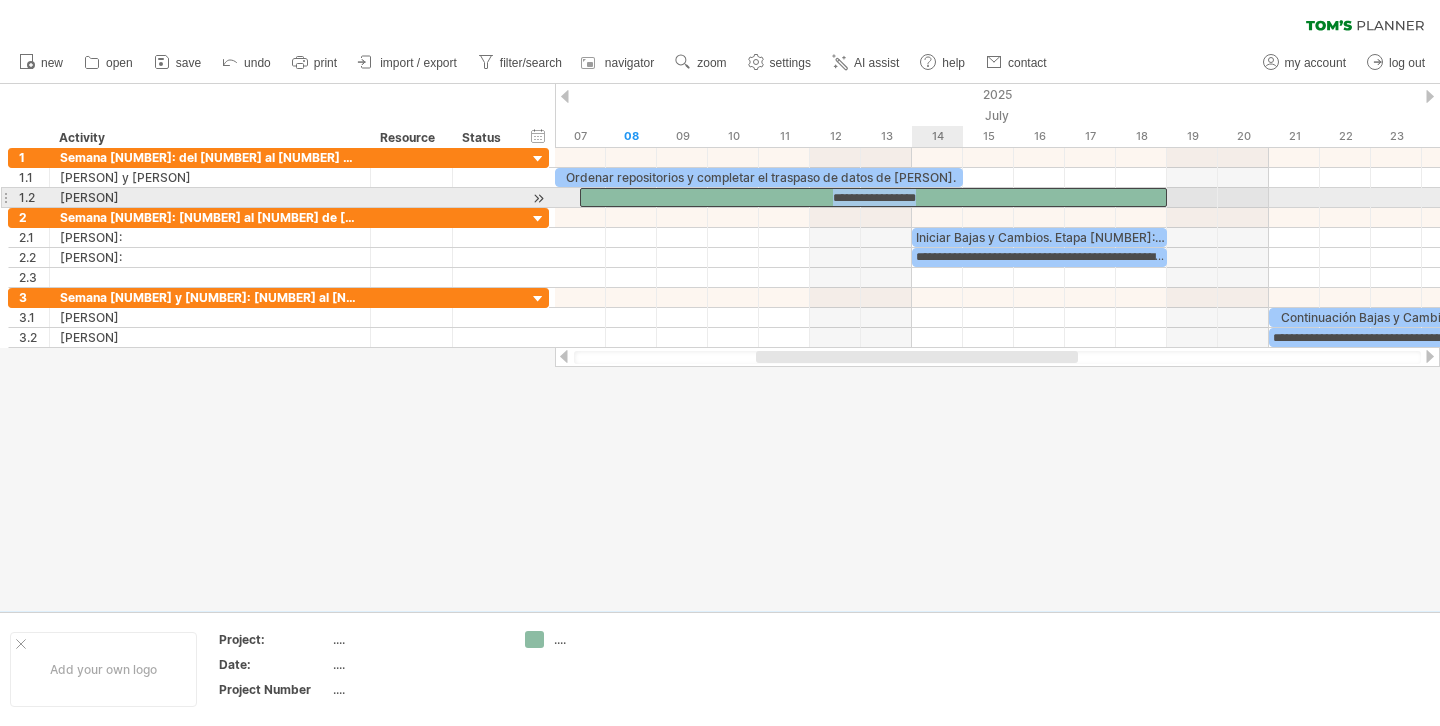 click on "**********" at bounding box center [873, 197] 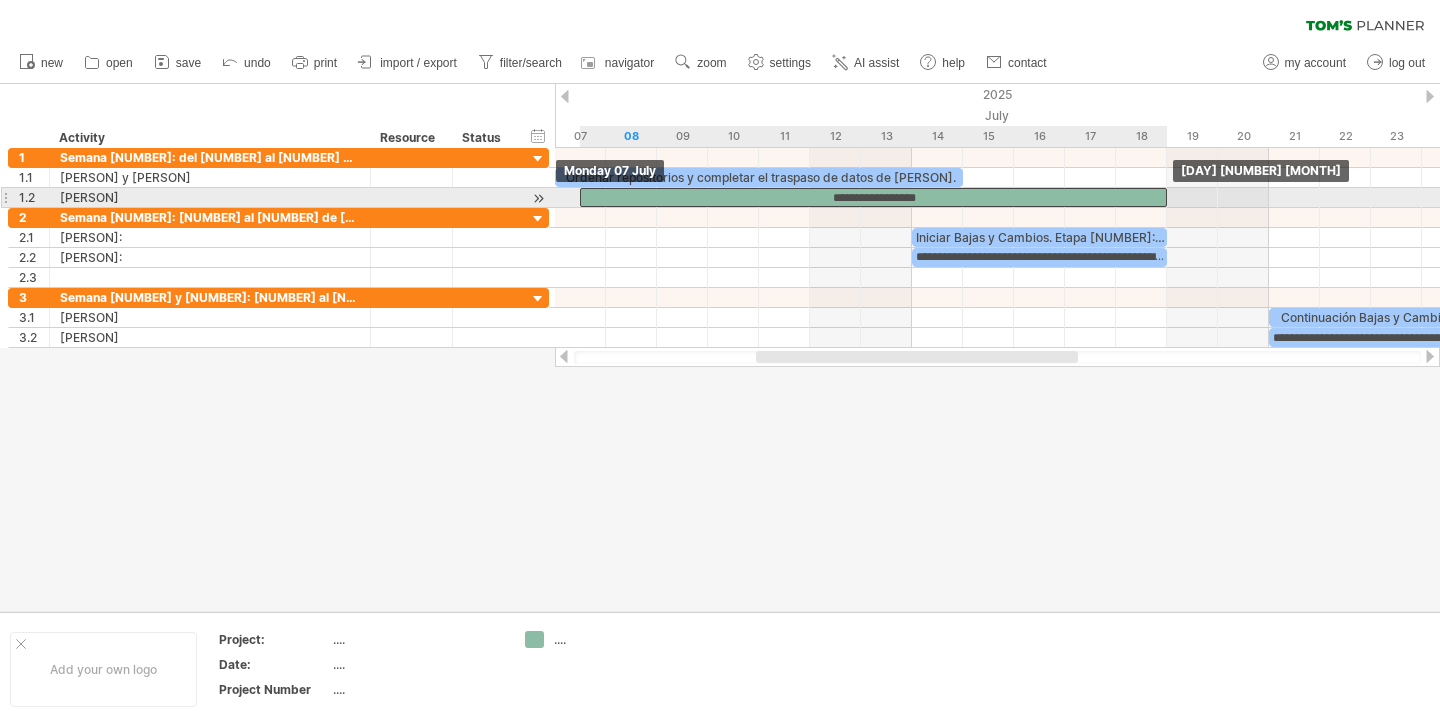 click on "**********" at bounding box center [873, 197] 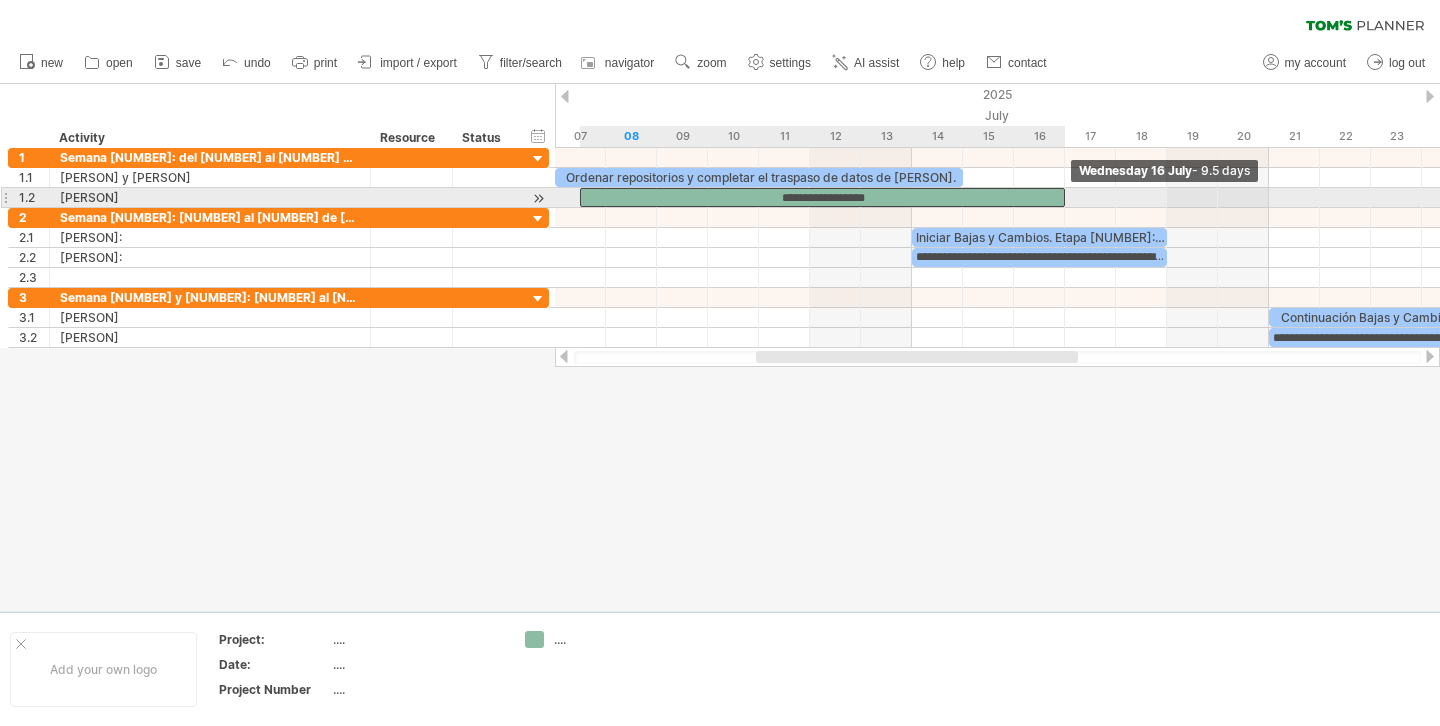 drag, startPoint x: 1166, startPoint y: 192, endPoint x: 1056, endPoint y: 196, distance: 110.0727 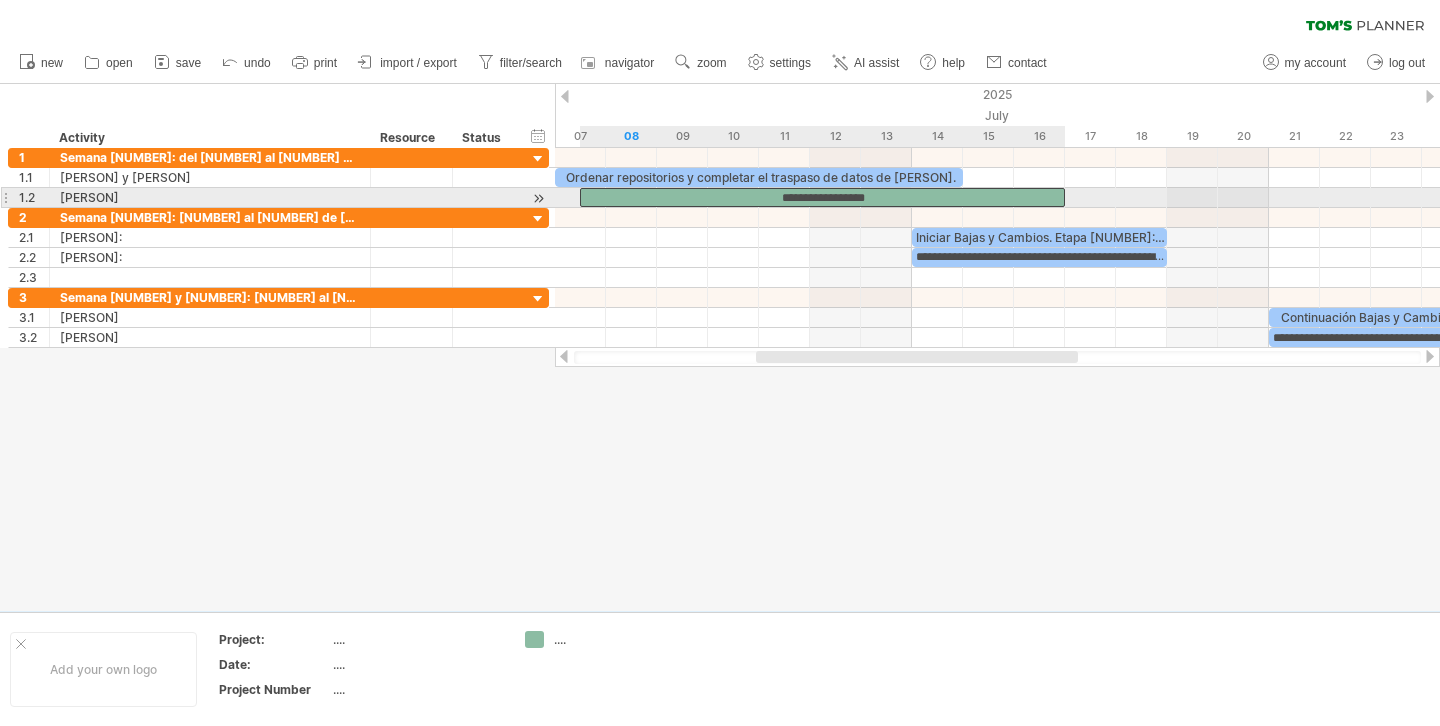 click on "**********" at bounding box center (822, 197) 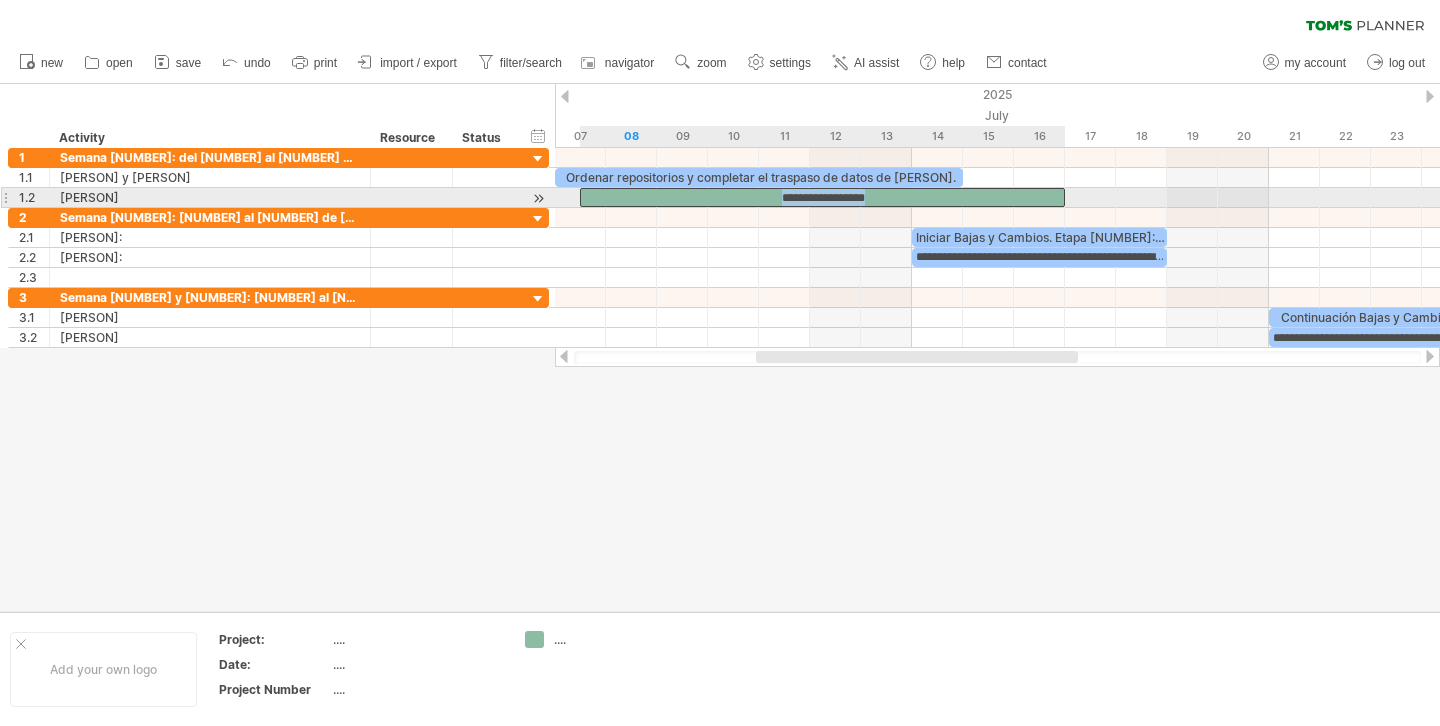 click on "**********" at bounding box center (822, 197) 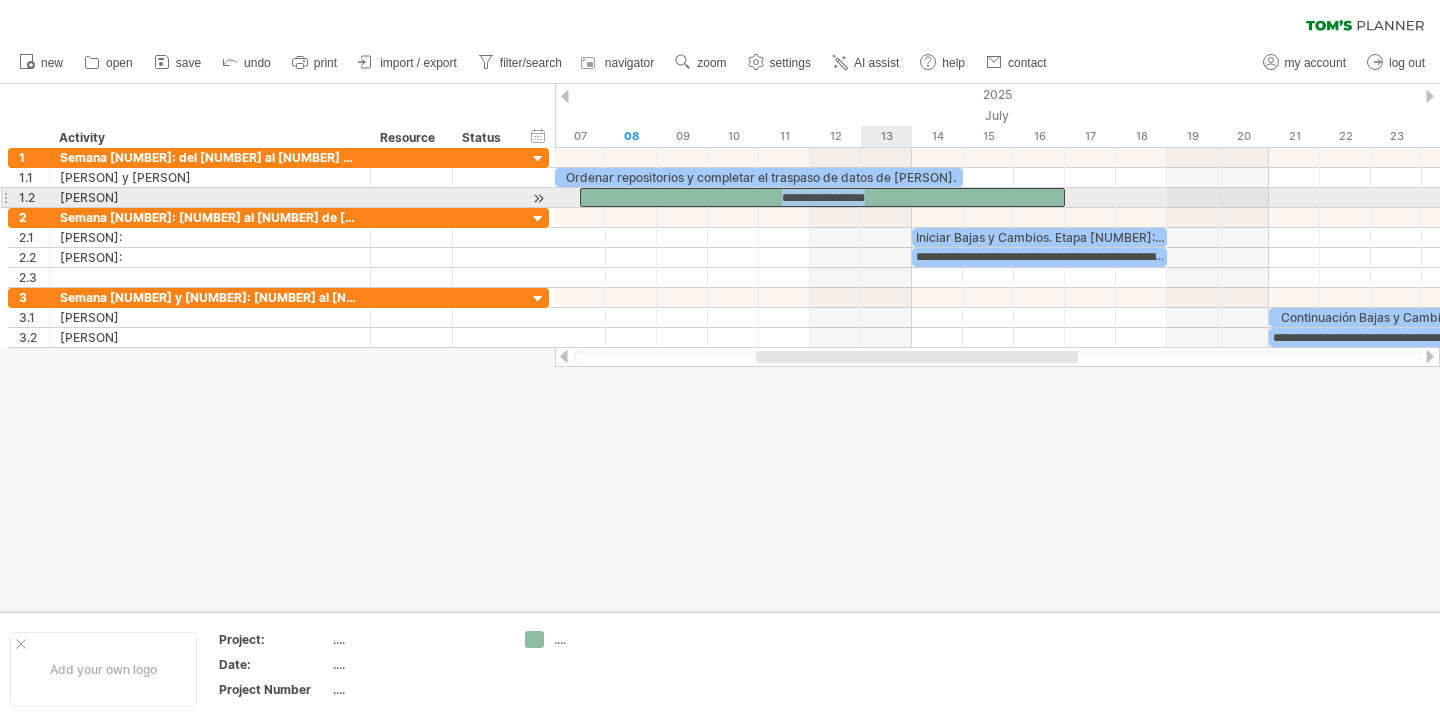 click on "**********" at bounding box center [822, 197] 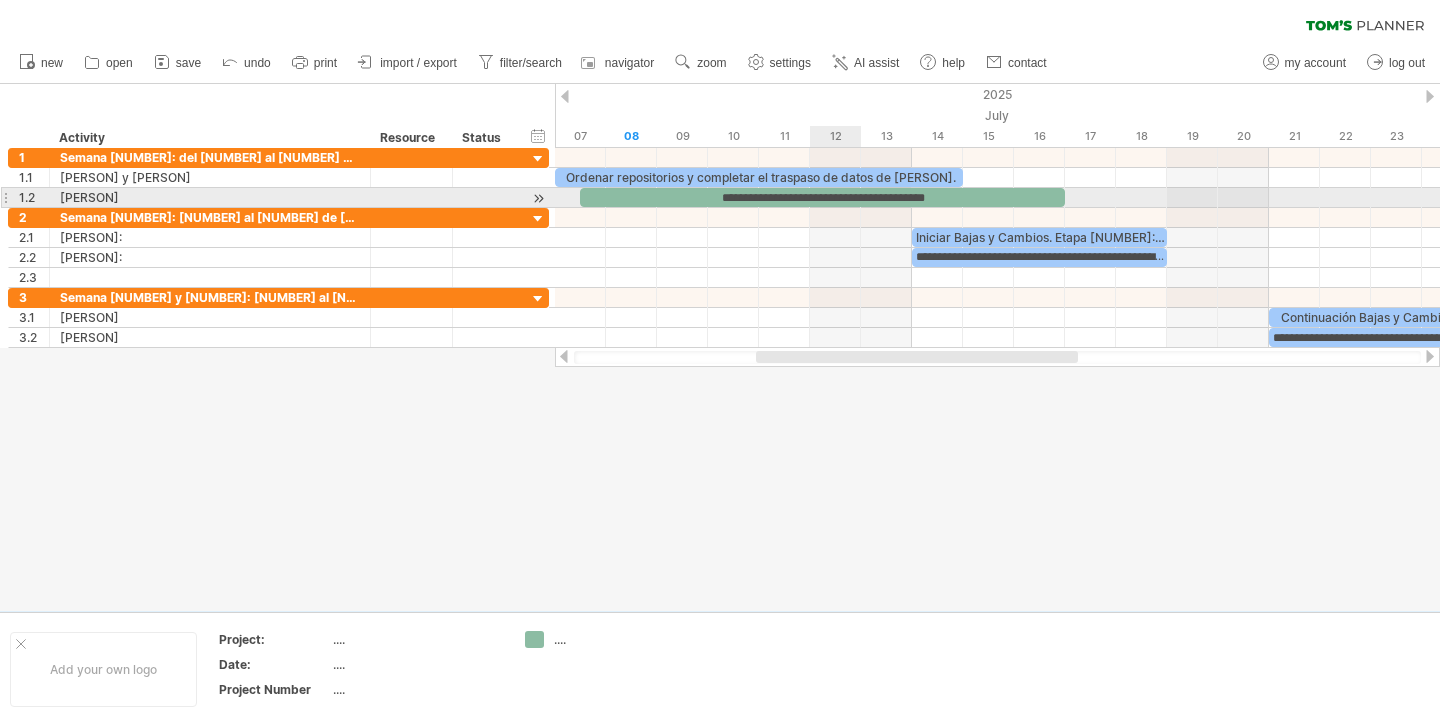 click on "**********" at bounding box center [822, 197] 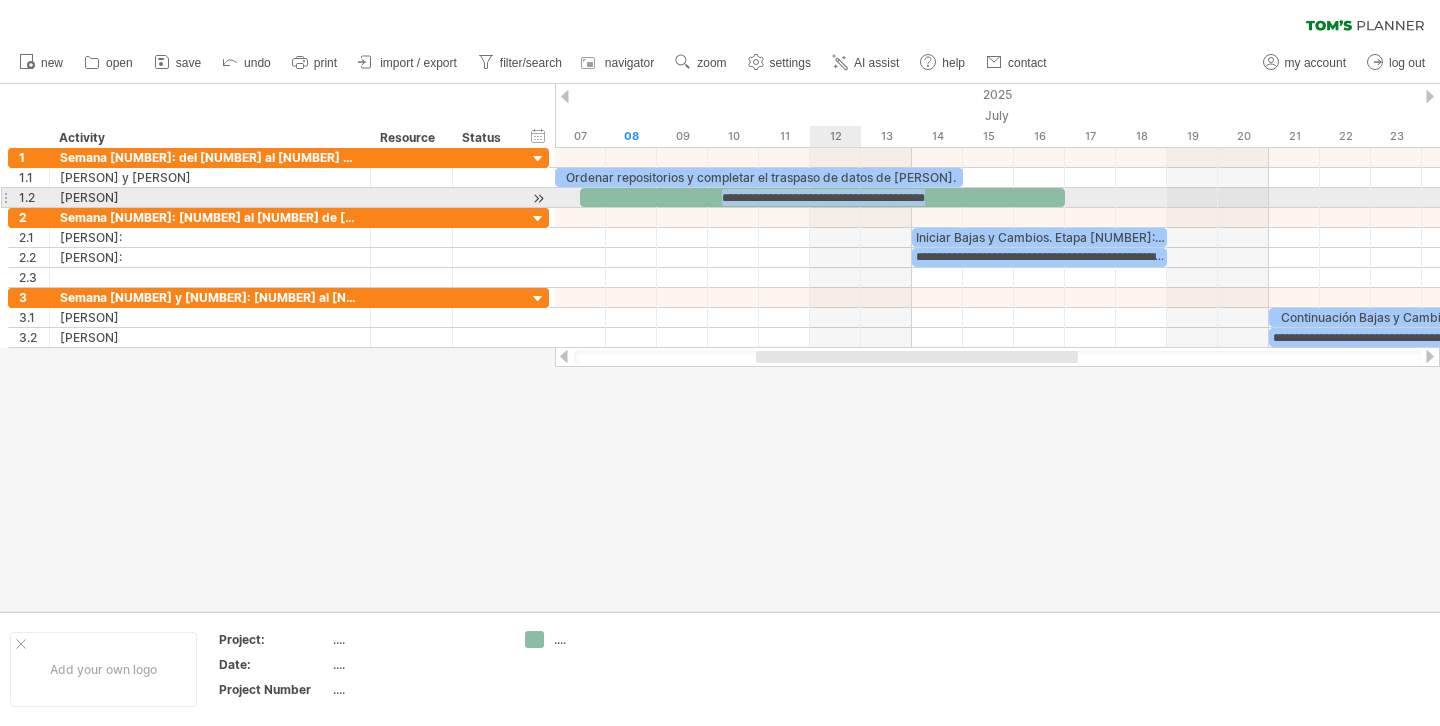 click on "**********" at bounding box center [822, 197] 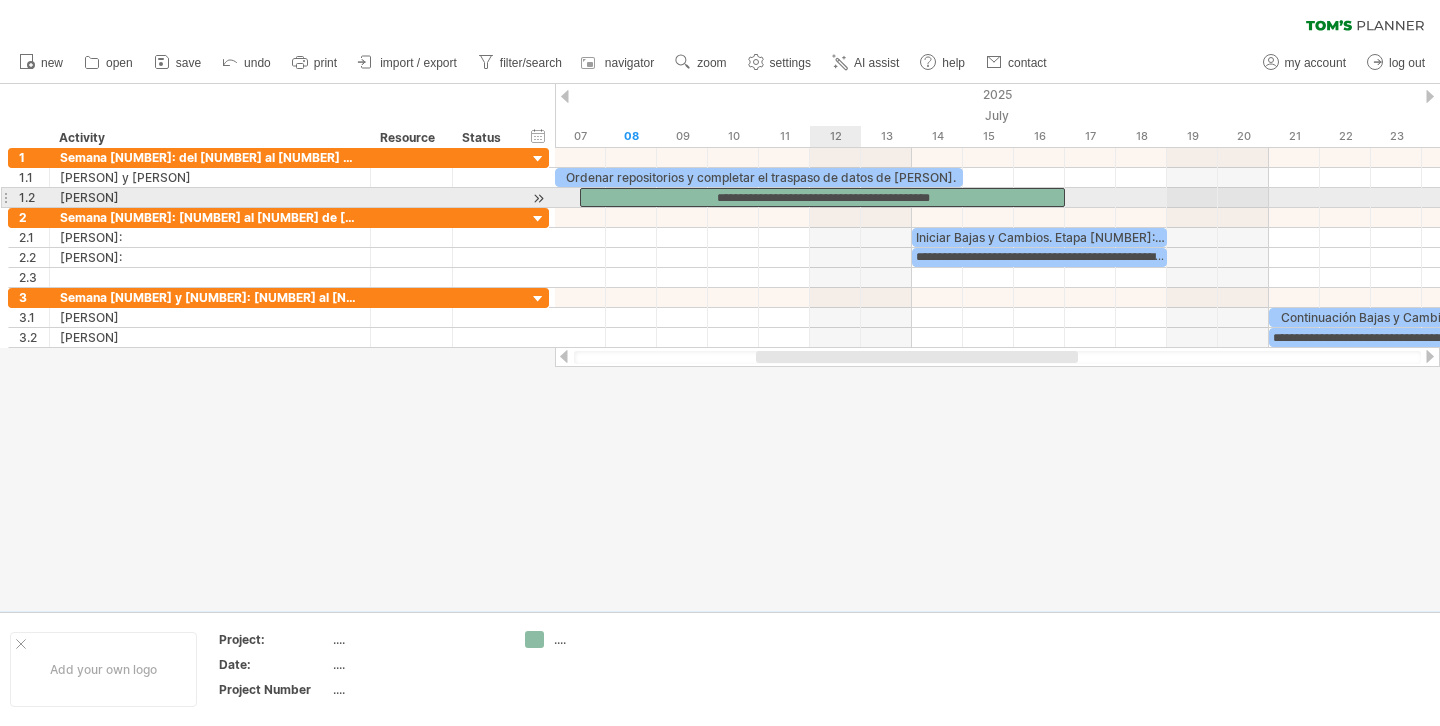 click on "**********" at bounding box center (822, 197) 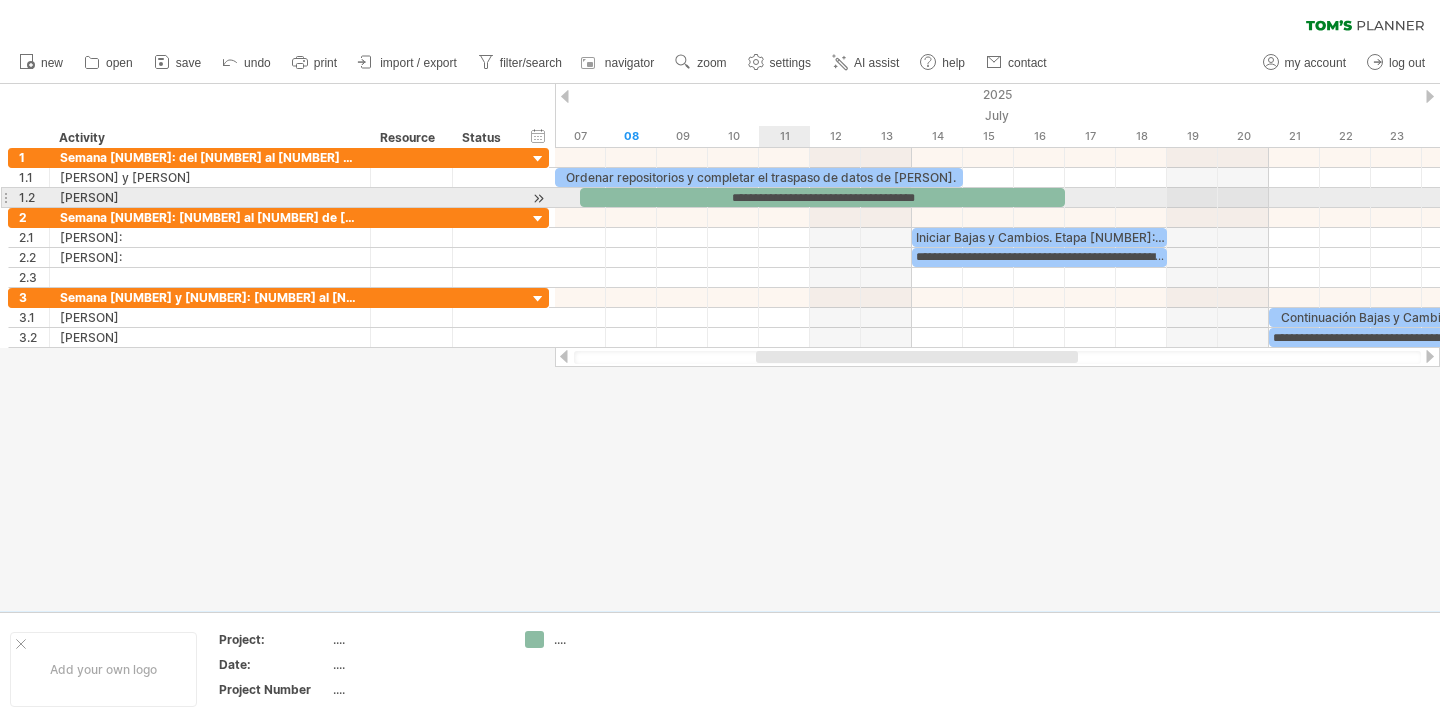 click on "**********" at bounding box center [822, 197] 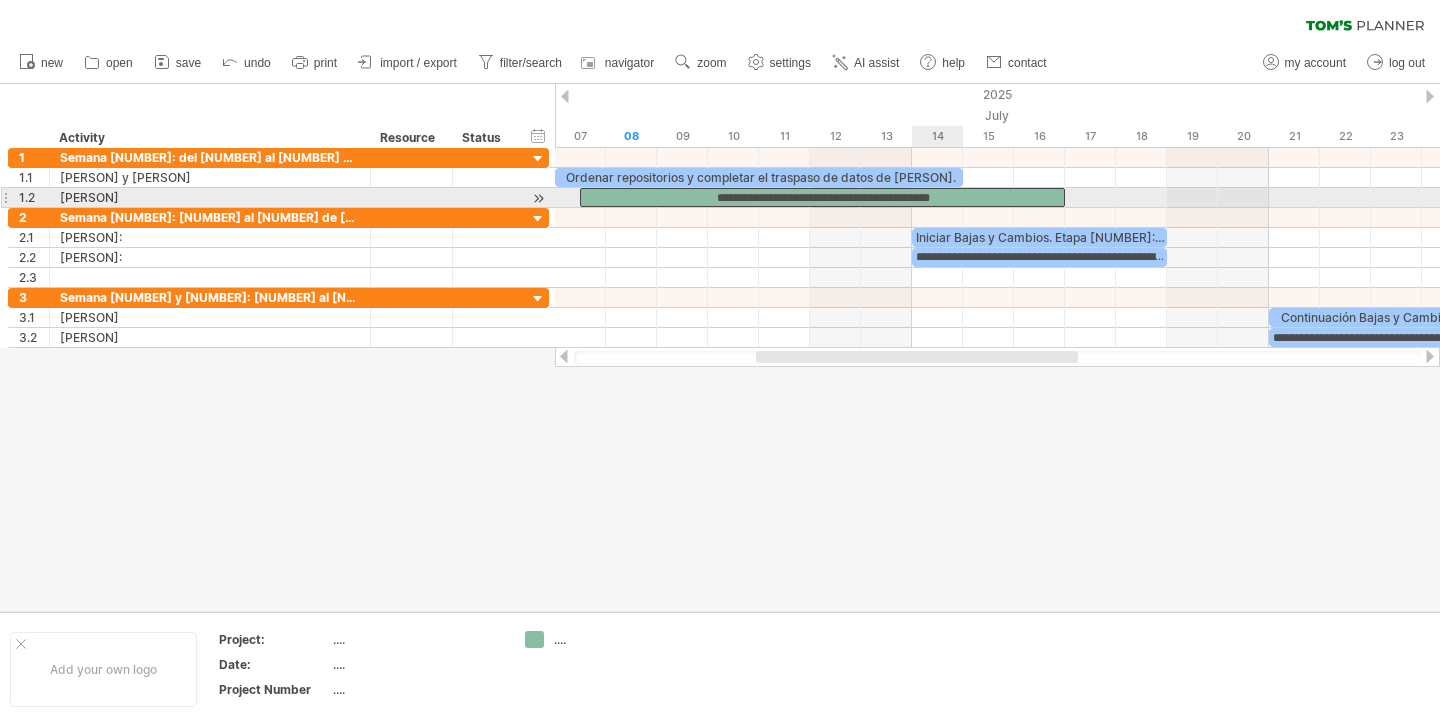 click on "**********" at bounding box center [822, 197] 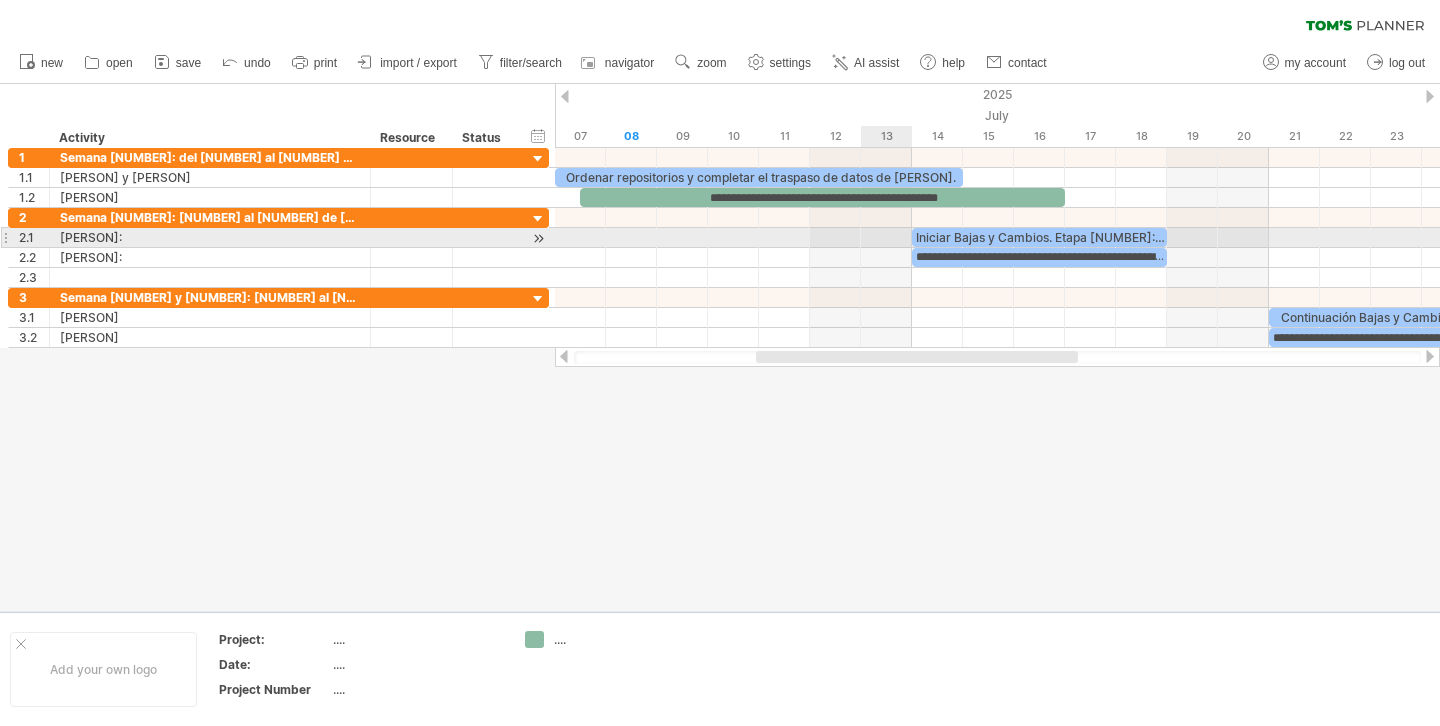 click at bounding box center (997, 238) 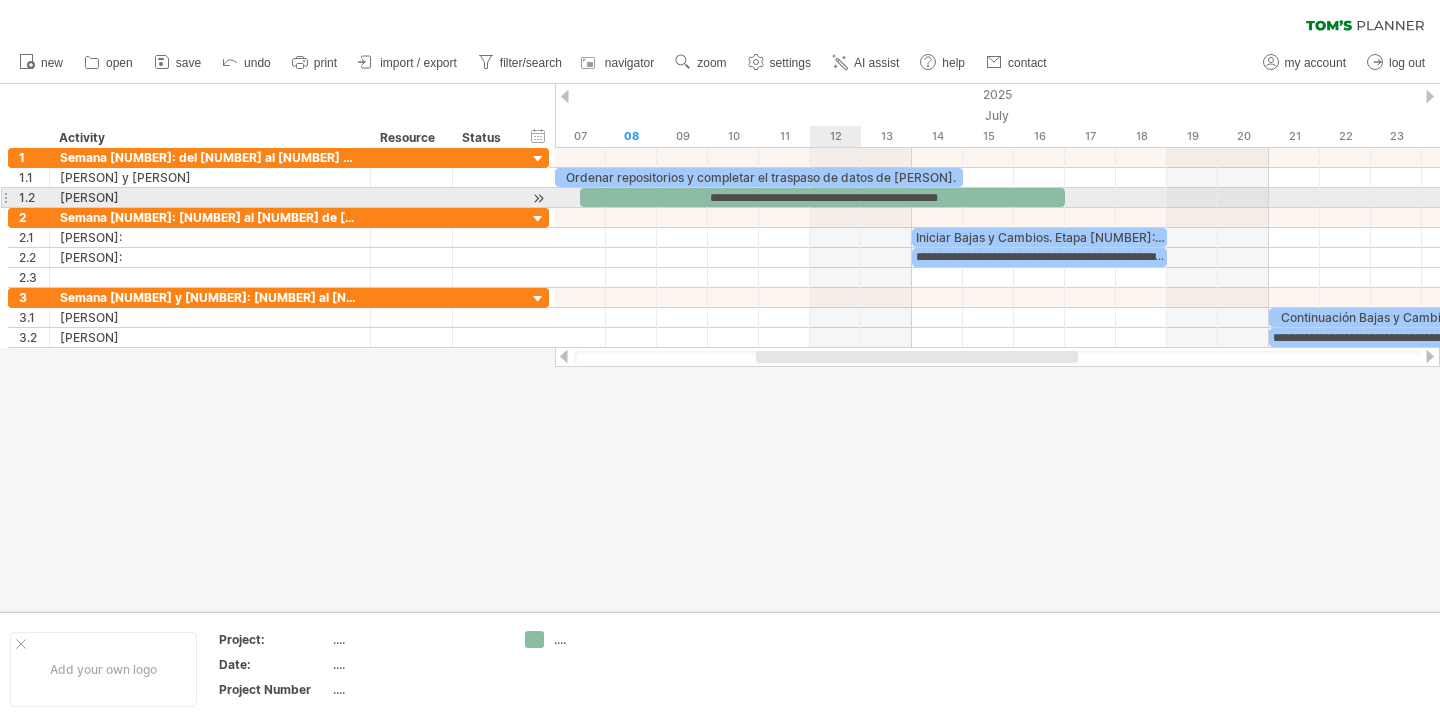 click on "**********" at bounding box center [822, 197] 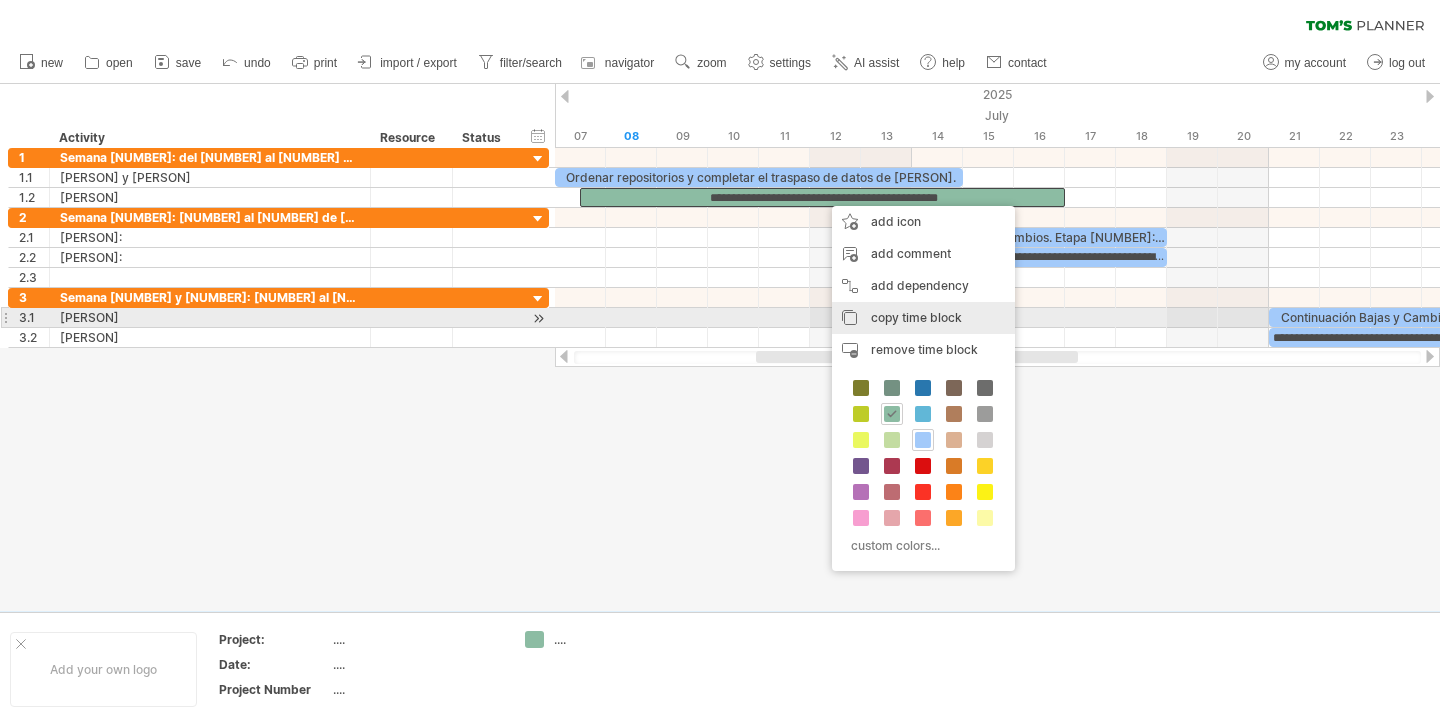 click on "copy time block" at bounding box center (916, 317) 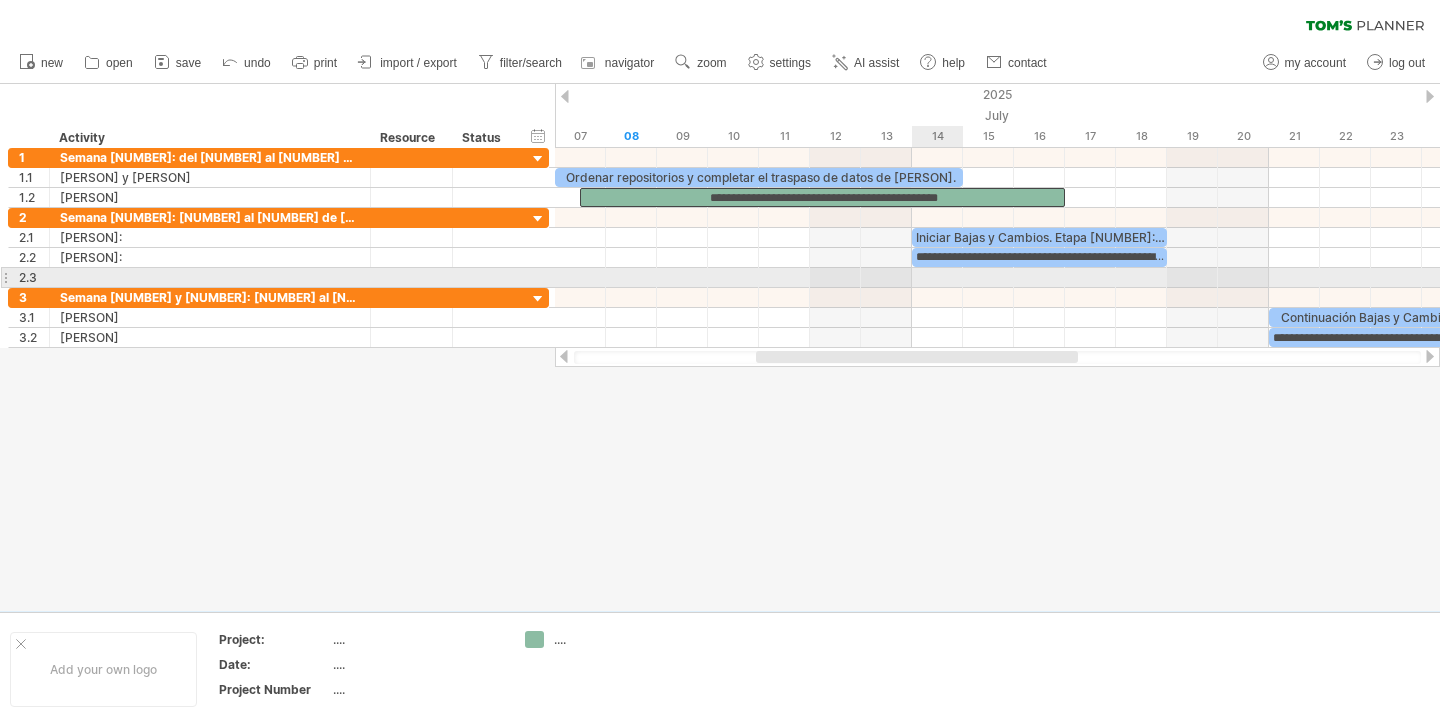 click at bounding box center [997, 278] 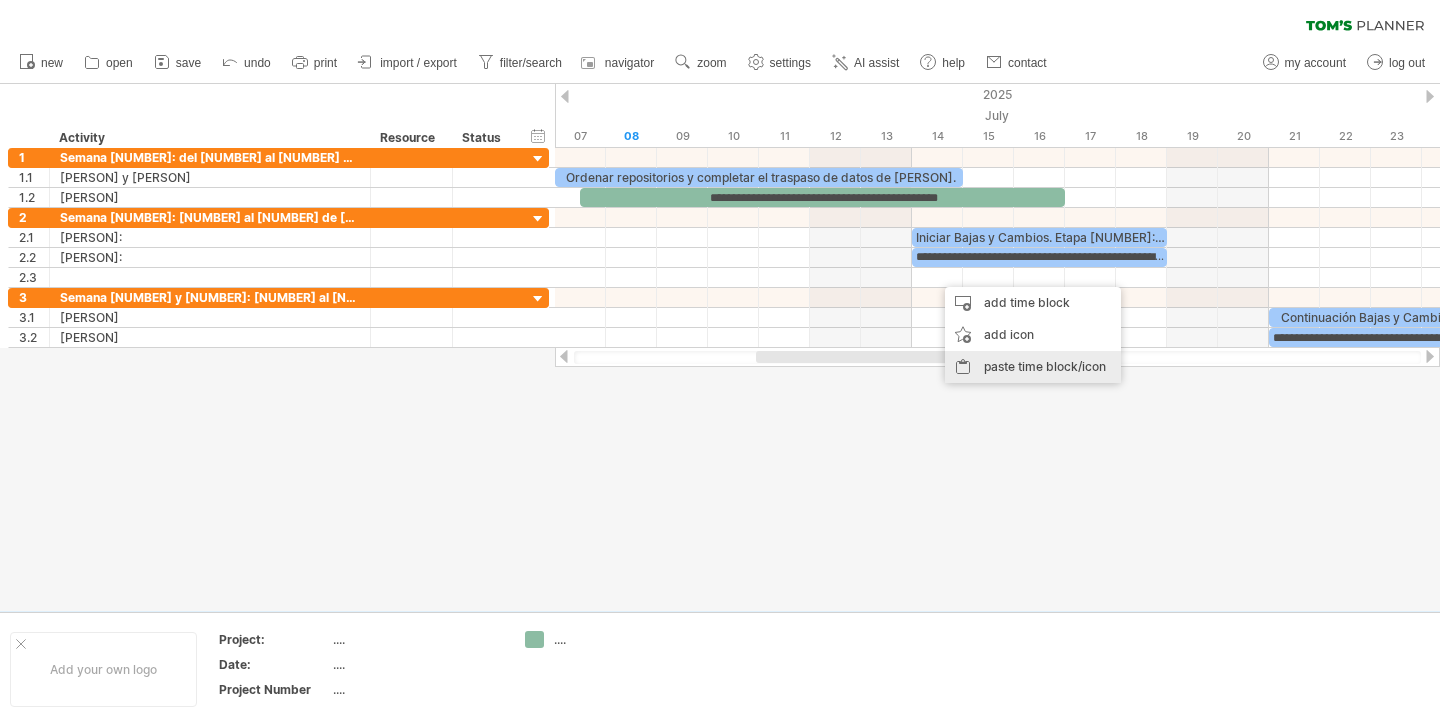 click on "paste time block/icon" at bounding box center [1033, 367] 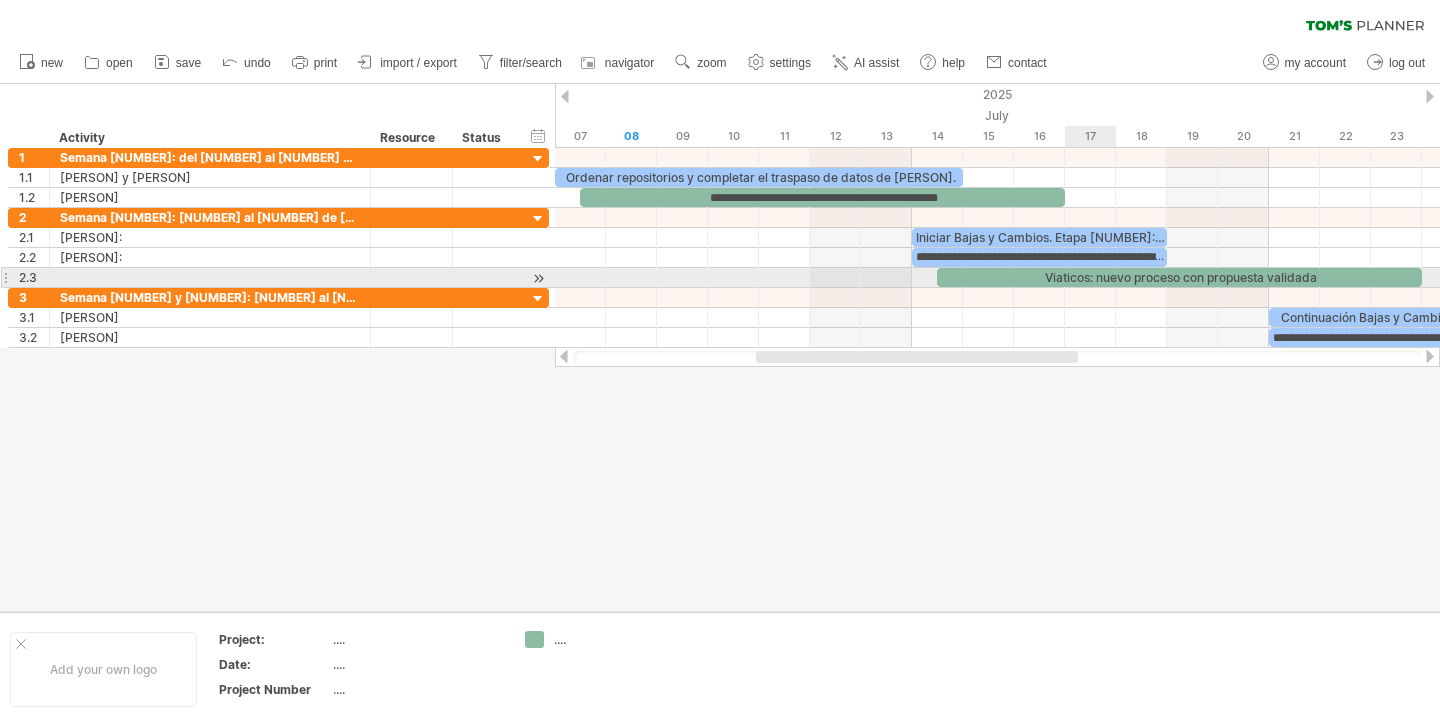 click on "Viaticos: nuevo proceso con propuesta validada" at bounding box center [1179, 277] 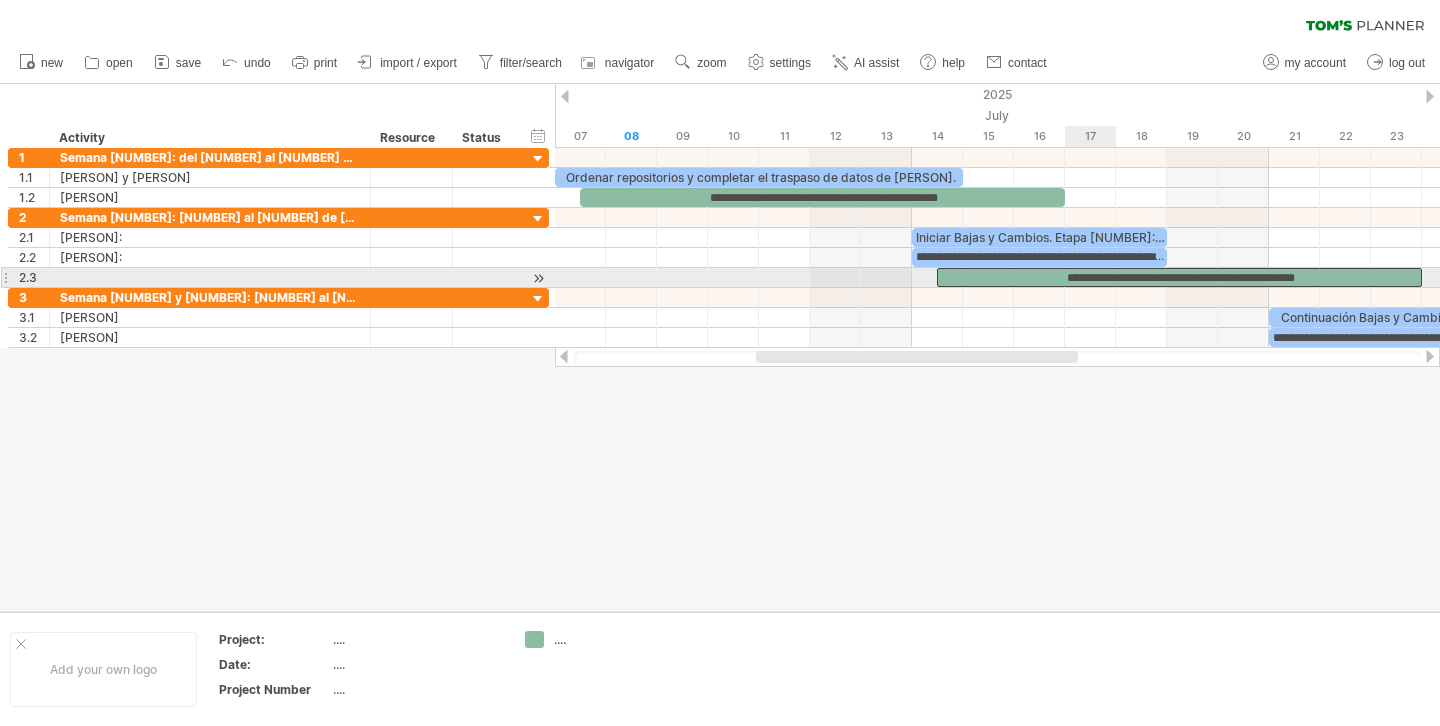 click on "**********" at bounding box center [1179, 277] 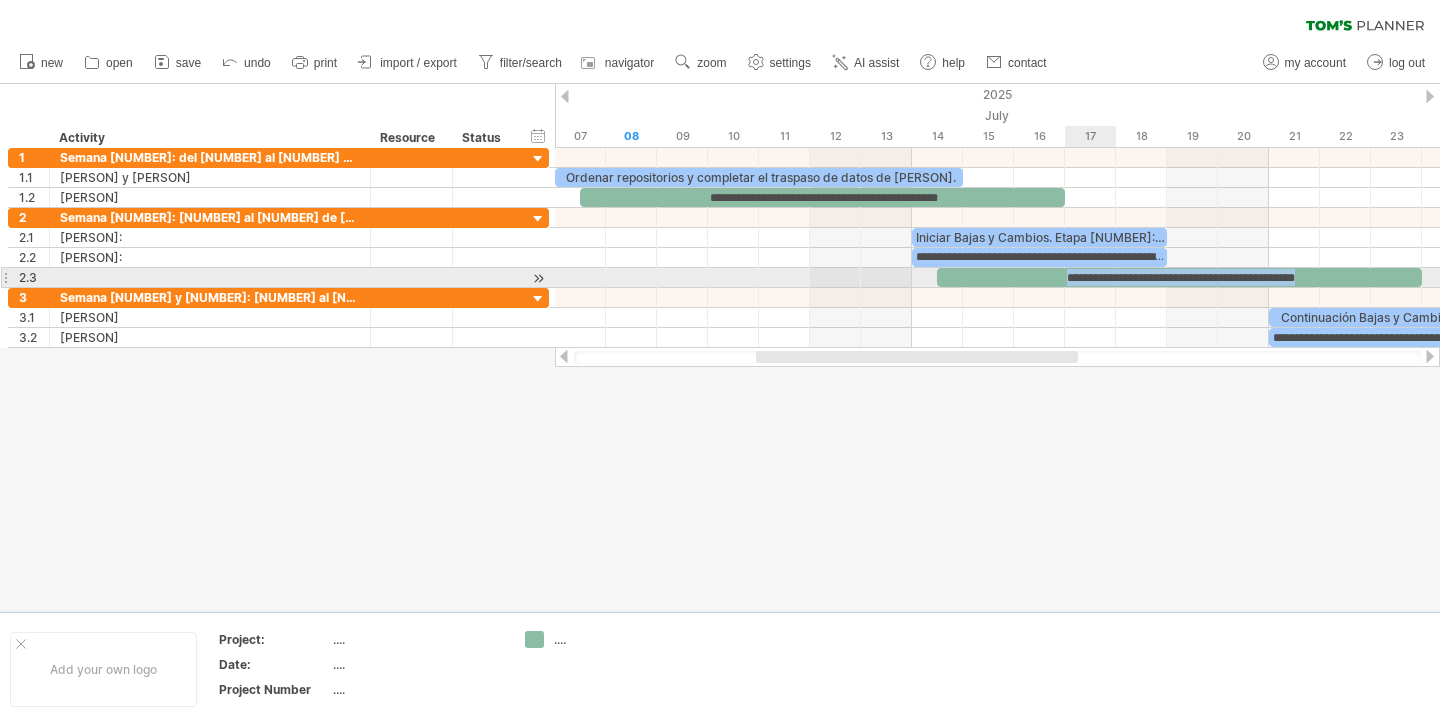click on "**********" at bounding box center (1179, 277) 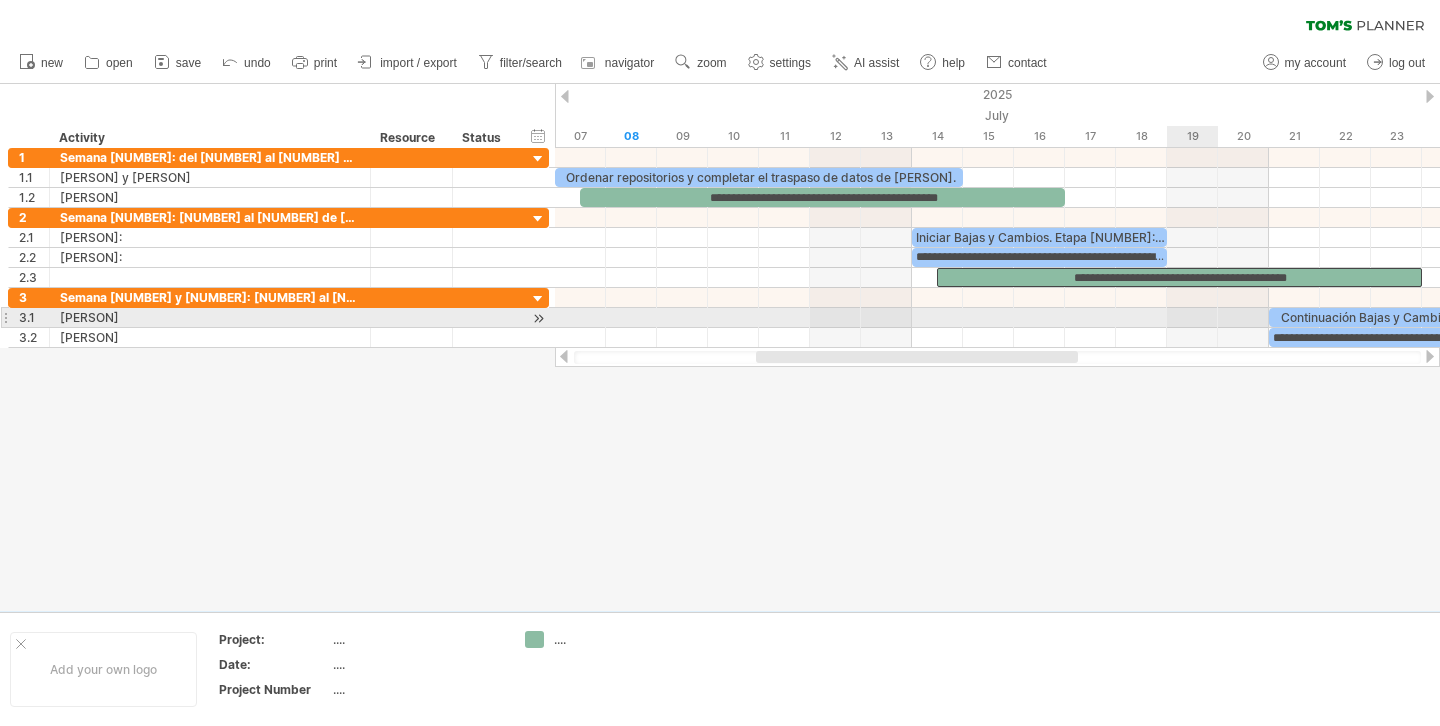 click at bounding box center (997, 318) 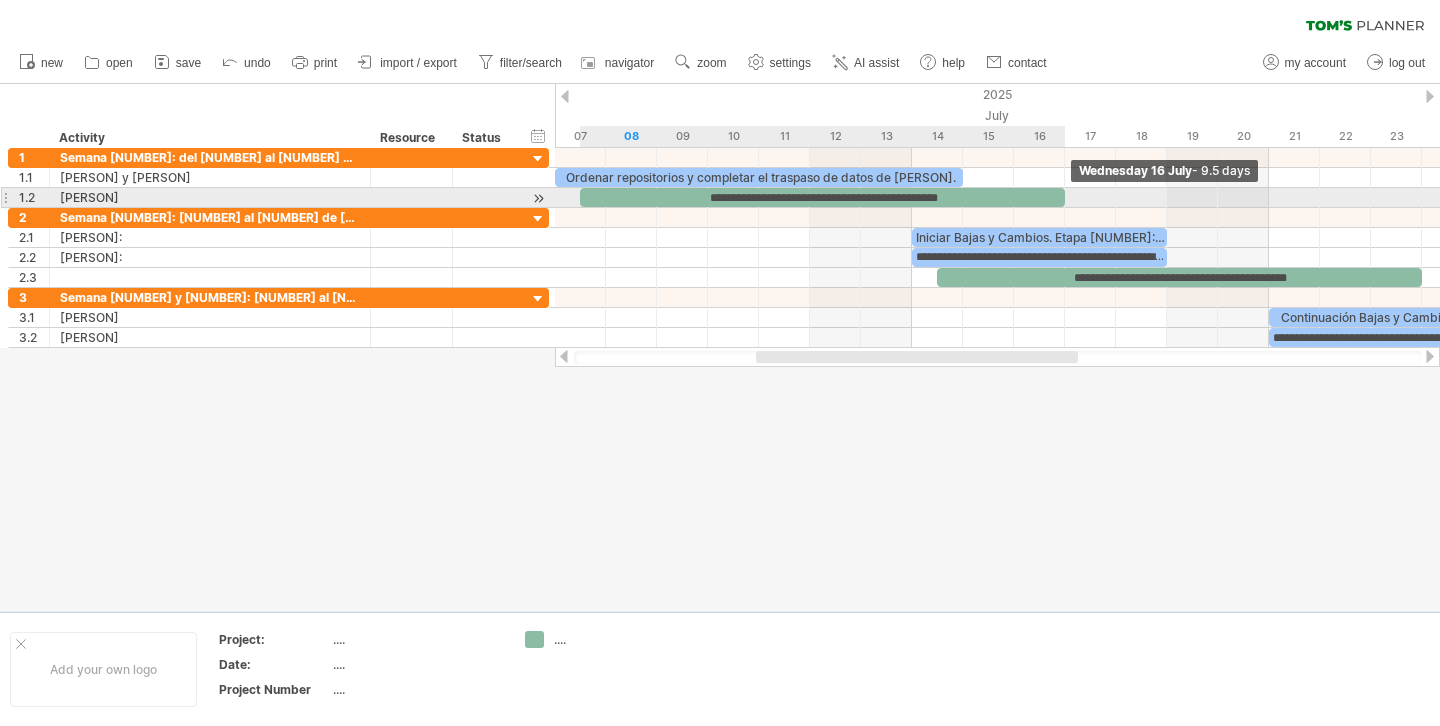 click on "**********" at bounding box center [822, 197] 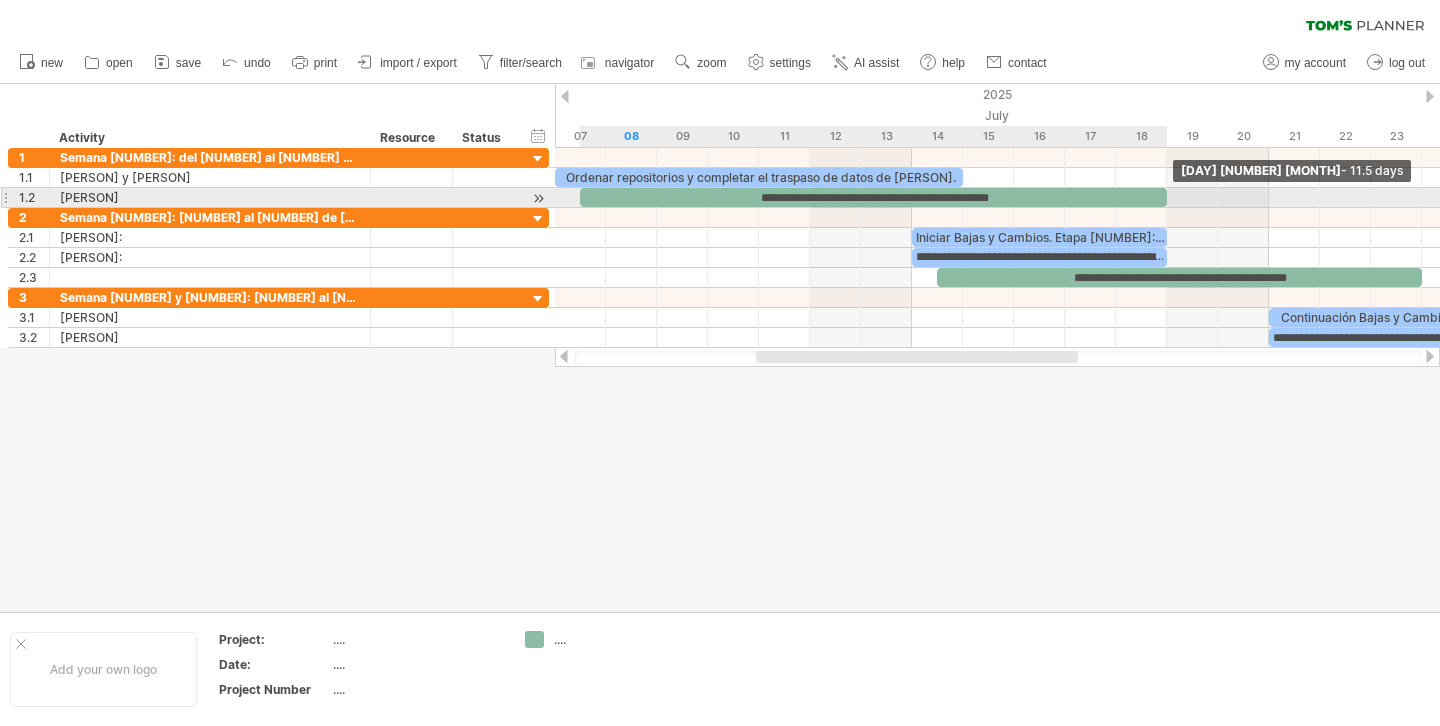 drag, startPoint x: 1061, startPoint y: 200, endPoint x: 1154, endPoint y: 201, distance: 93.00538 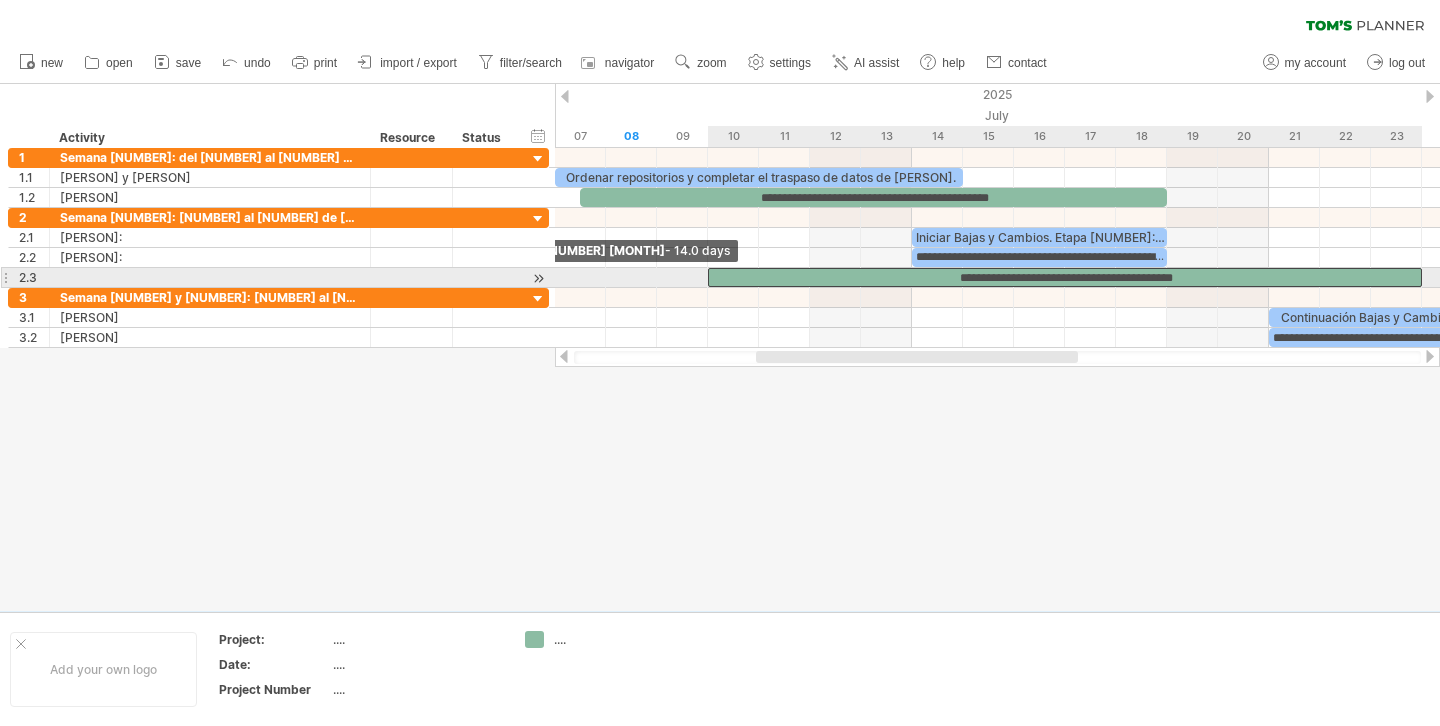 drag, startPoint x: 938, startPoint y: 277, endPoint x: 697, endPoint y: 271, distance: 241.07468 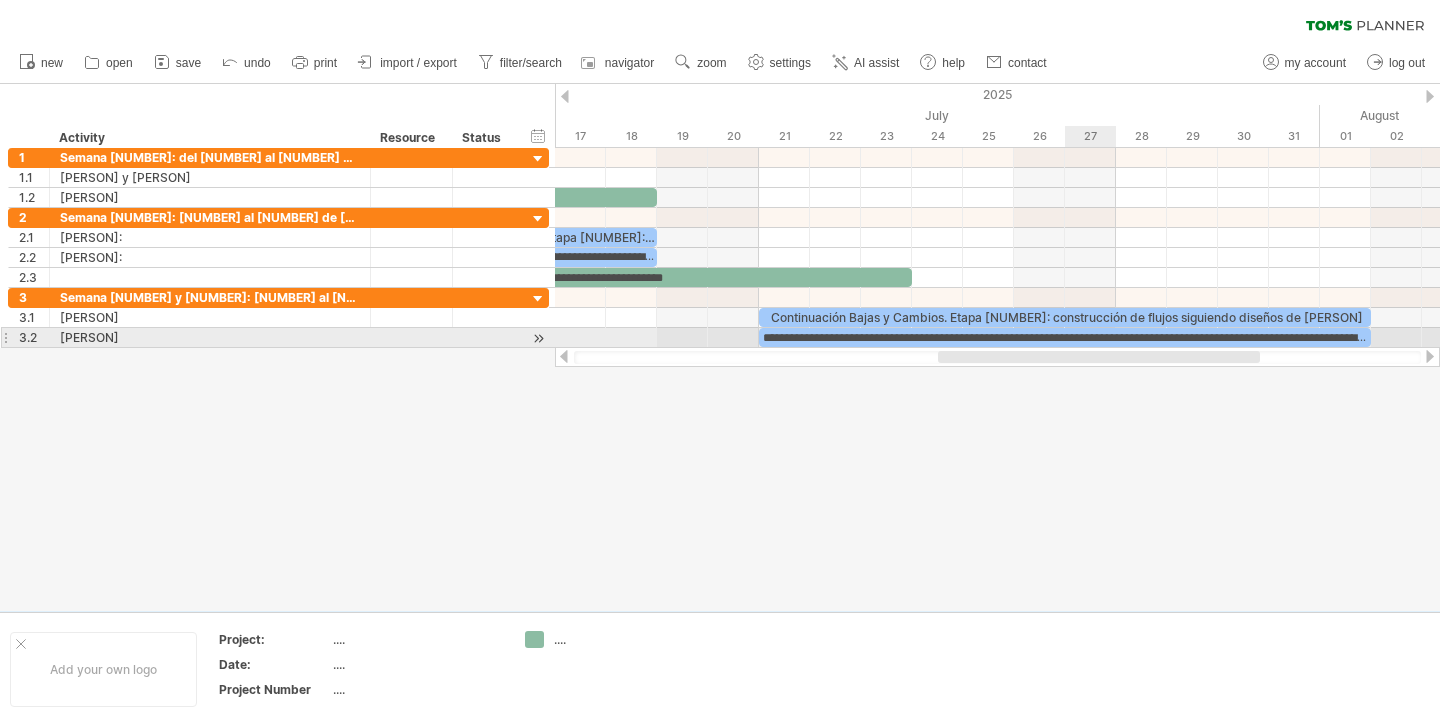 drag, startPoint x: 926, startPoint y: 355, endPoint x: 1108, endPoint y: 345, distance: 182.27452 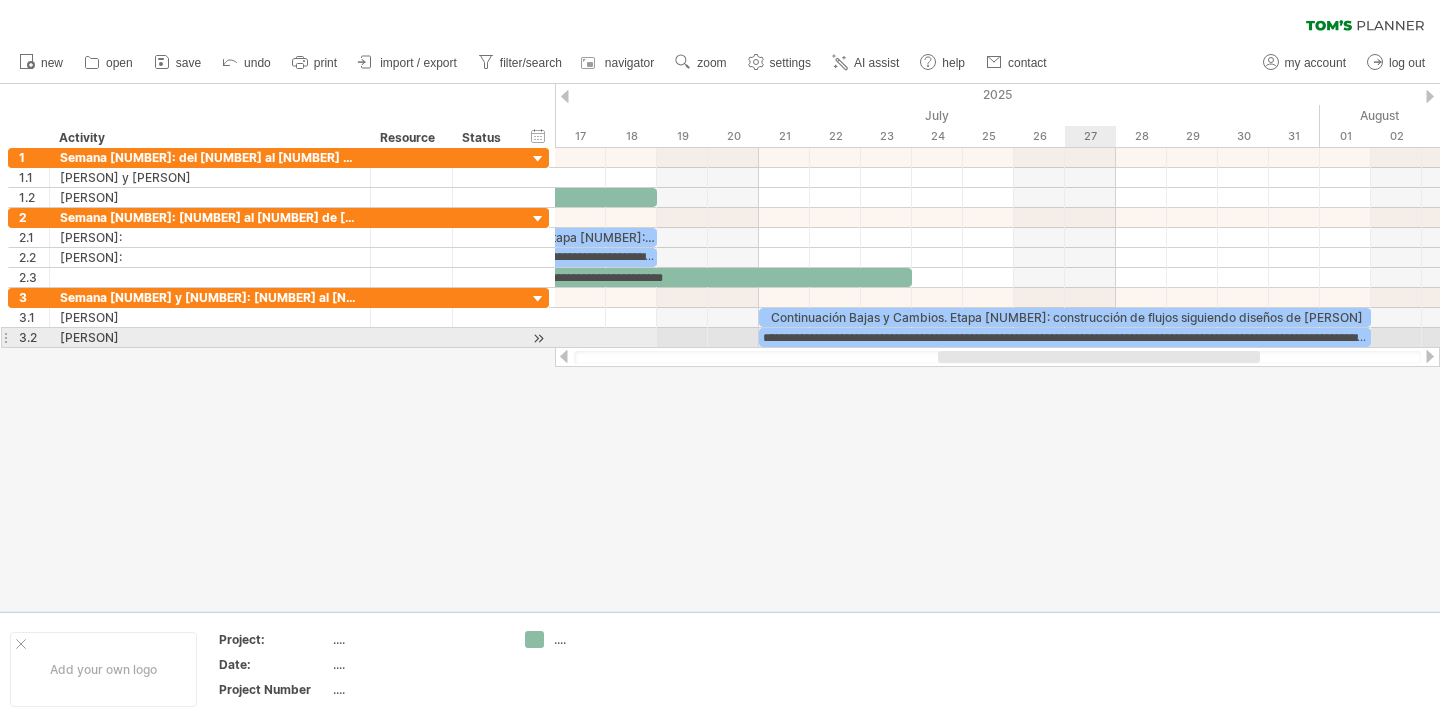 click on "Trying to reach plan.tomsplanner.com
Connected again...
0%
clear filter
new 1" at bounding box center (720, 363) 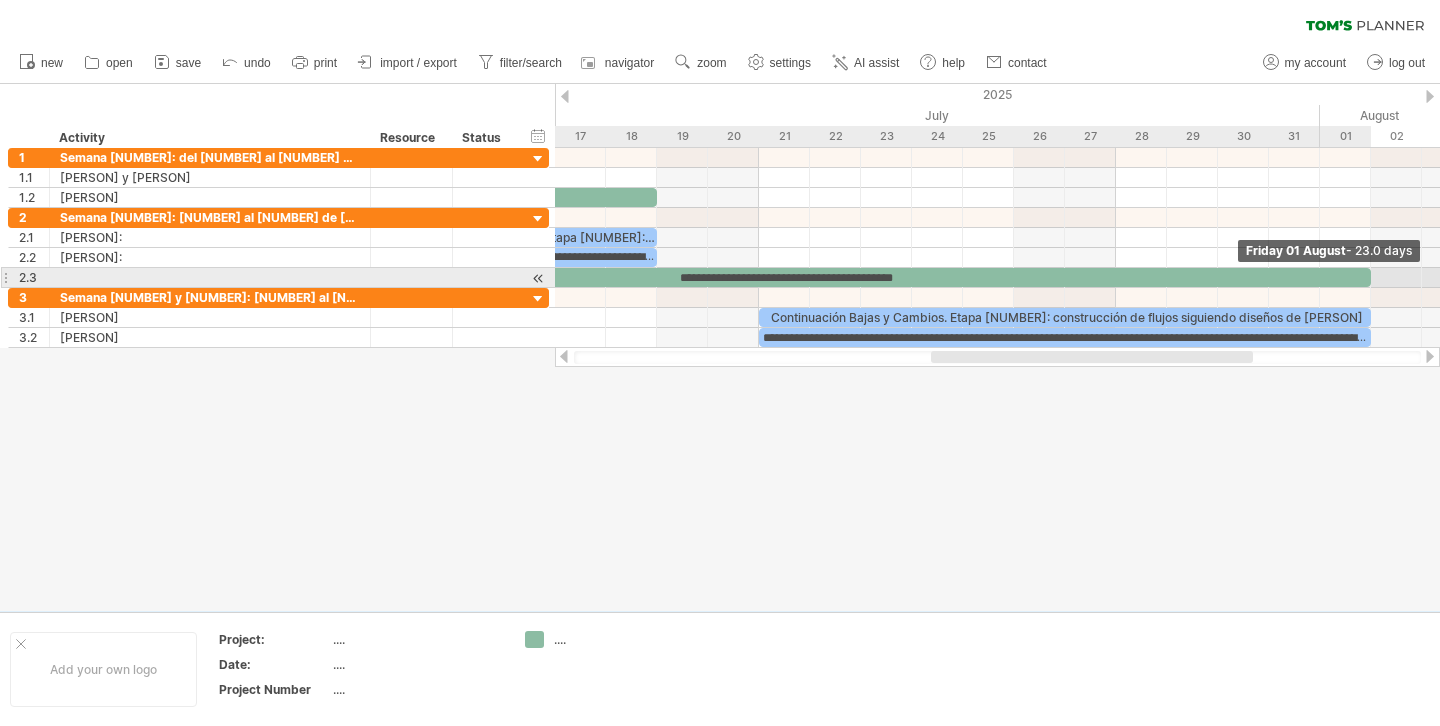 drag, startPoint x: 910, startPoint y: 279, endPoint x: 1369, endPoint y: 278, distance: 459.0011 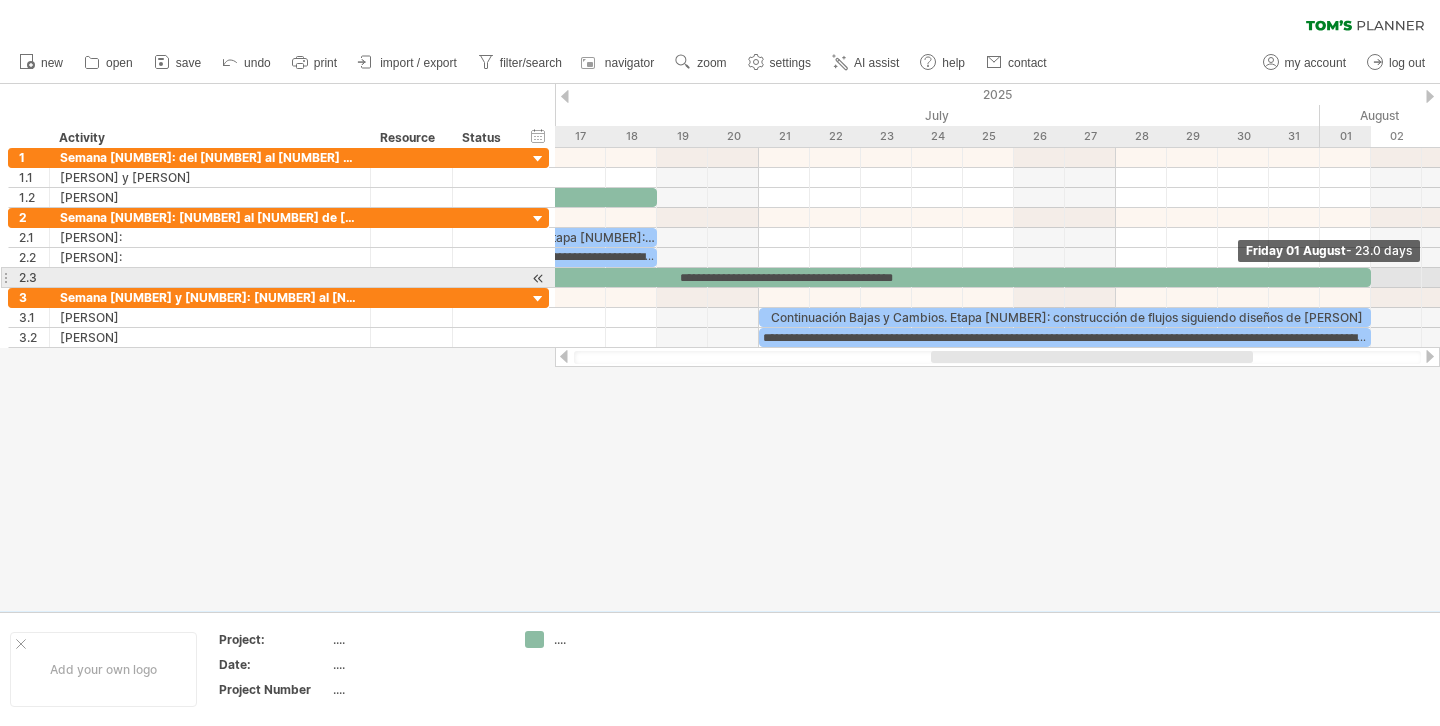 click at bounding box center [1371, 277] 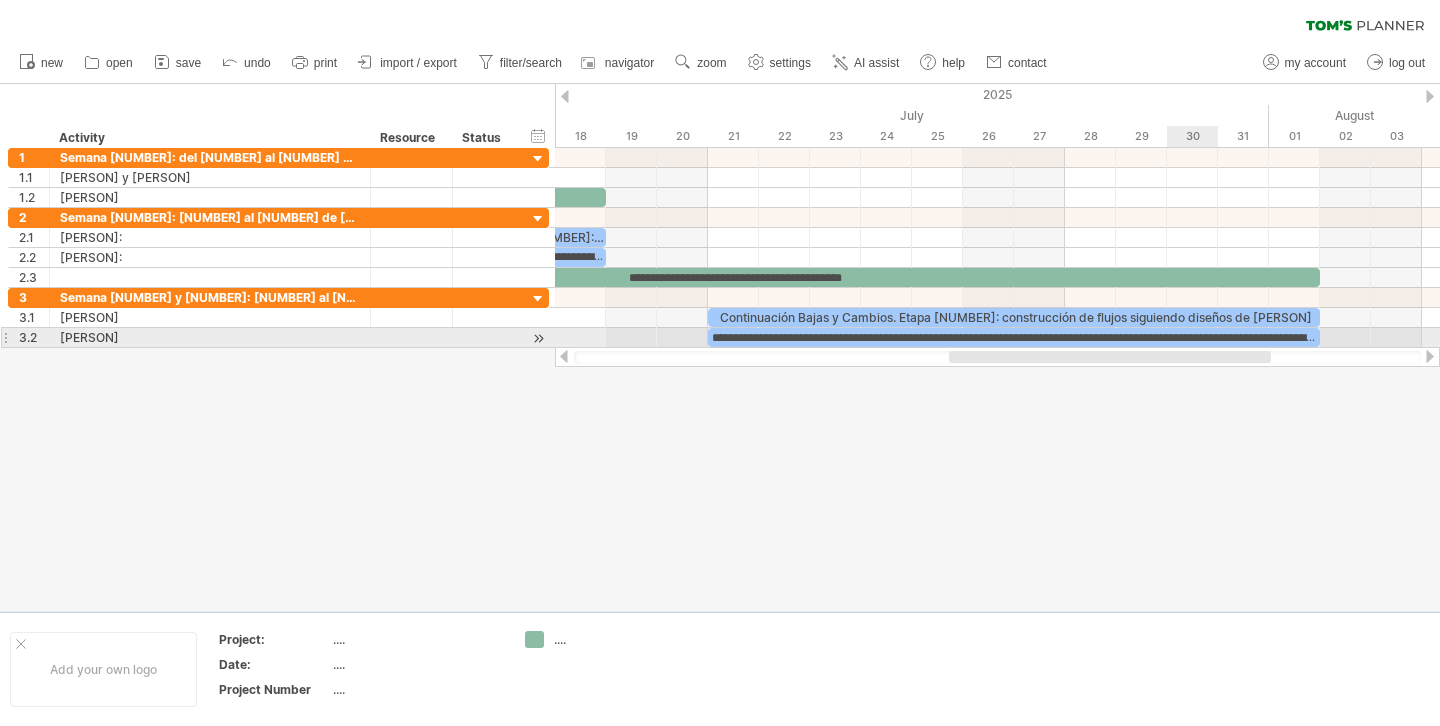 drag, startPoint x: 1194, startPoint y: 355, endPoint x: 1212, endPoint y: 335, distance: 26.907248 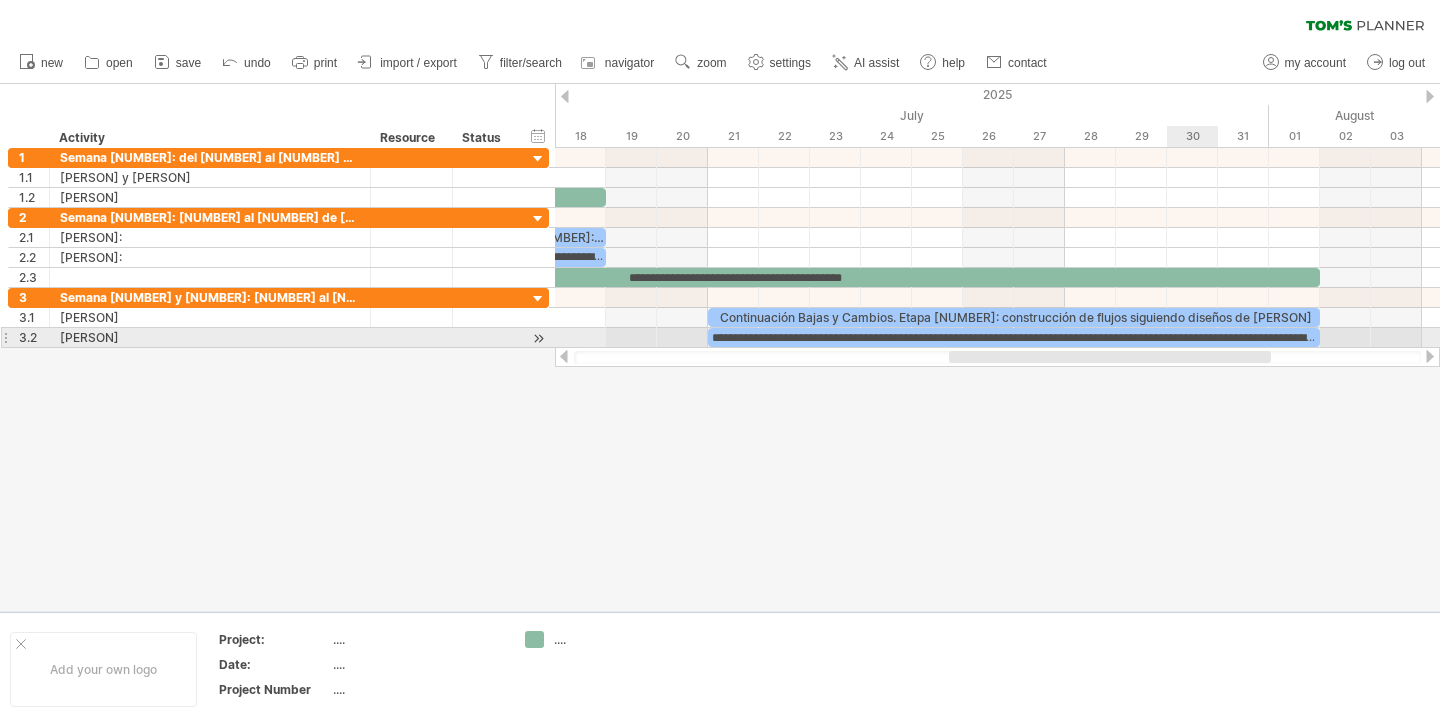 click on "Trying to reach plan.tomsplanner.com
Connected again...
0%
clear filter
new 1" at bounding box center (720, 363) 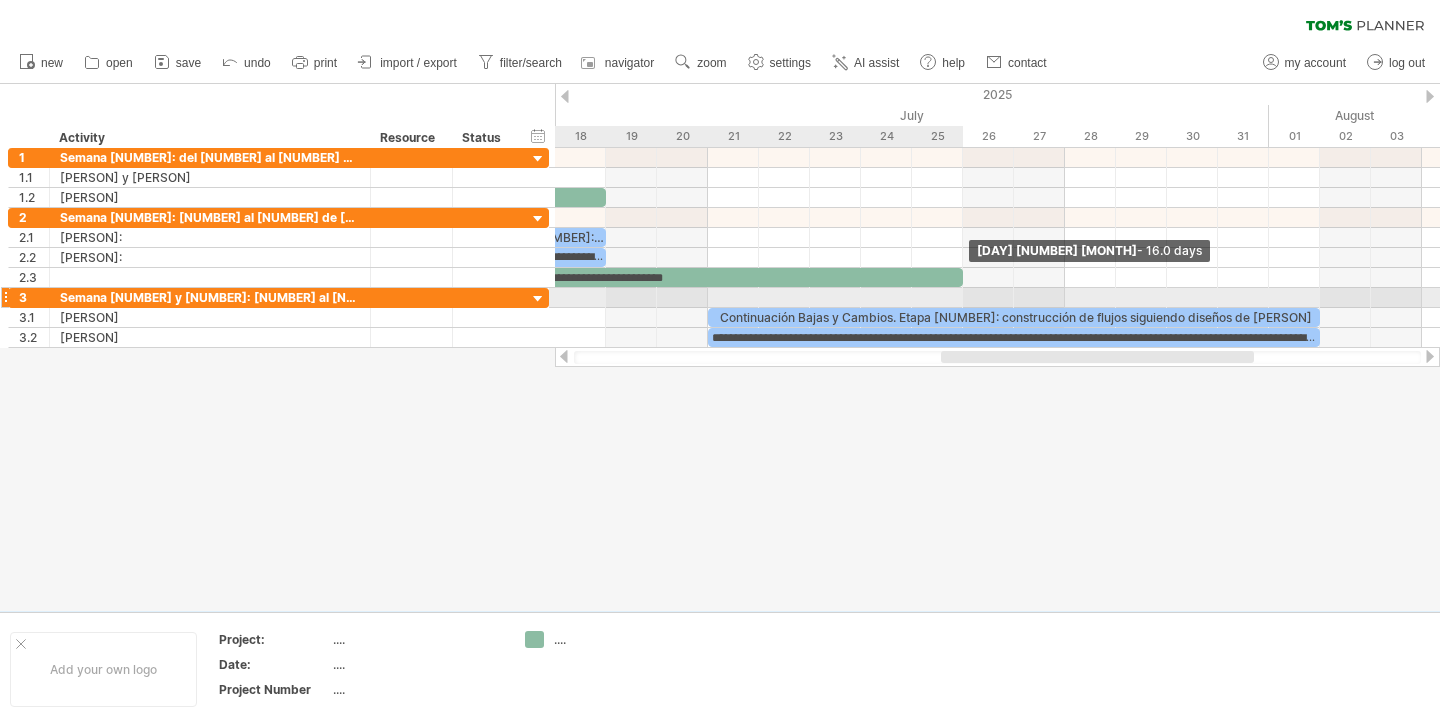 drag, startPoint x: 1319, startPoint y: 276, endPoint x: 961, endPoint y: 290, distance: 358.27365 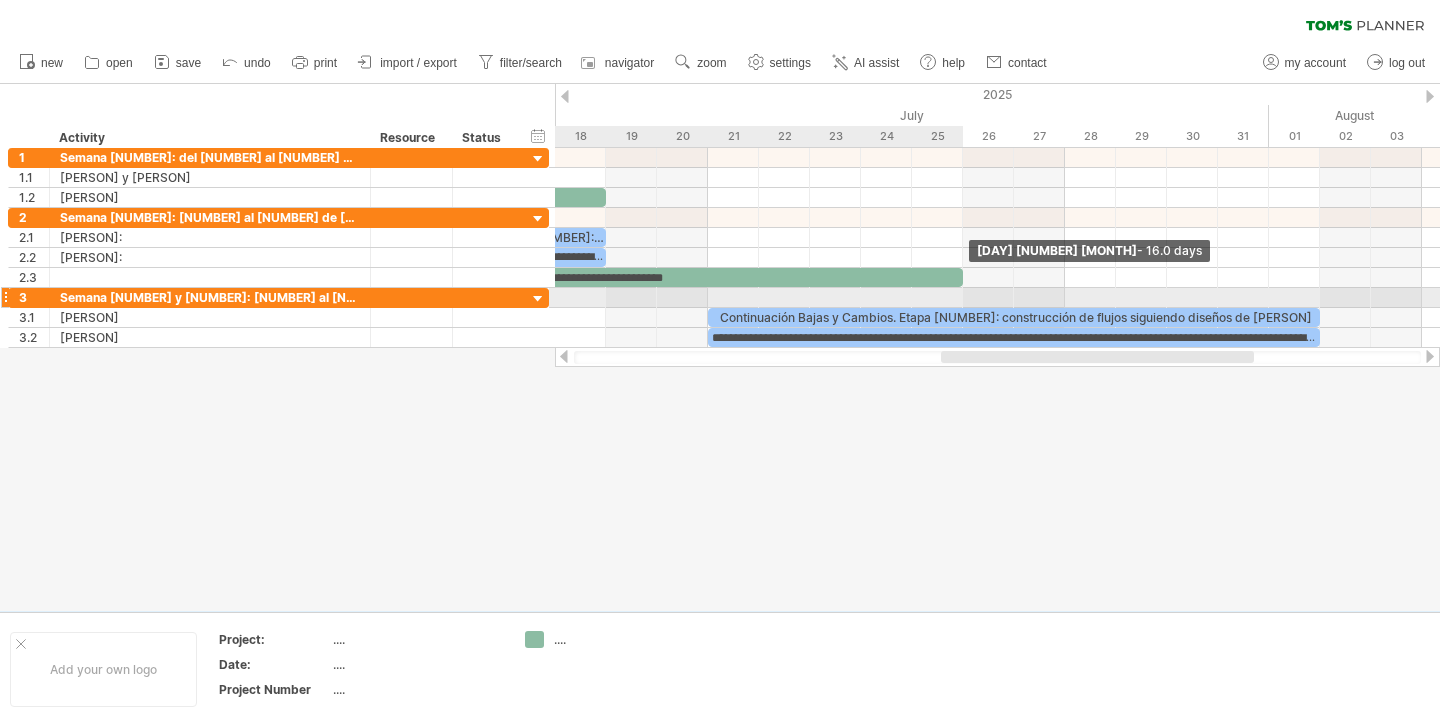 click on "**********" at bounding box center (997, 248) 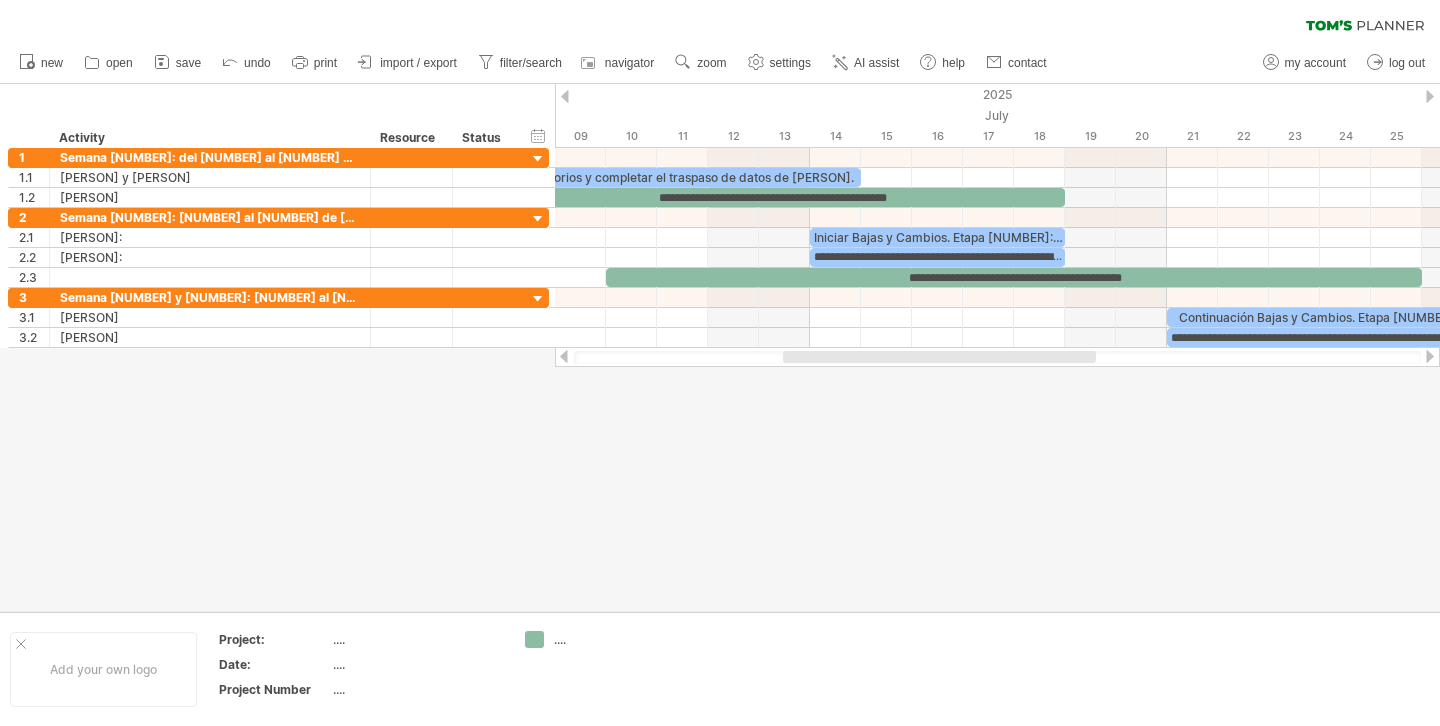 drag, startPoint x: 966, startPoint y: 356, endPoint x: 808, endPoint y: 361, distance: 158.0791 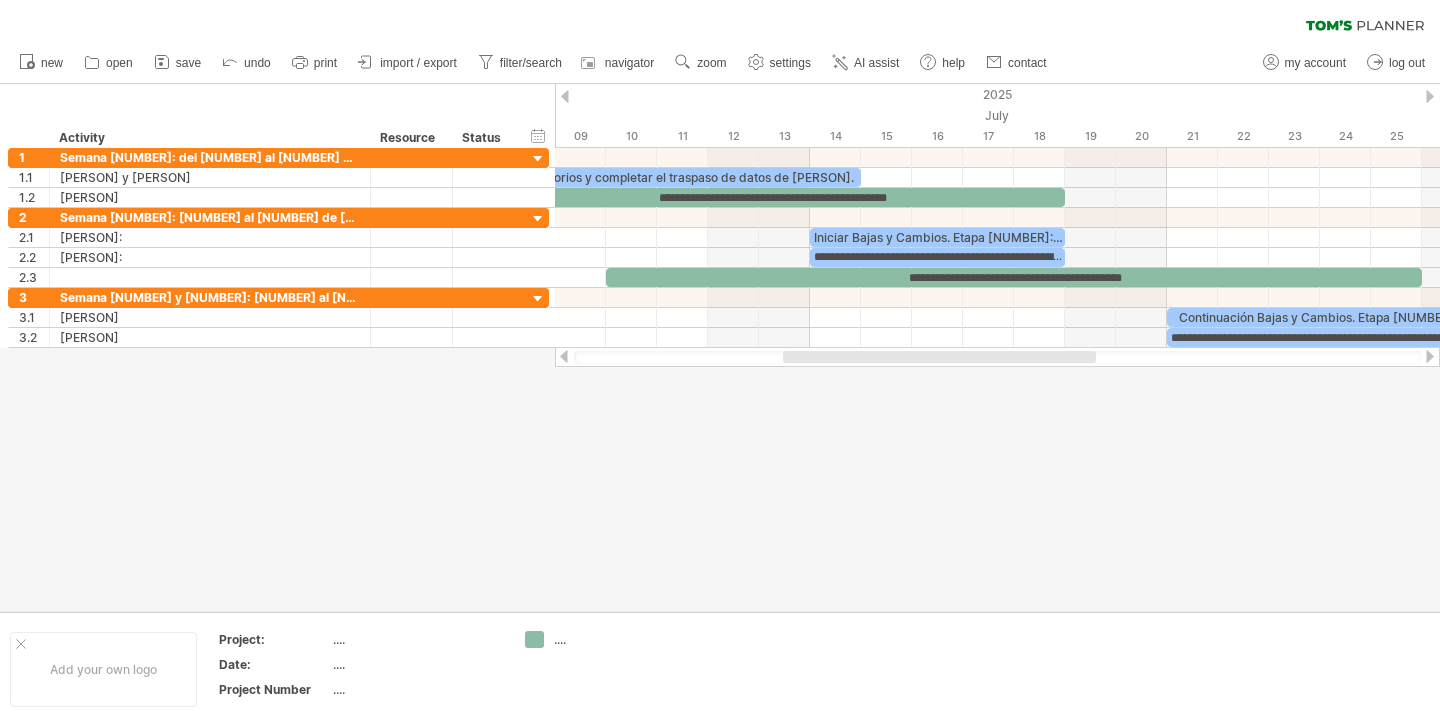click at bounding box center [939, 357] 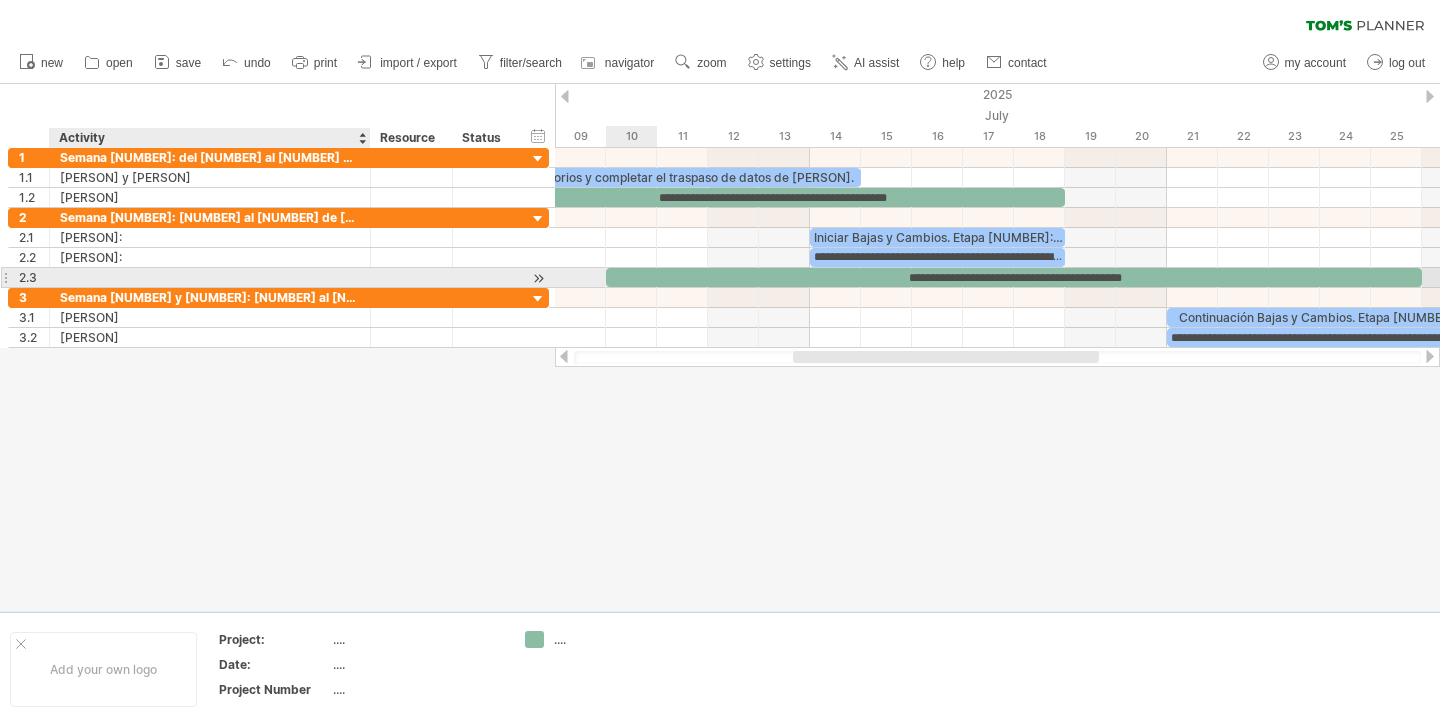 click at bounding box center (210, 277) 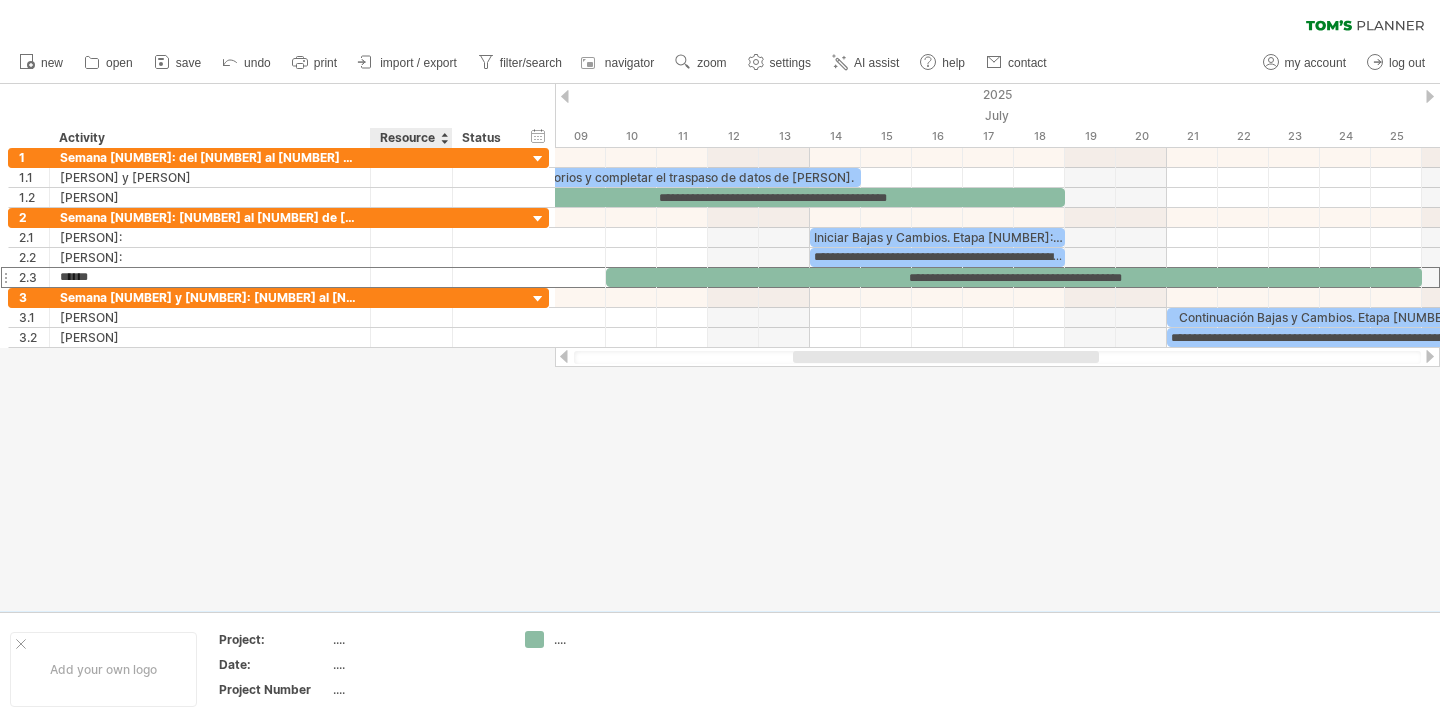 click at bounding box center [720, 347] 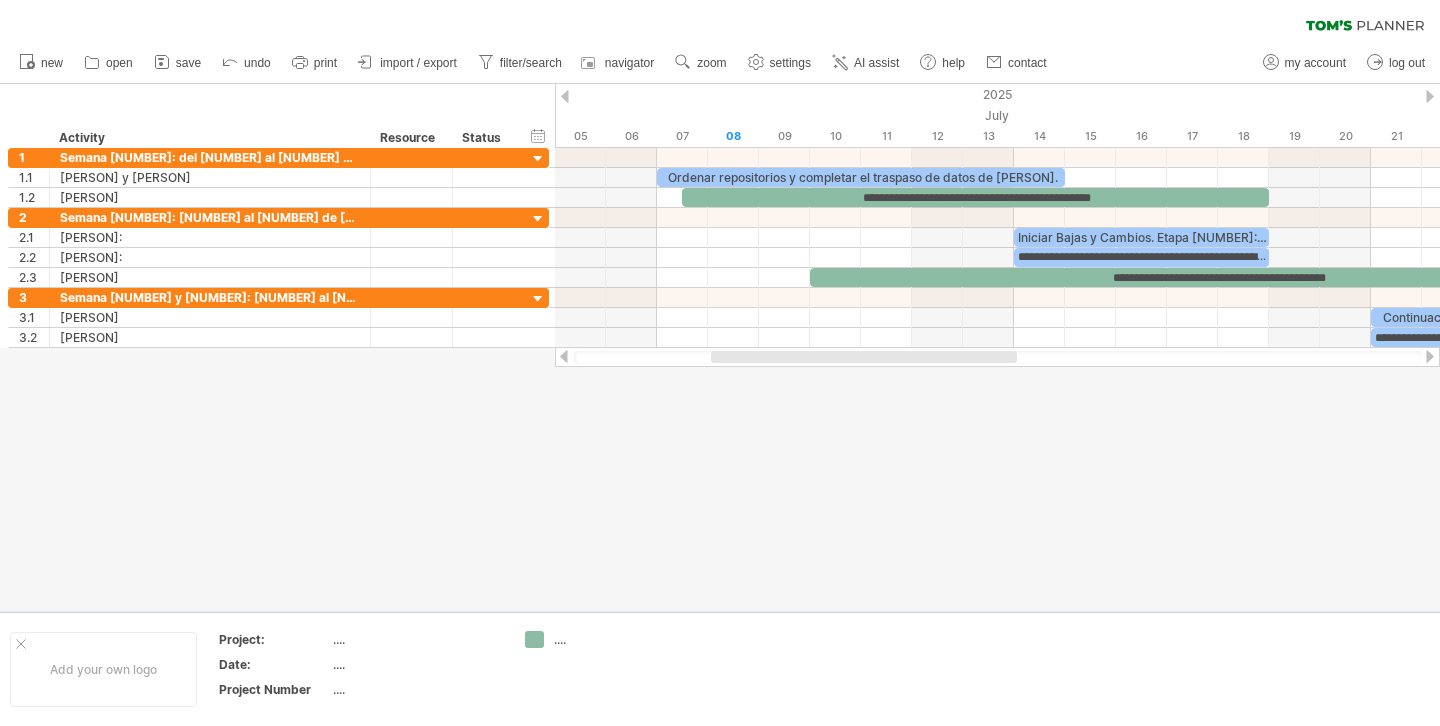 drag, startPoint x: 867, startPoint y: 355, endPoint x: 785, endPoint y: 355, distance: 82 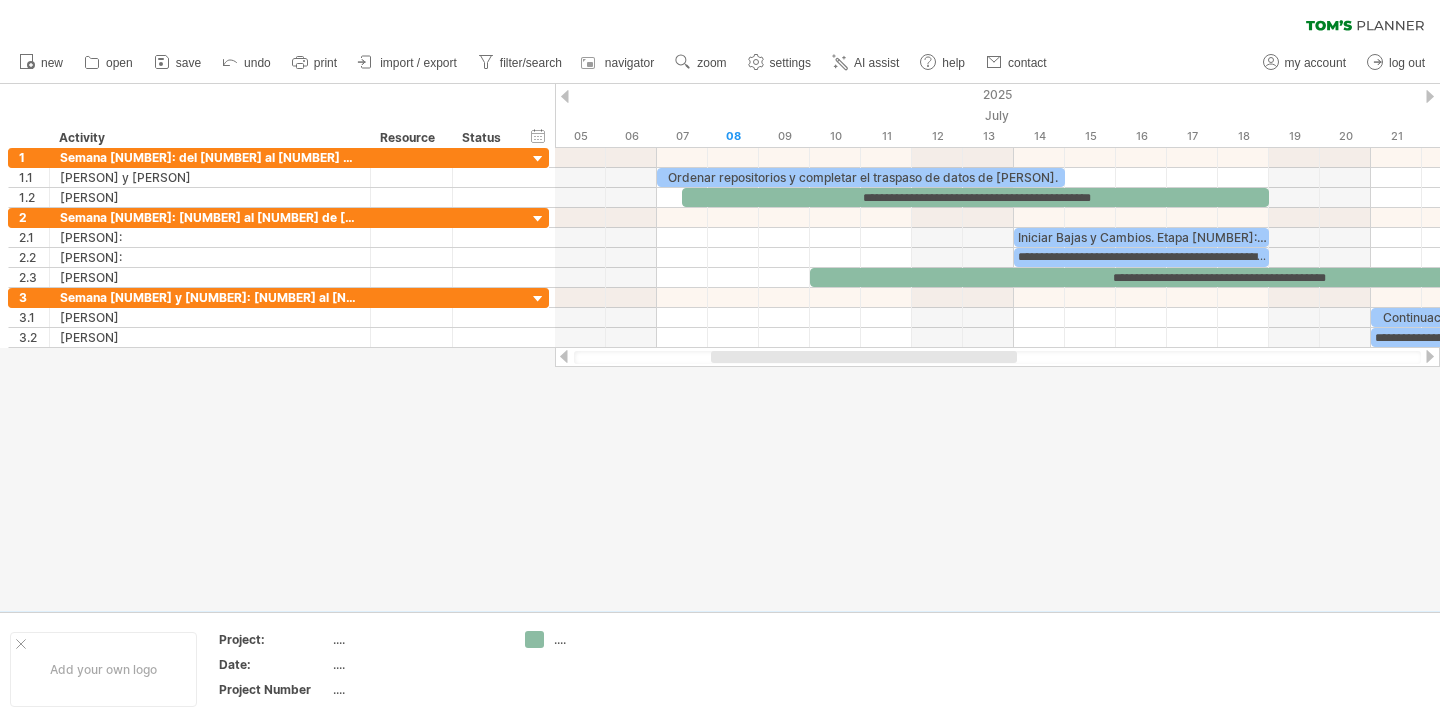click at bounding box center (864, 357) 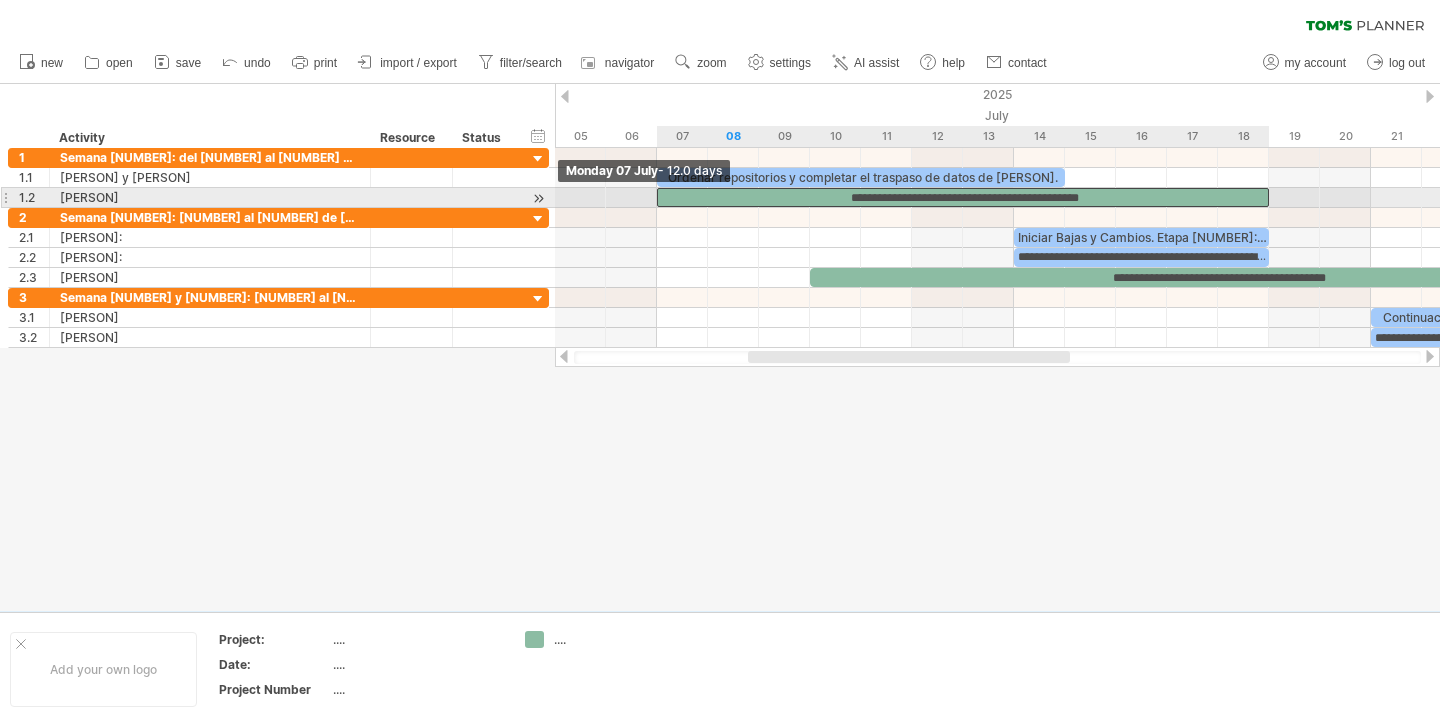 drag, startPoint x: 680, startPoint y: 199, endPoint x: 661, endPoint y: 200, distance: 19.026299 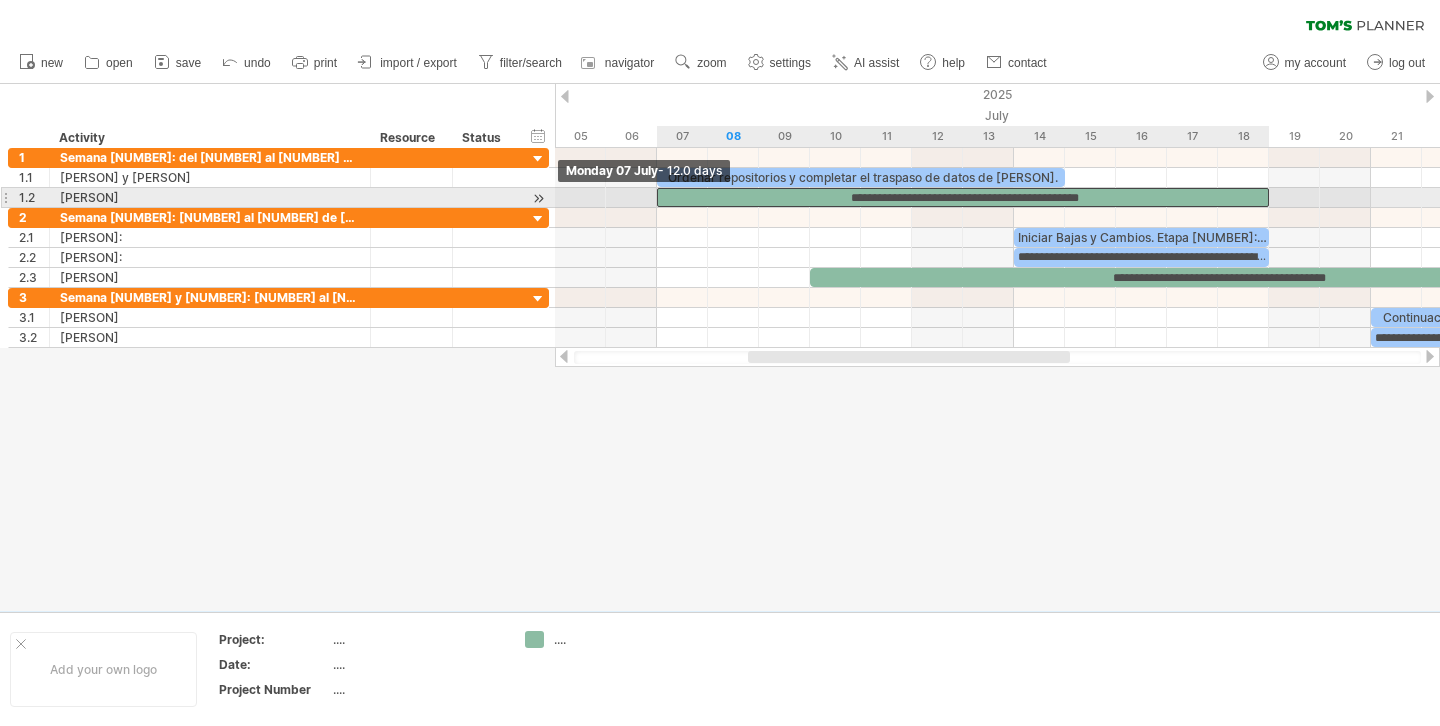 click on "**********" at bounding box center (963, 197) 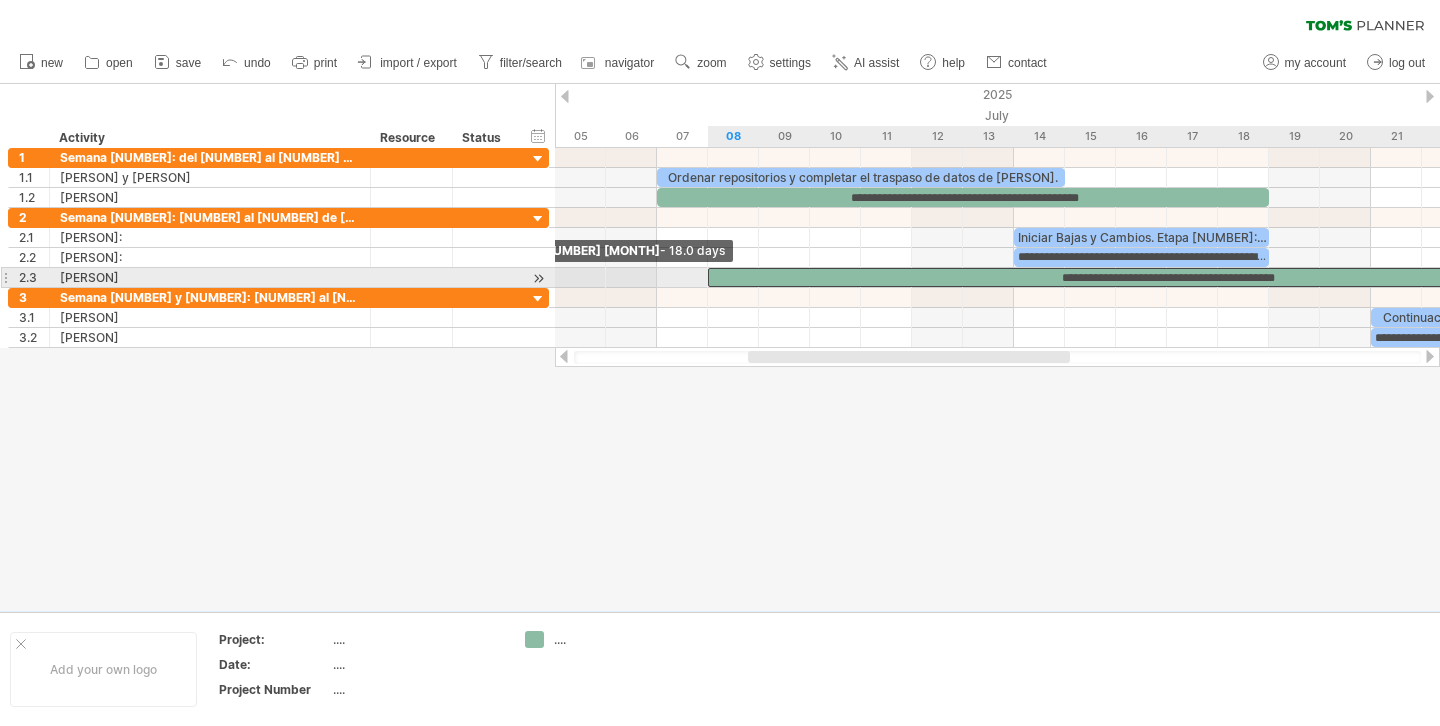 drag, startPoint x: 811, startPoint y: 278, endPoint x: 709, endPoint y: 283, distance: 102.122475 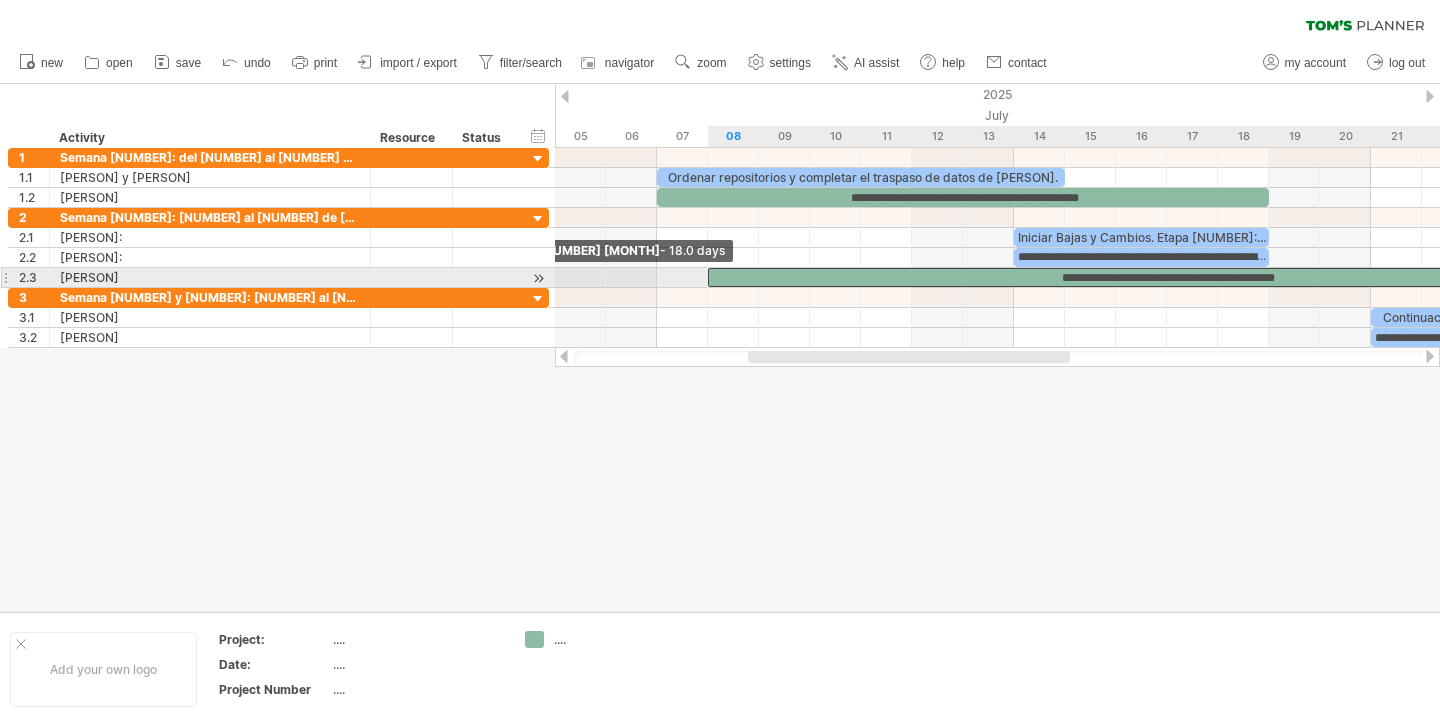 click at bounding box center [708, 277] 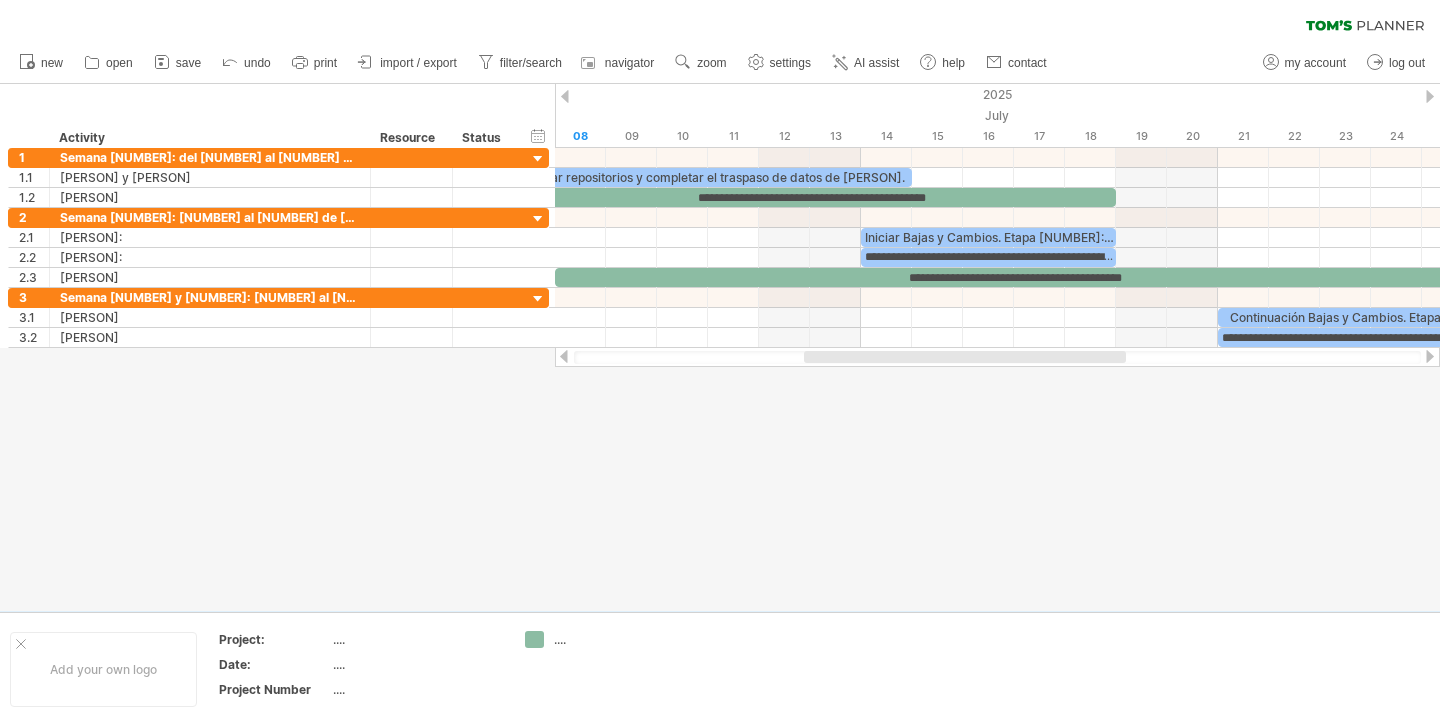 drag, startPoint x: 877, startPoint y: 356, endPoint x: 933, endPoint y: 361, distance: 56.22277 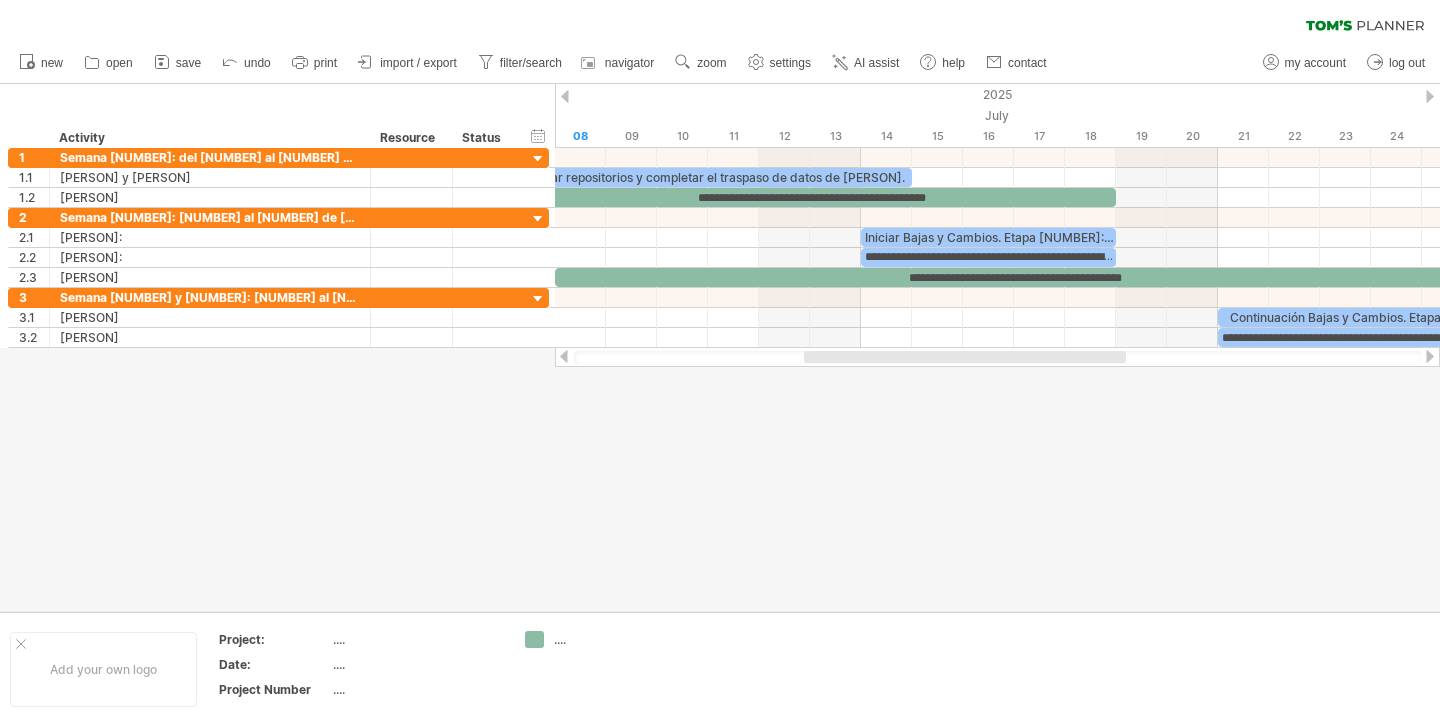 click at bounding box center (965, 357) 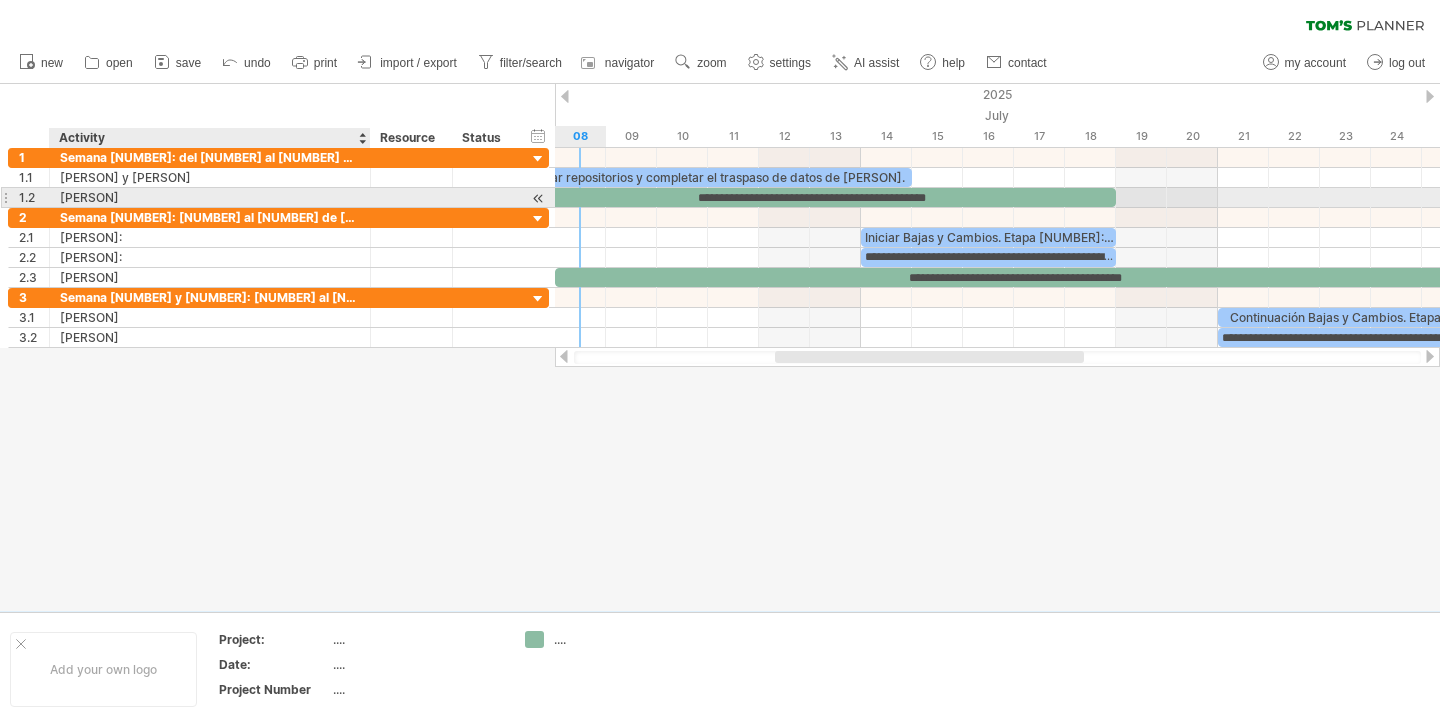 click on "[PERSON]" at bounding box center [210, 197] 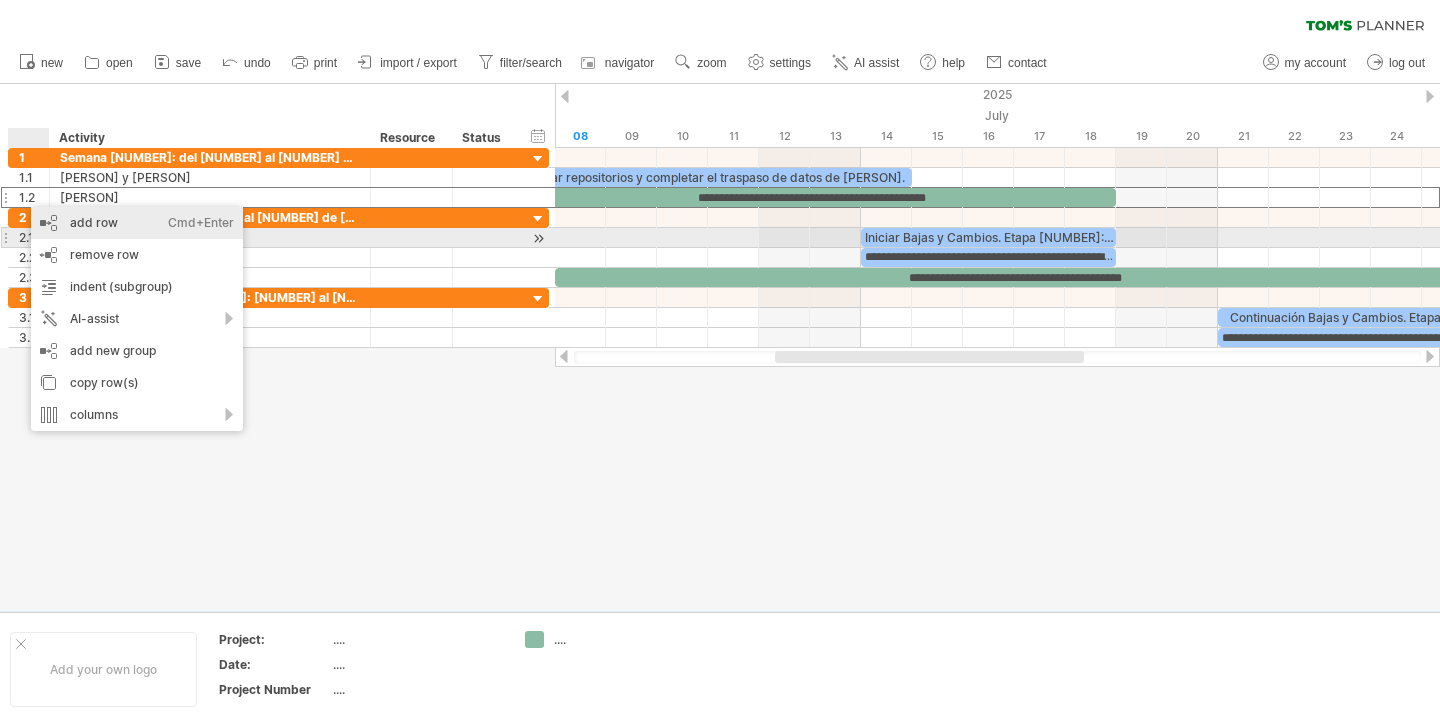 click on "add row Ctrl+Enter Cmd+Enter" at bounding box center [137, 223] 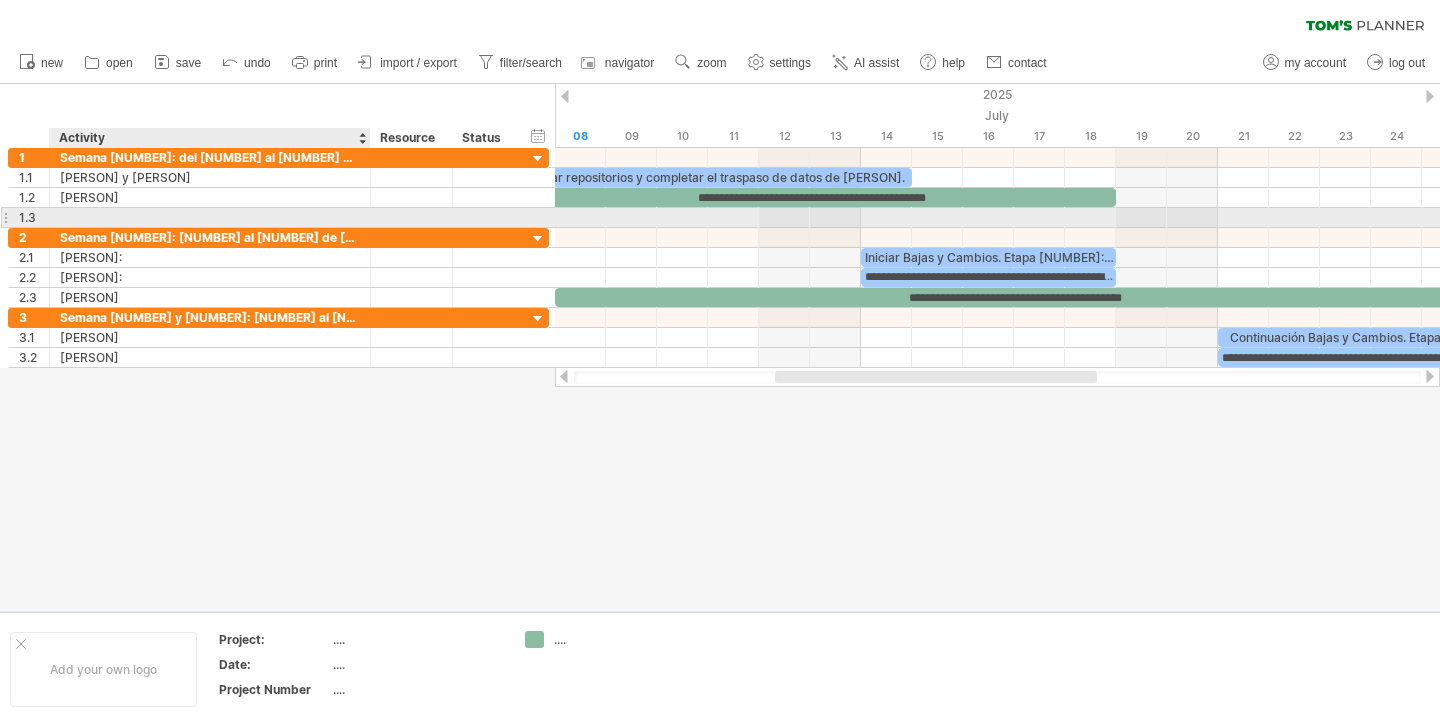 click at bounding box center [210, 217] 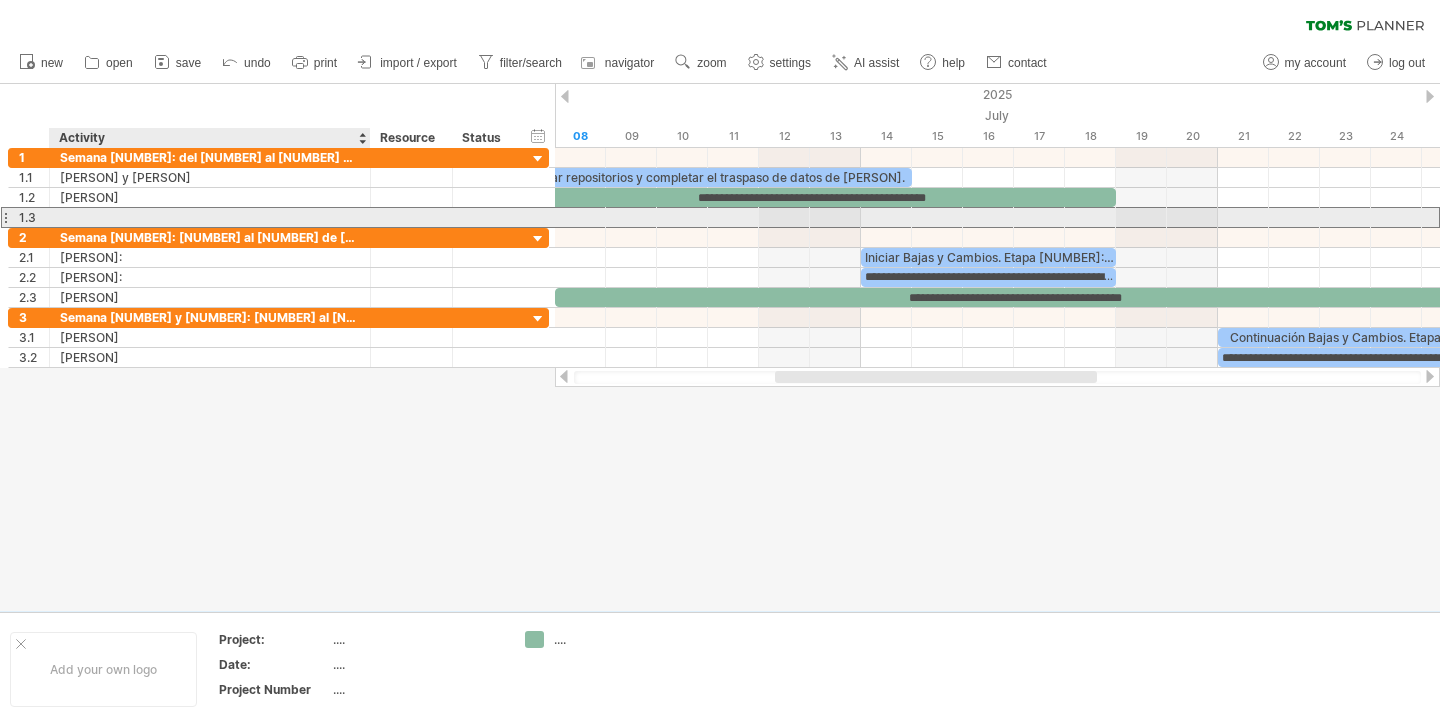 click at bounding box center (210, 217) 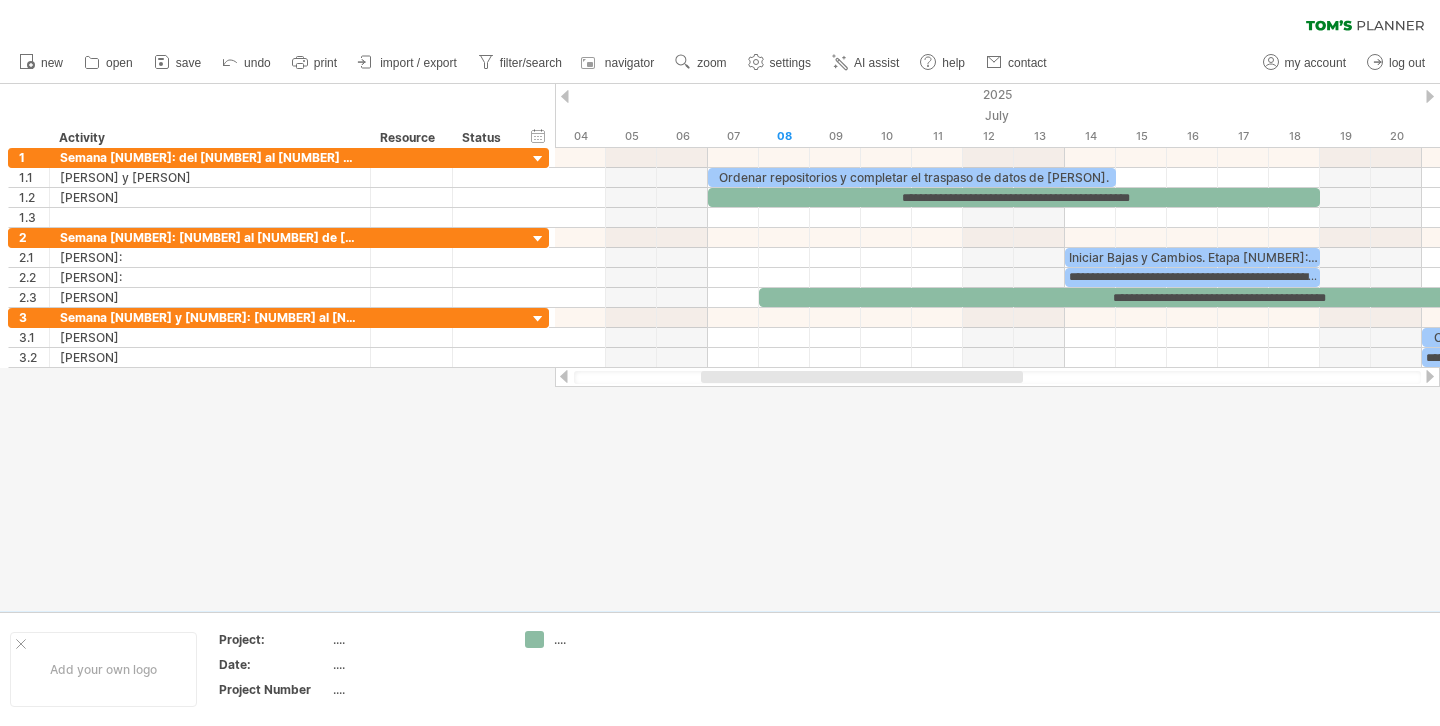 drag, startPoint x: 803, startPoint y: 376, endPoint x: 729, endPoint y: 380, distance: 74.10803 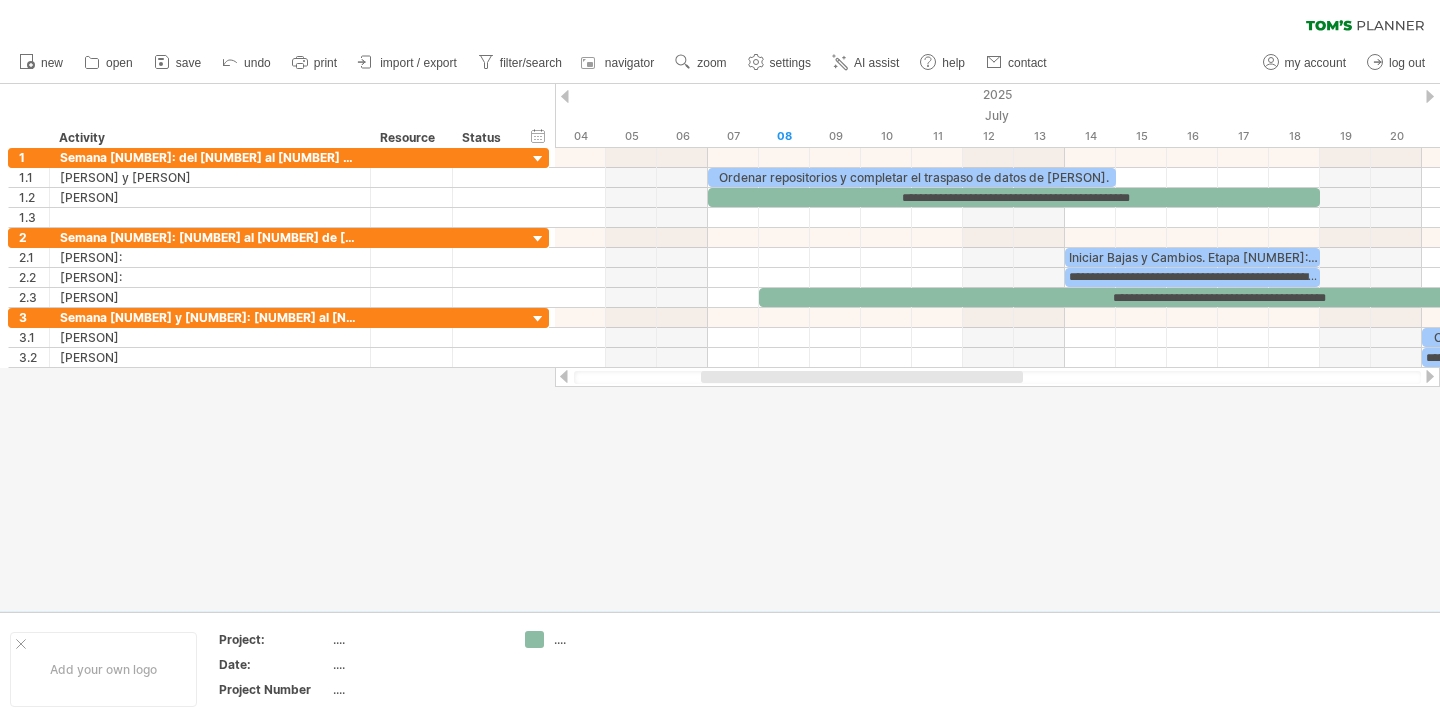 click at bounding box center (862, 377) 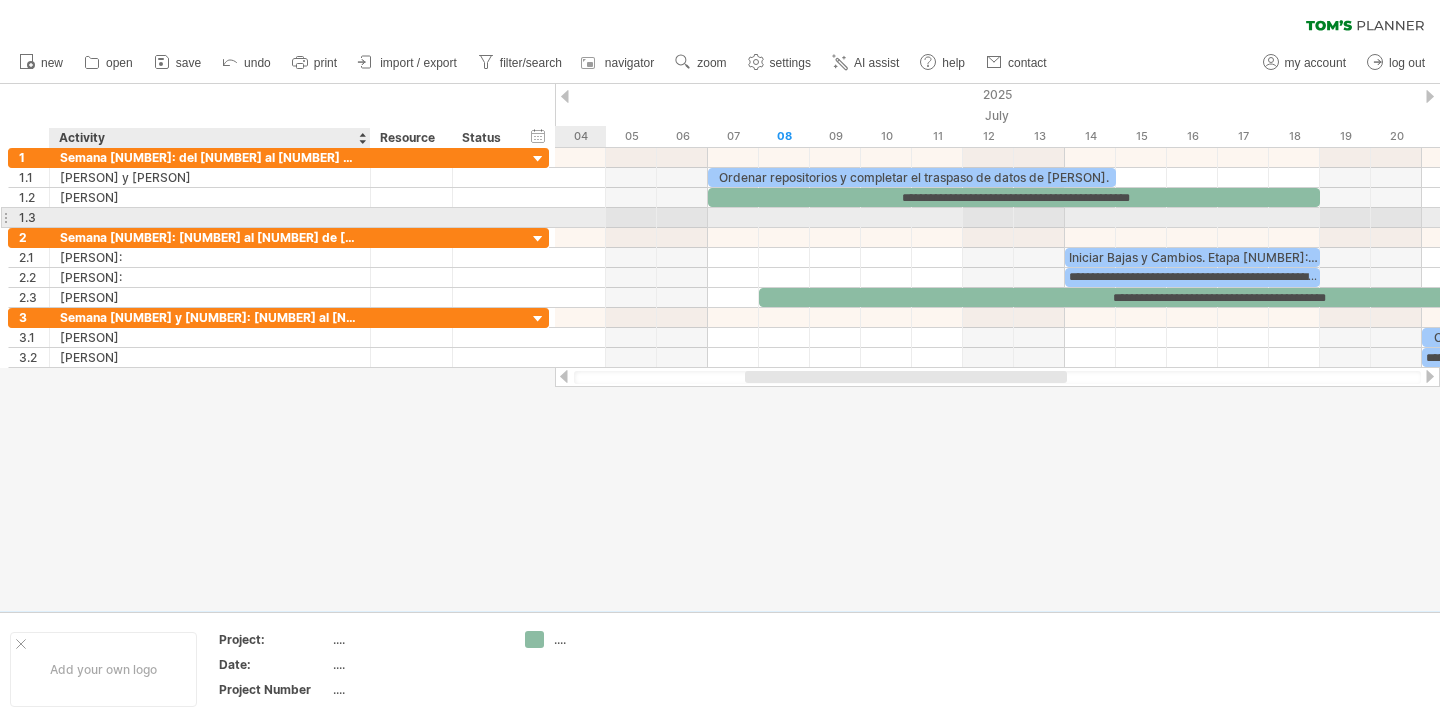 click at bounding box center (210, 217) 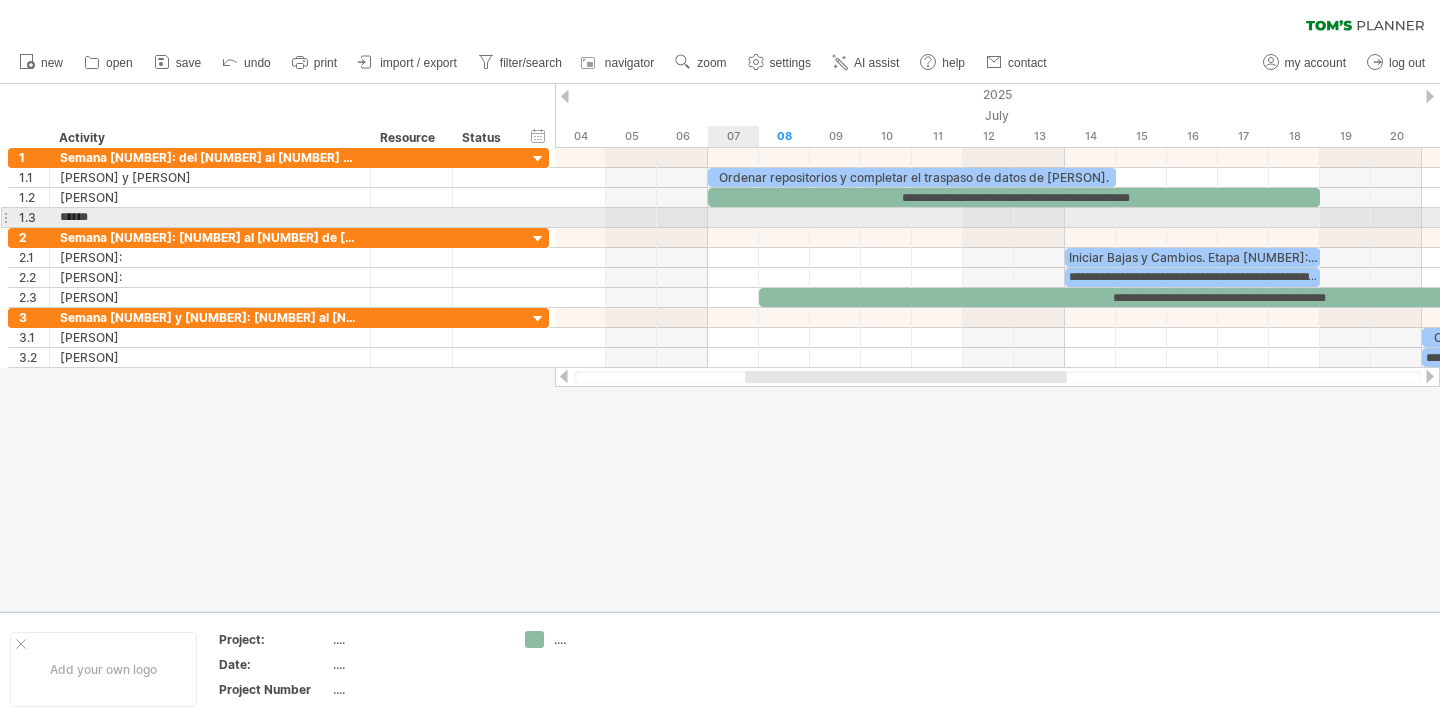 click at bounding box center (997, 218) 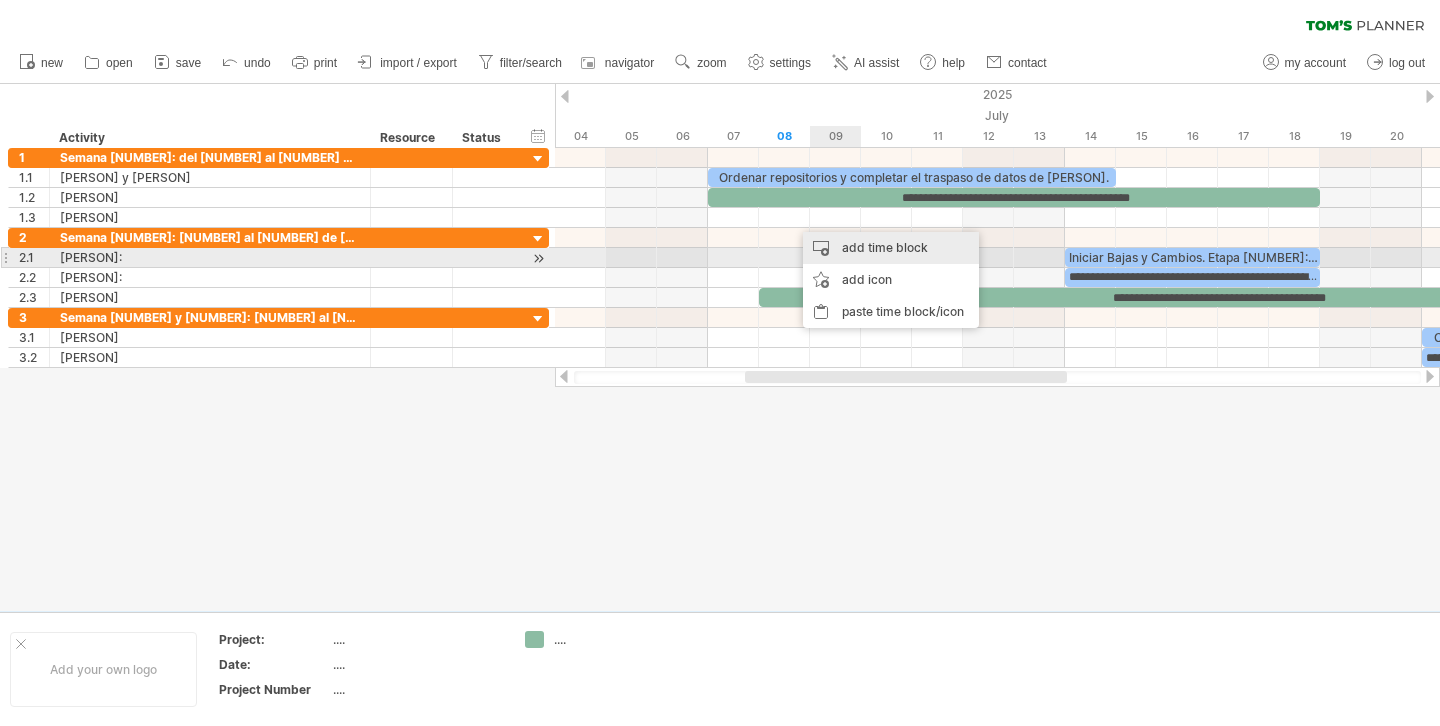 click on "add time block" at bounding box center (891, 248) 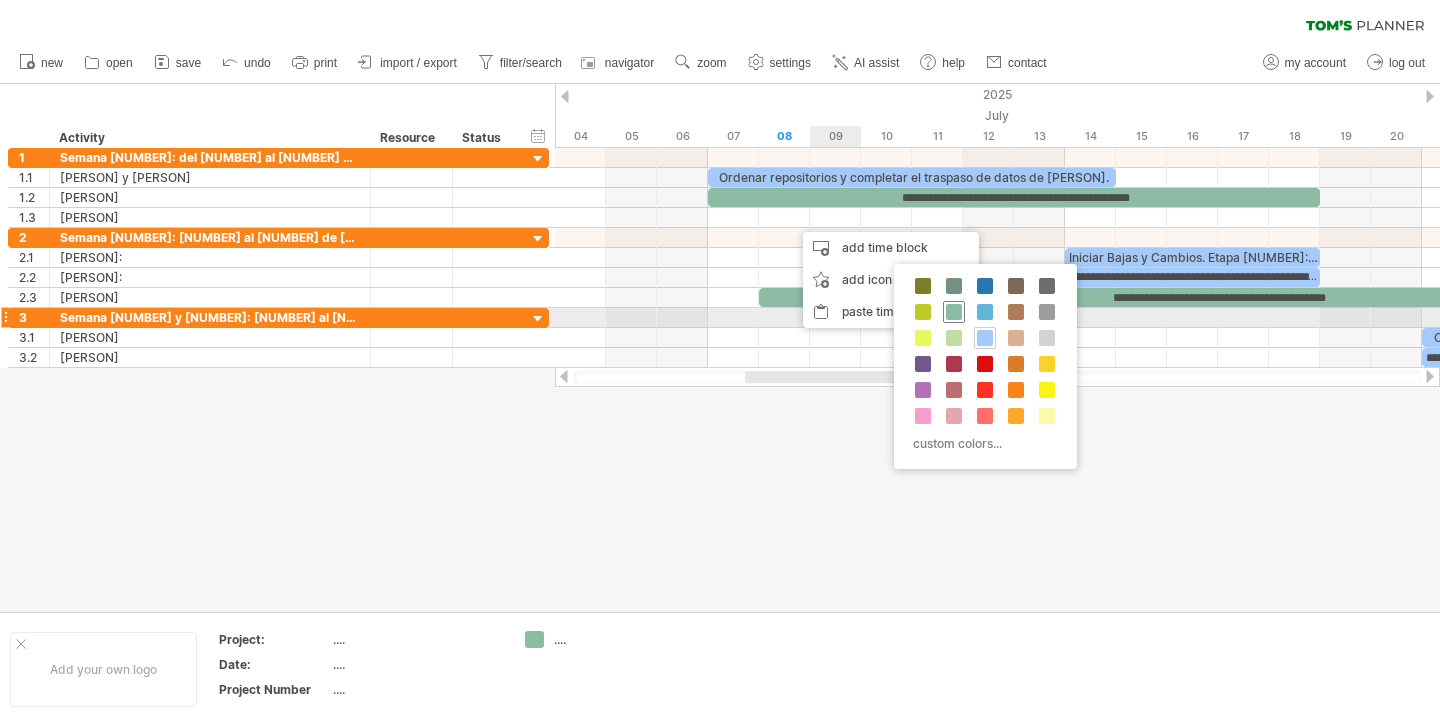 click at bounding box center (954, 312) 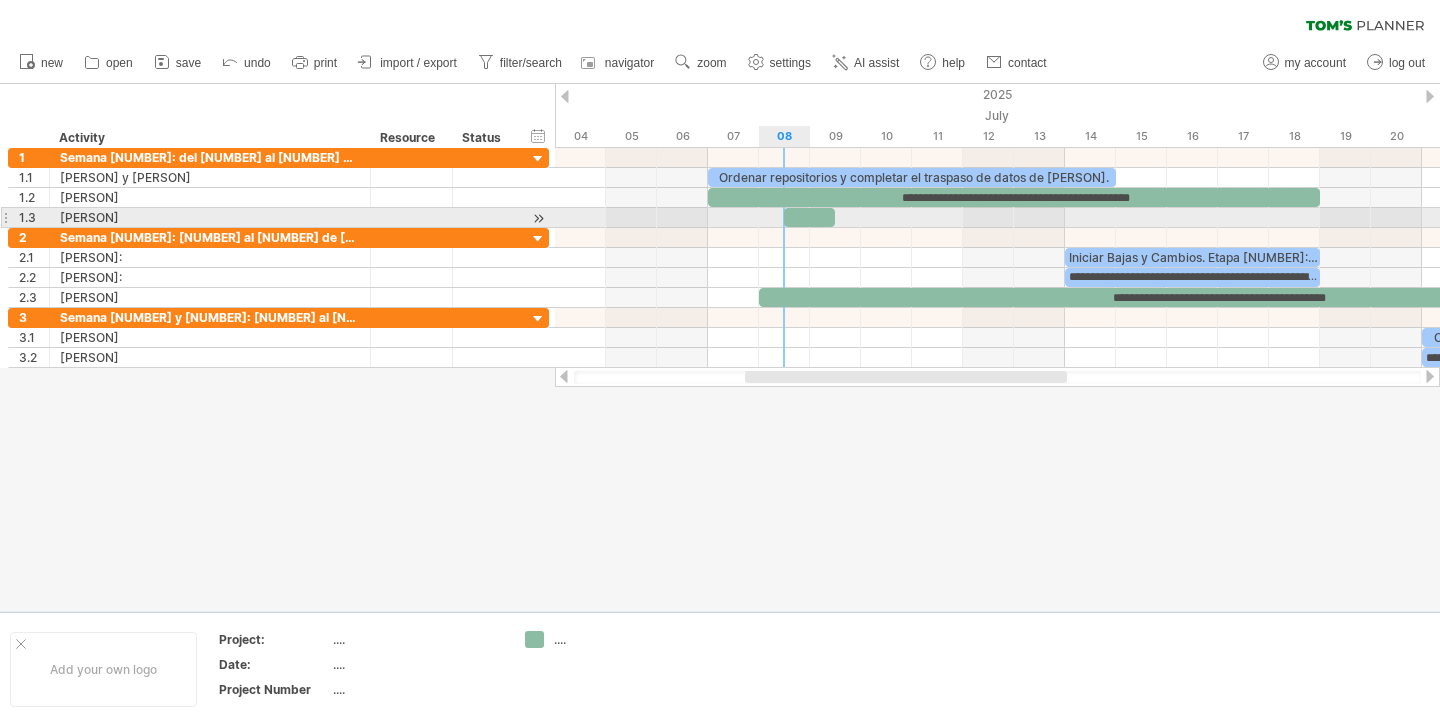 click at bounding box center (809, 217) 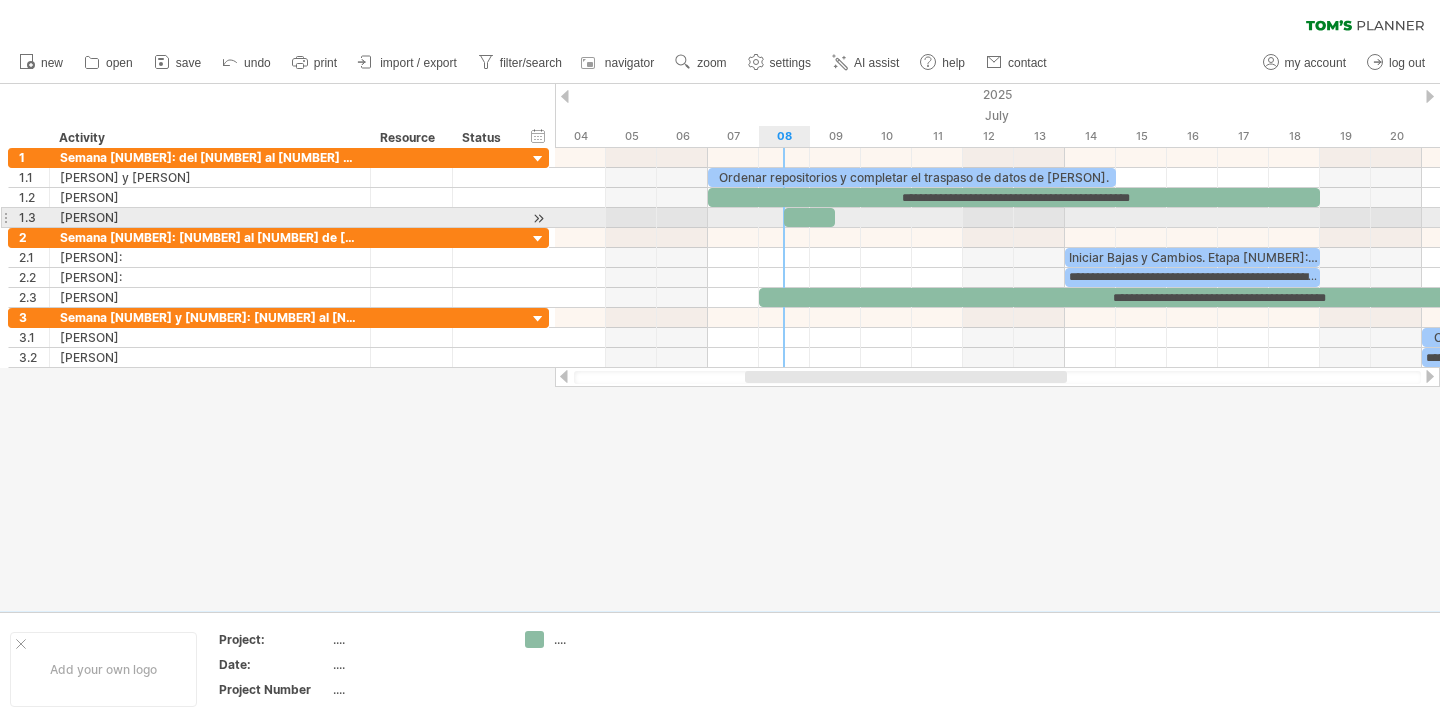 click at bounding box center (809, 217) 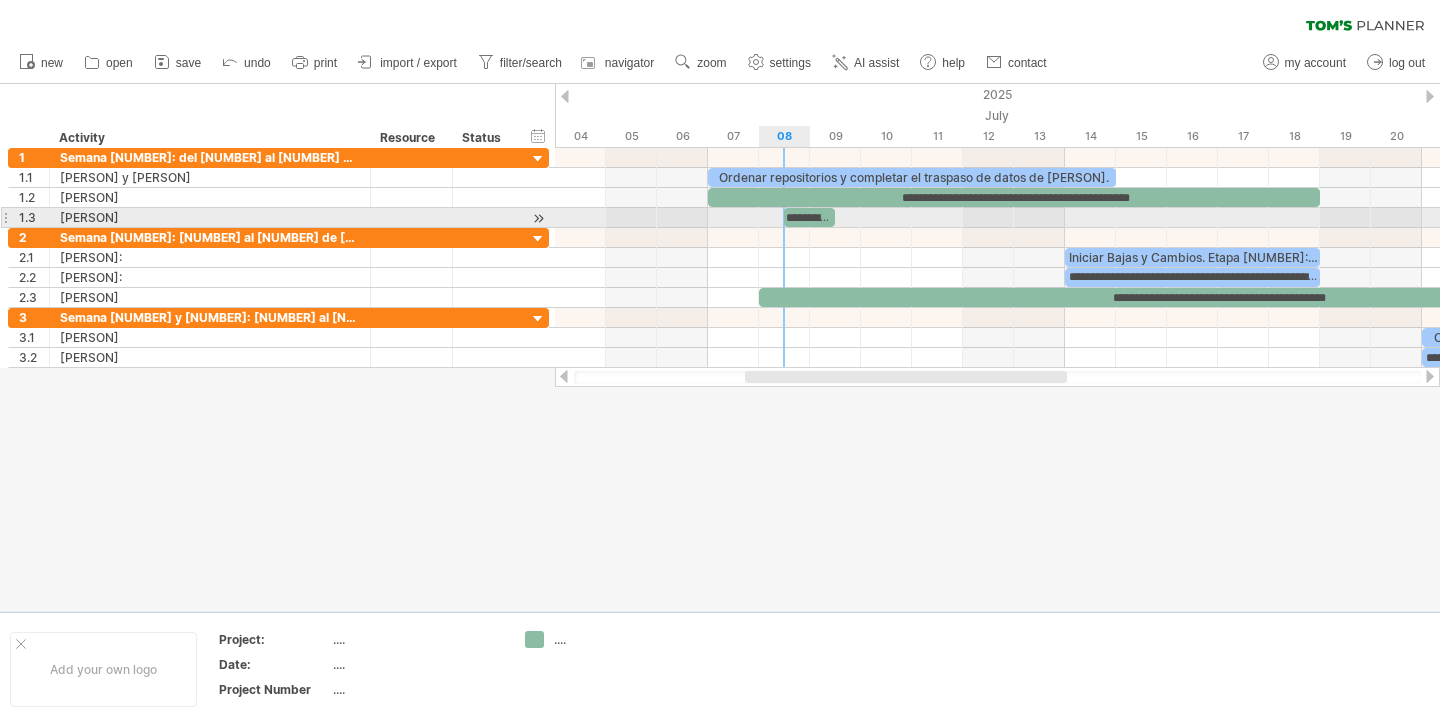 scroll, scrollTop: 0, scrollLeft: 24, axis: horizontal 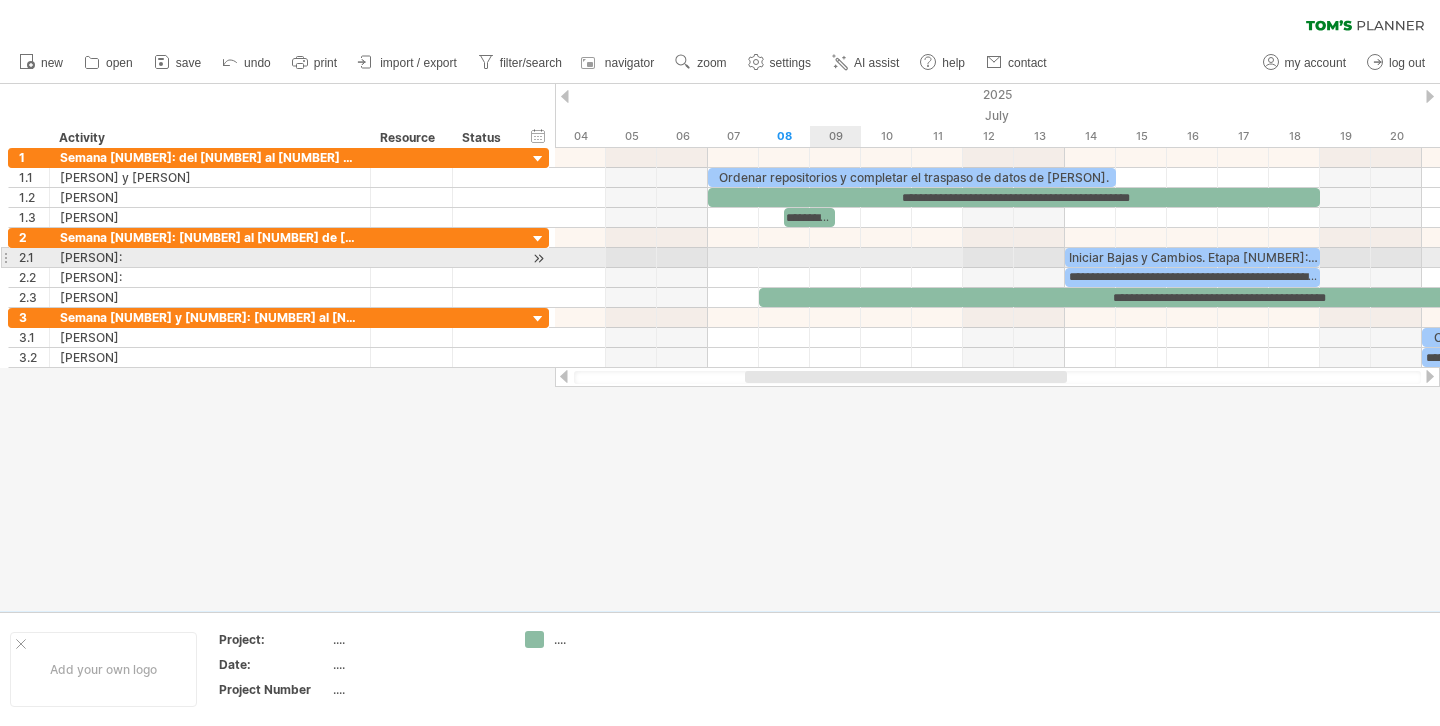 click at bounding box center (997, 258) 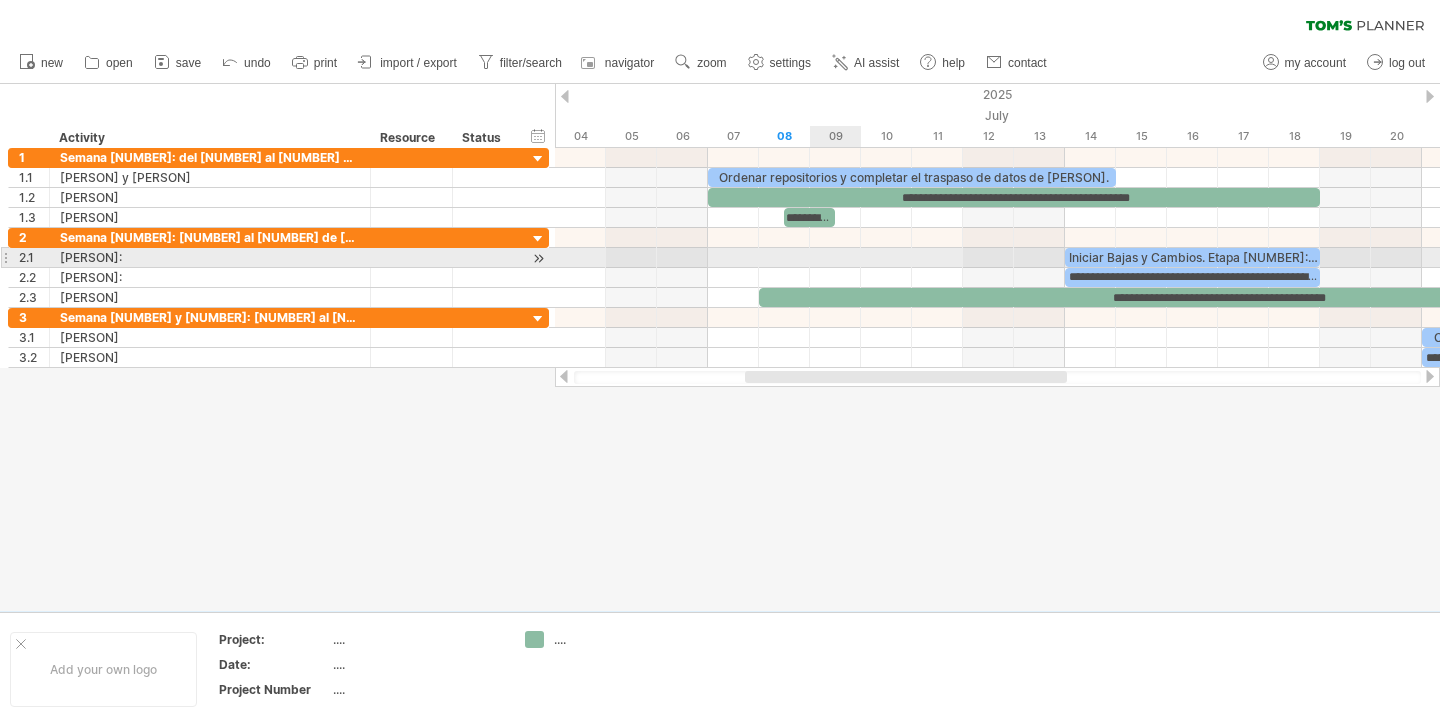 scroll, scrollTop: 0, scrollLeft: 0, axis: both 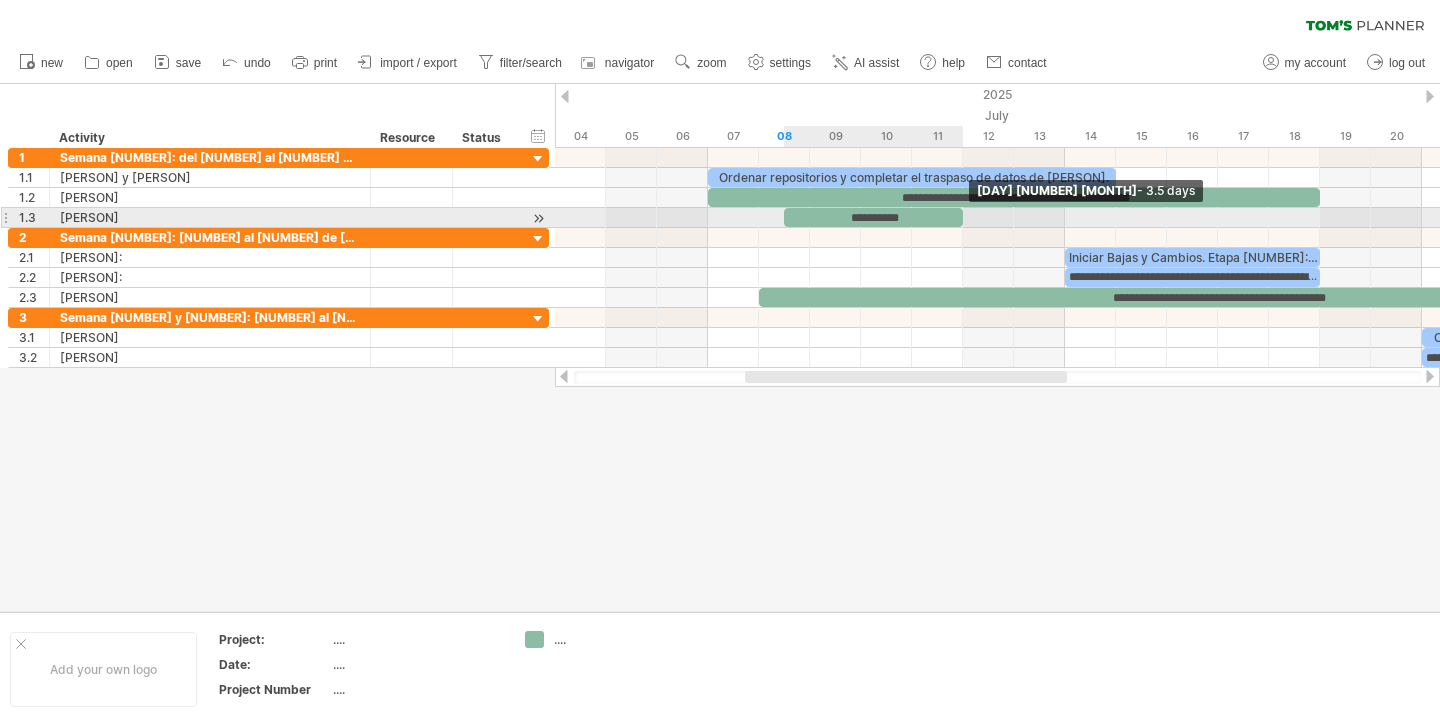drag, startPoint x: 834, startPoint y: 220, endPoint x: 970, endPoint y: 222, distance: 136.01471 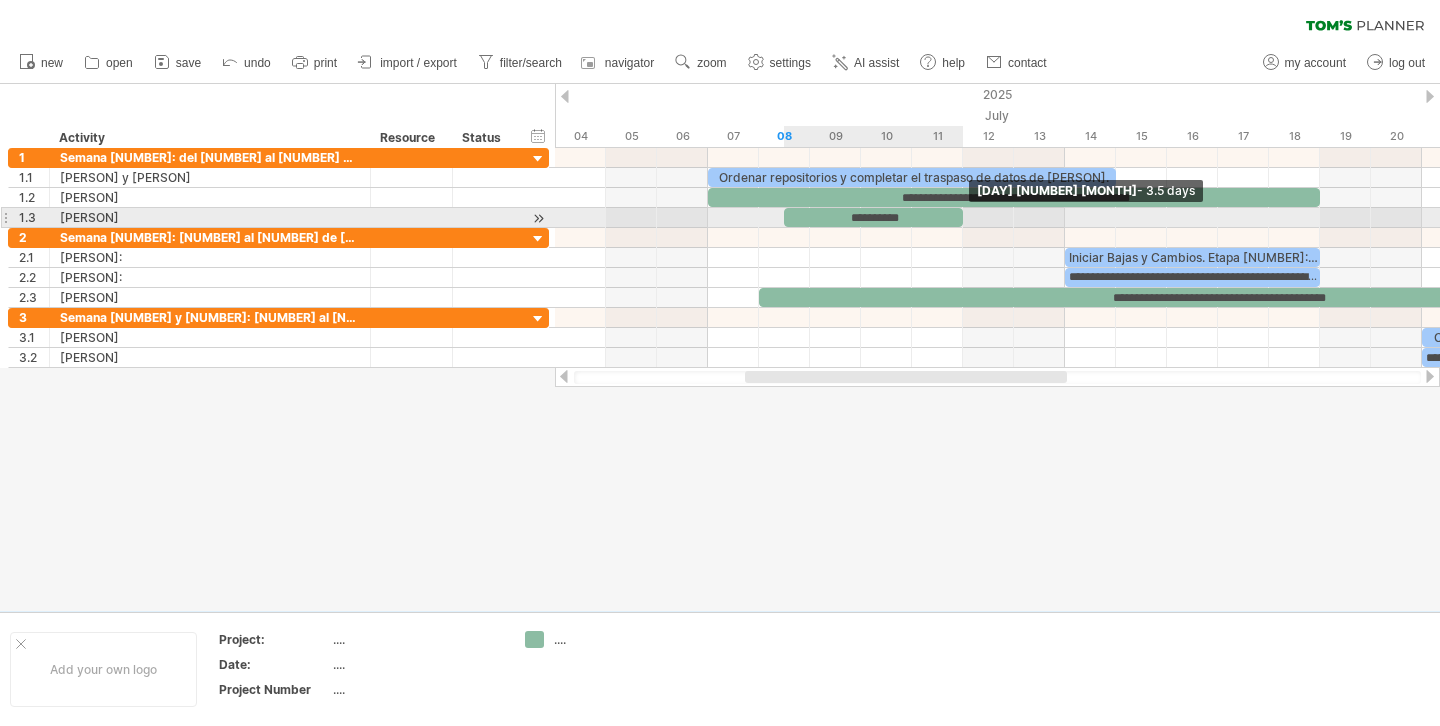 click on "**********" at bounding box center [997, 258] 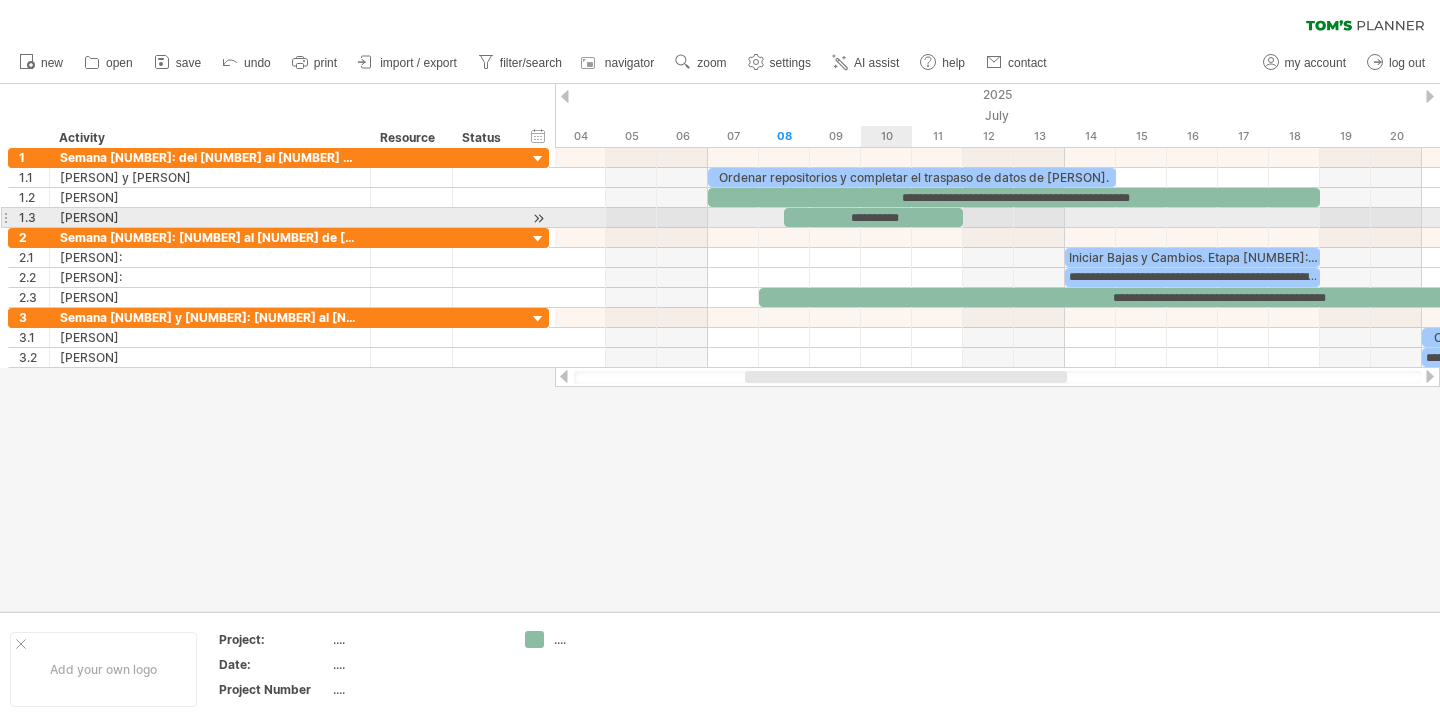 click on "**********" at bounding box center (873, 217) 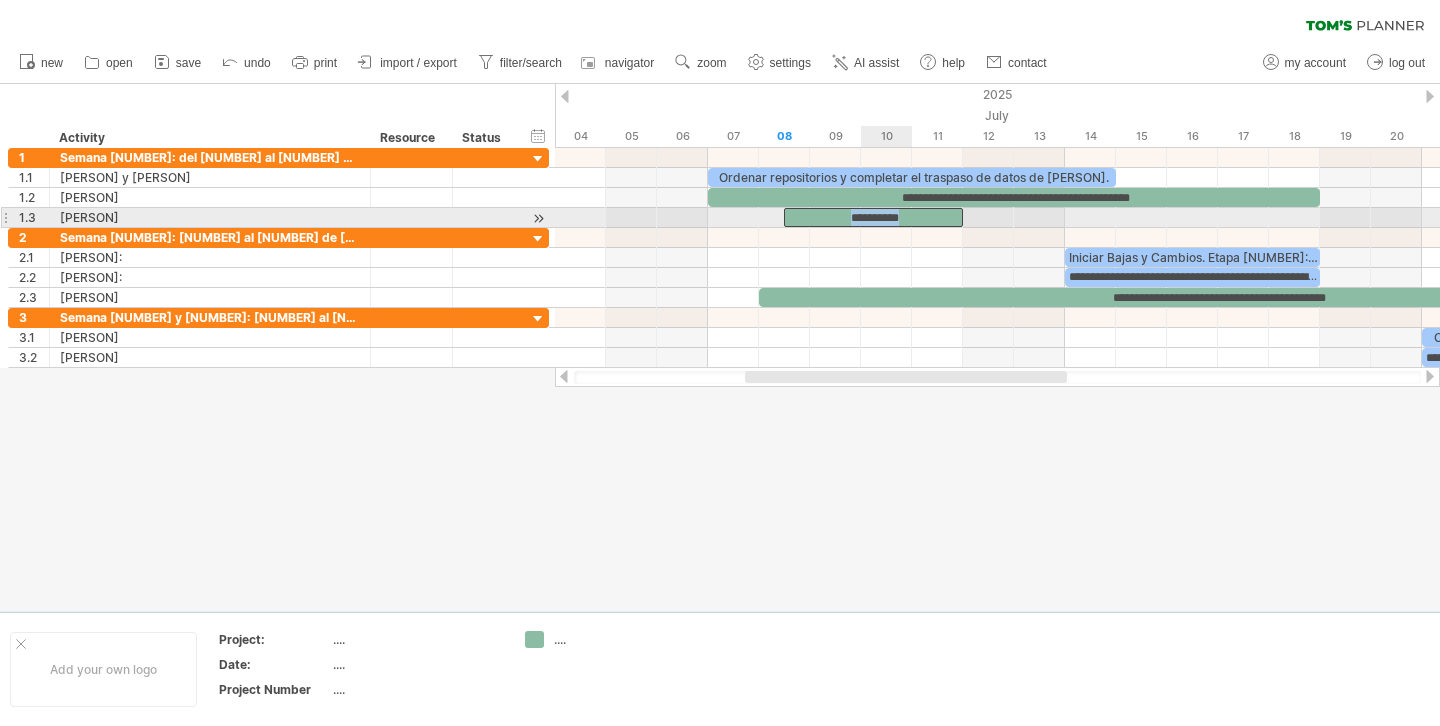 click on "**********" at bounding box center (873, 217) 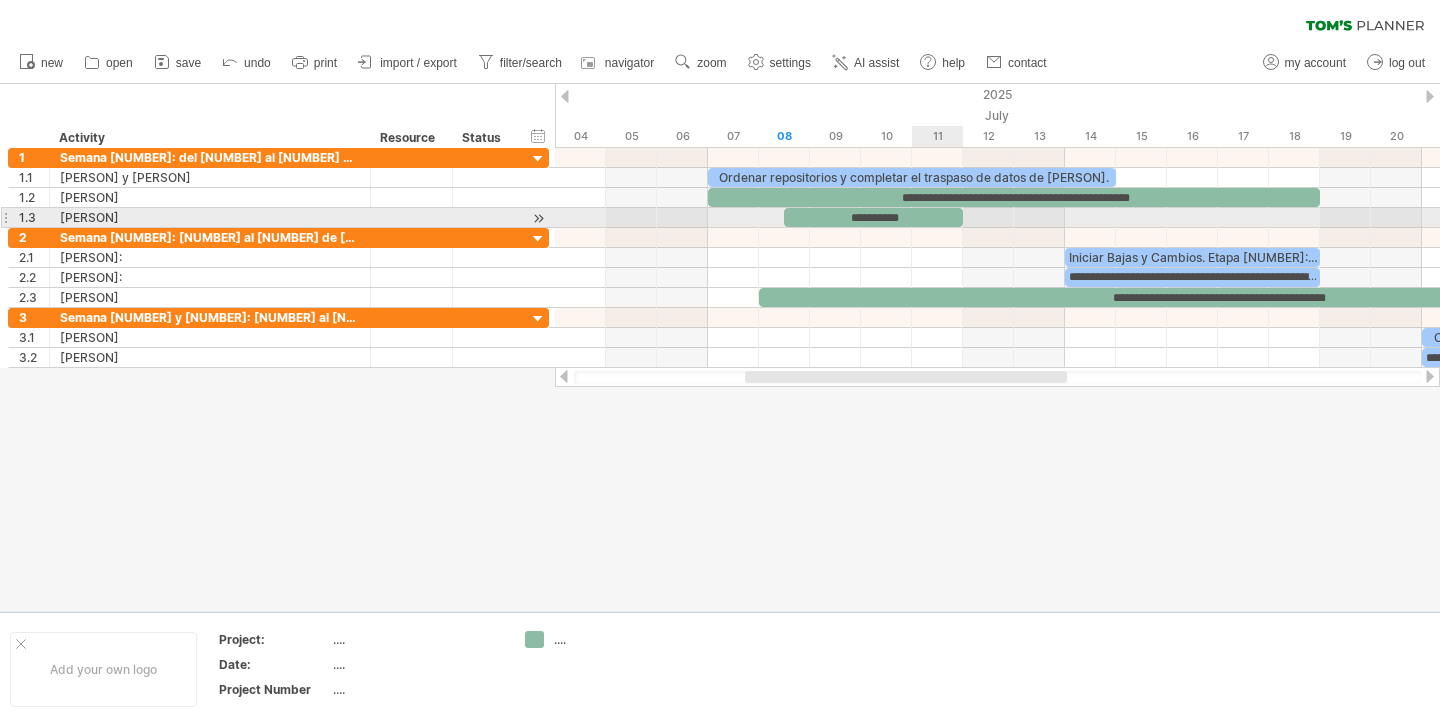 click on "**********" at bounding box center [873, 217] 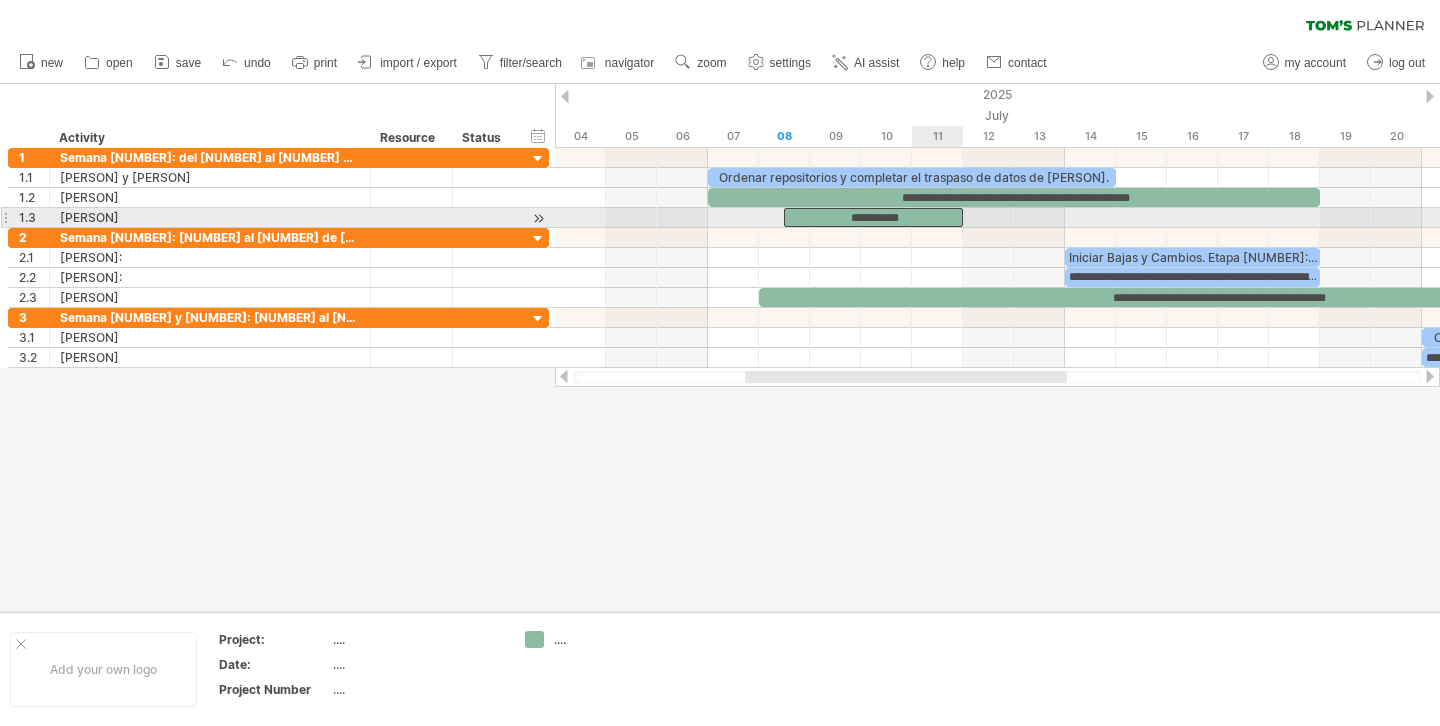 click on "**********" at bounding box center [873, 217] 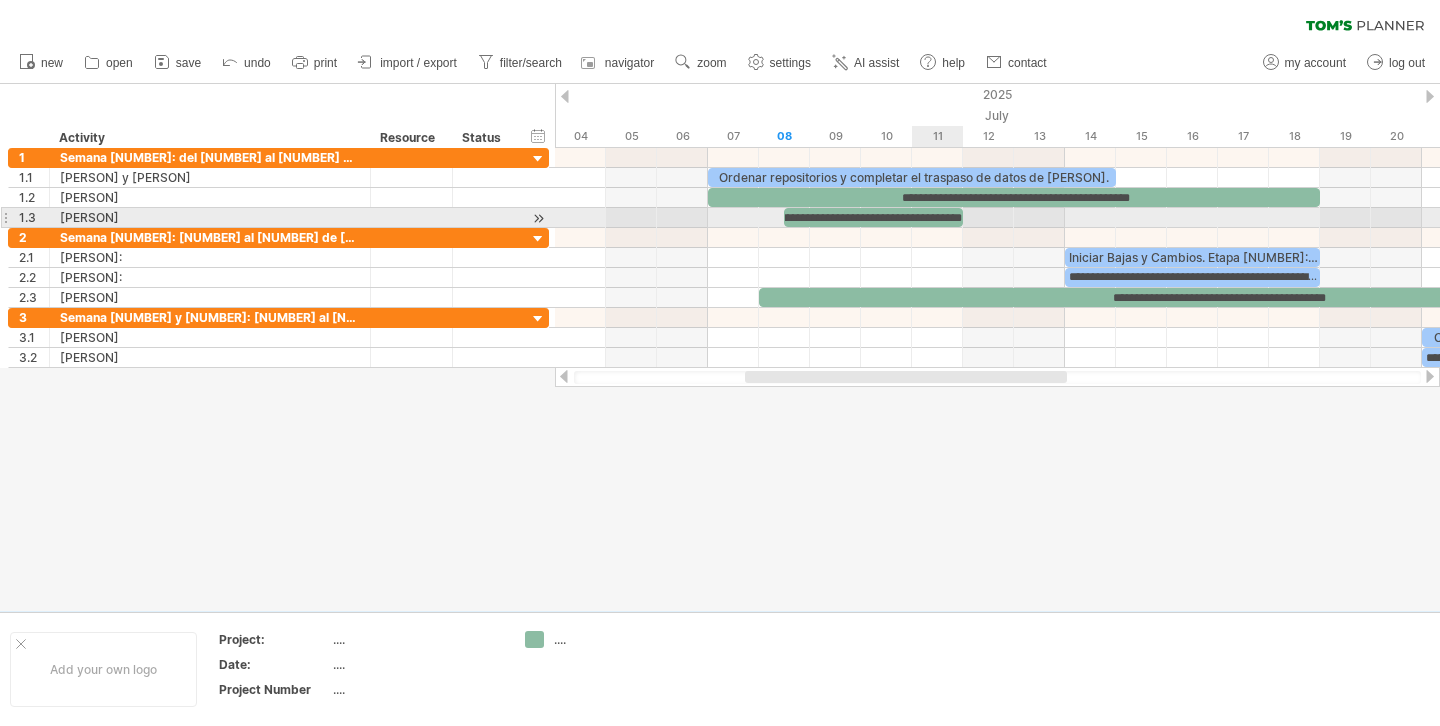 scroll, scrollTop: 0, scrollLeft: 44, axis: horizontal 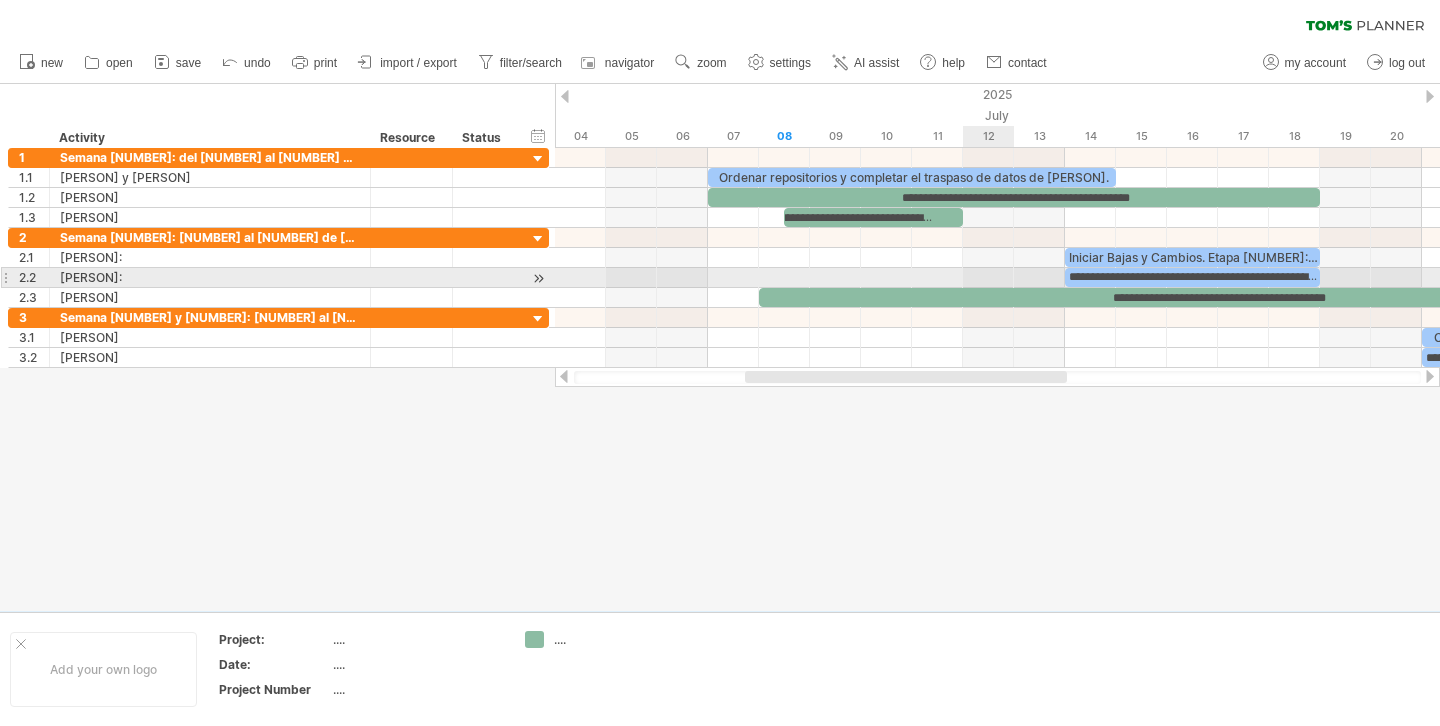click at bounding box center [997, 278] 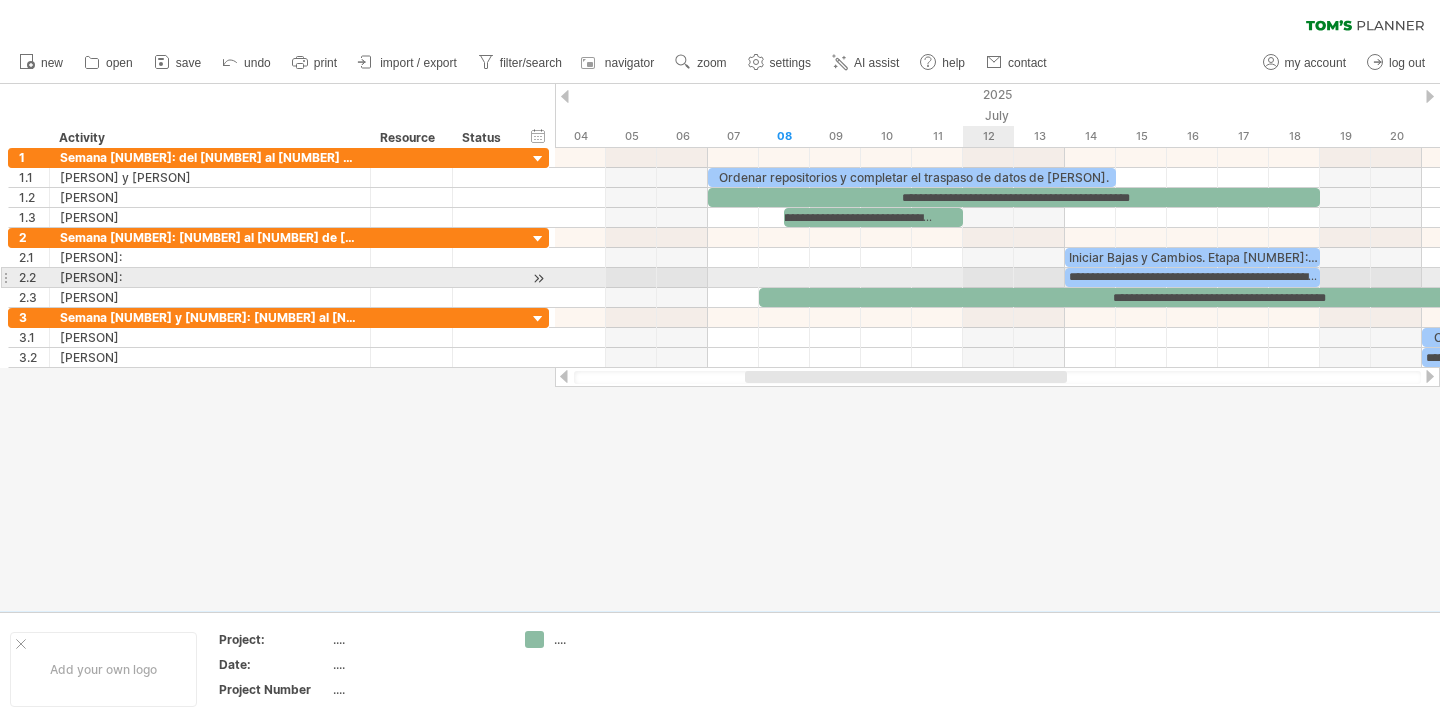scroll, scrollTop: 0, scrollLeft: 0, axis: both 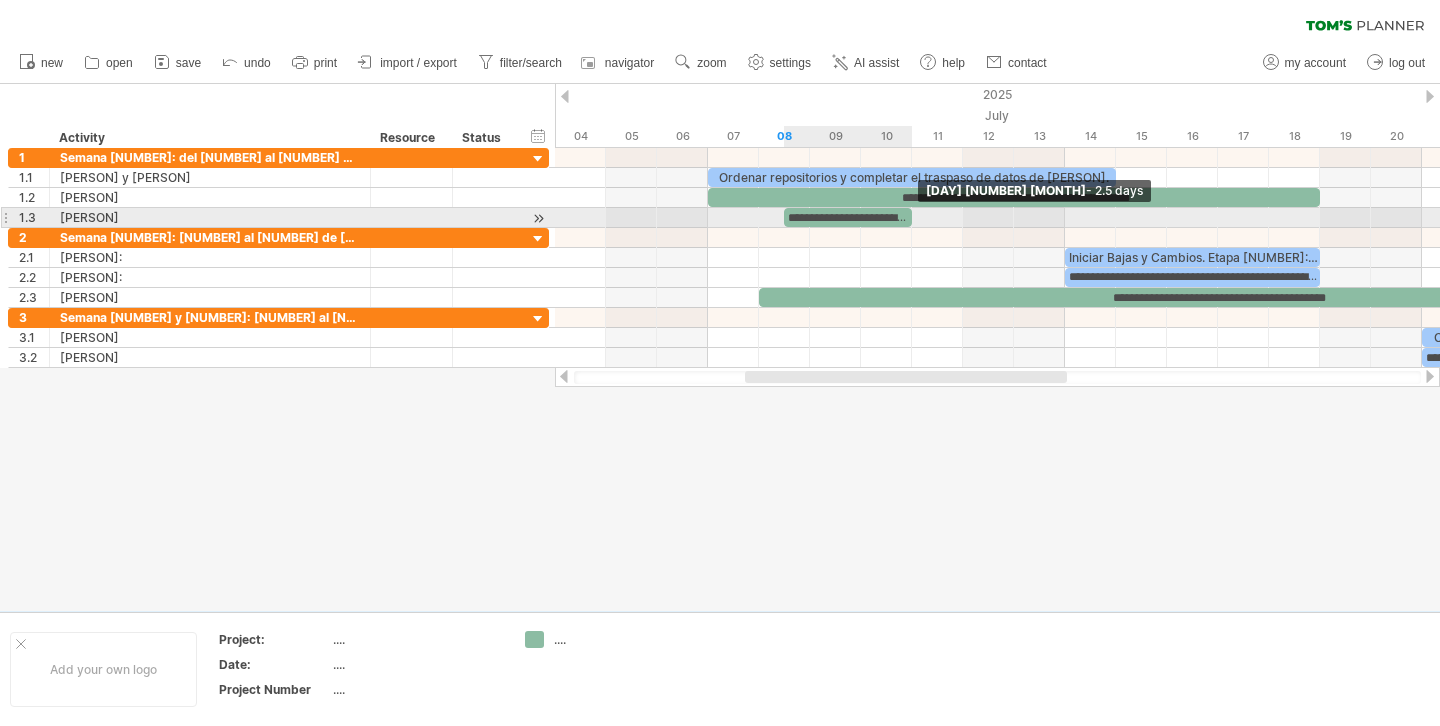 drag, startPoint x: 963, startPoint y: 218, endPoint x: 912, endPoint y: 225, distance: 51.47815 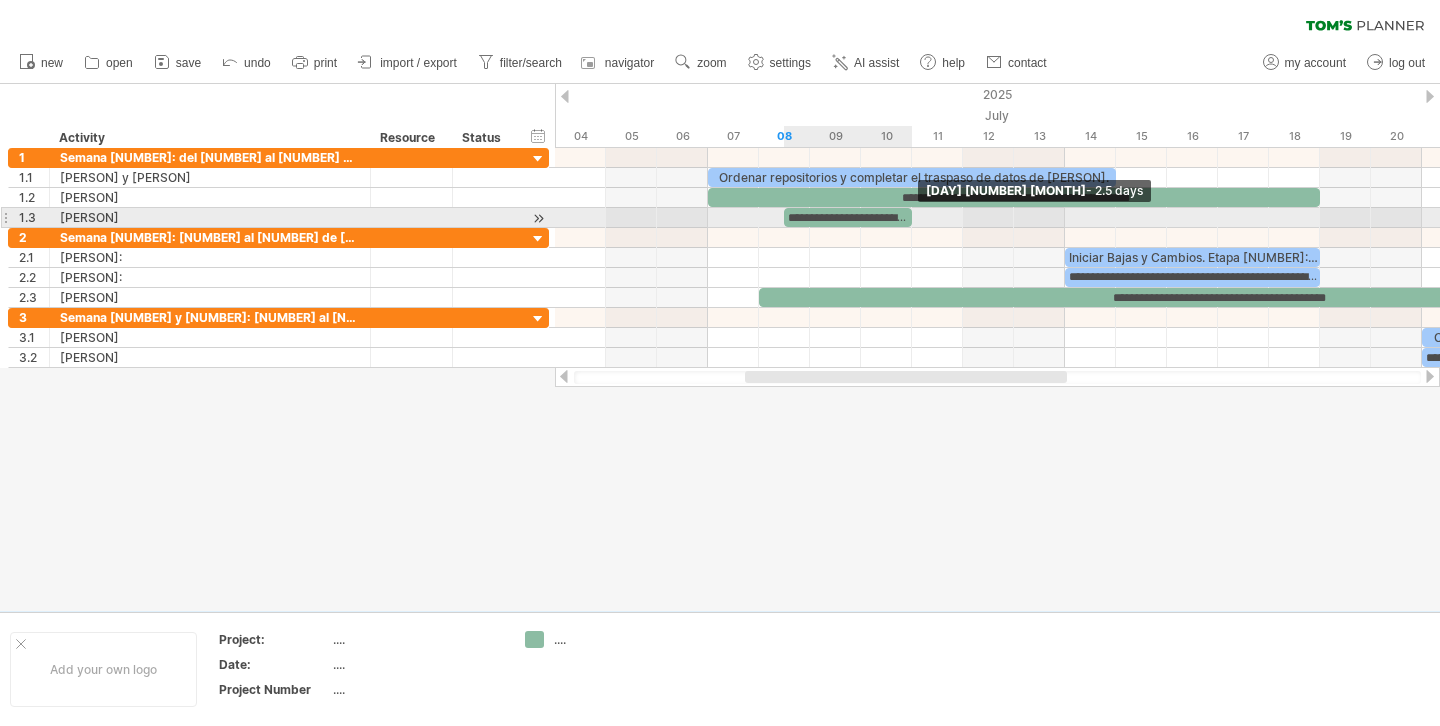 click at bounding box center [912, 217] 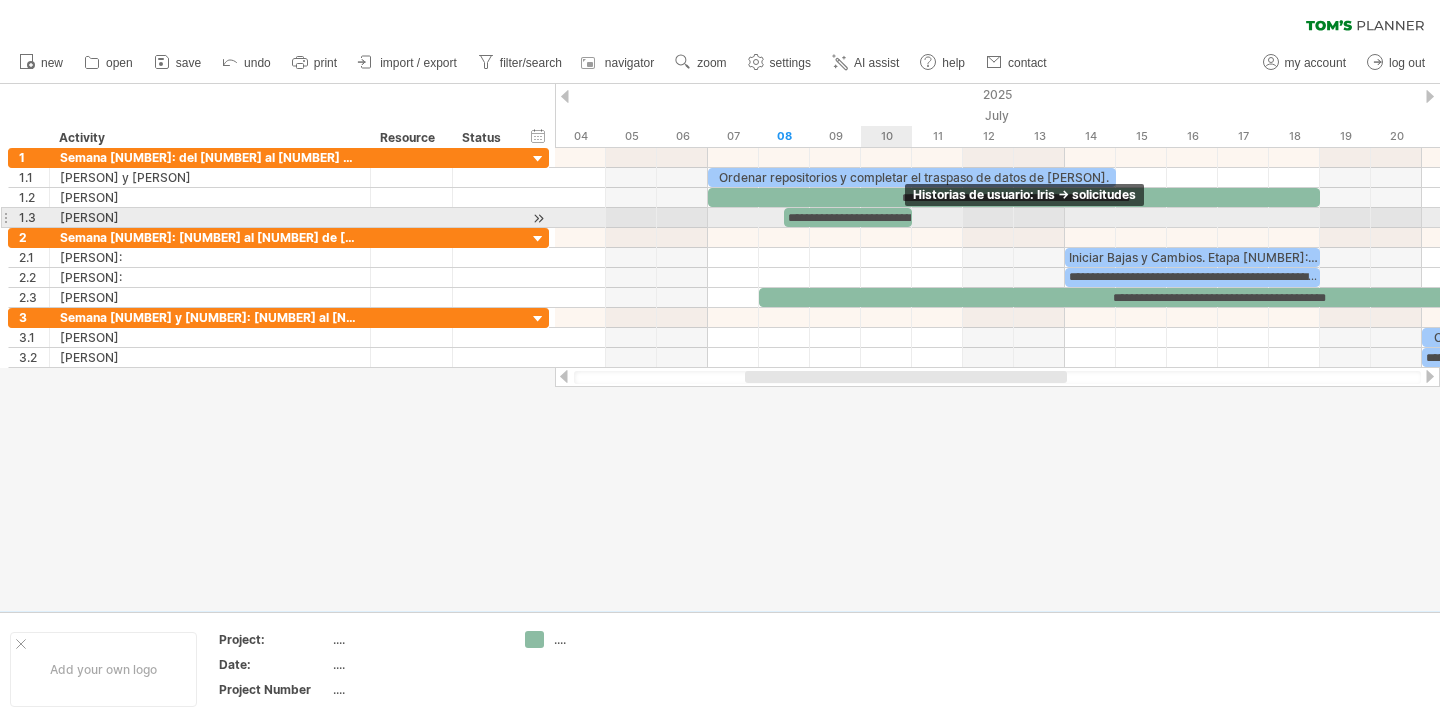 click on "**********" at bounding box center [848, 217] 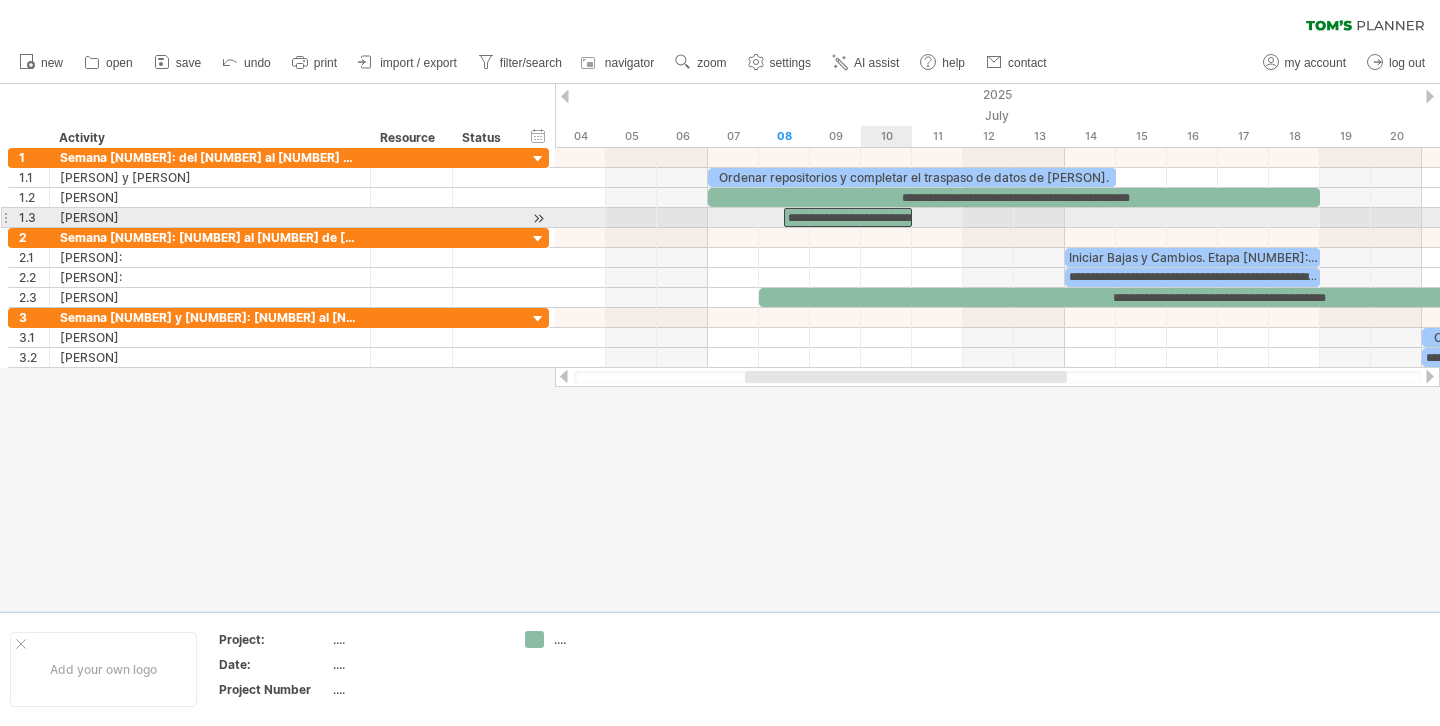 click on "**********" at bounding box center [848, 217] 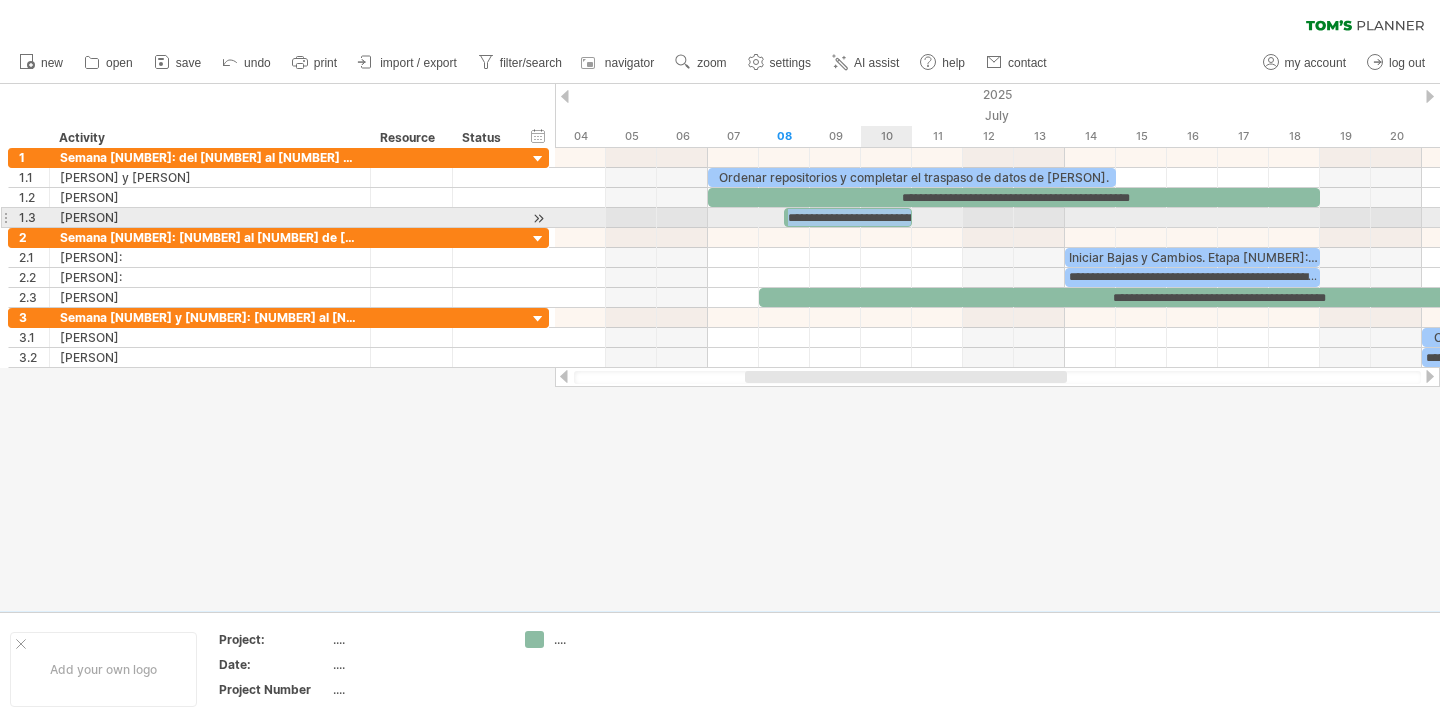 click on "**********" at bounding box center [848, 217] 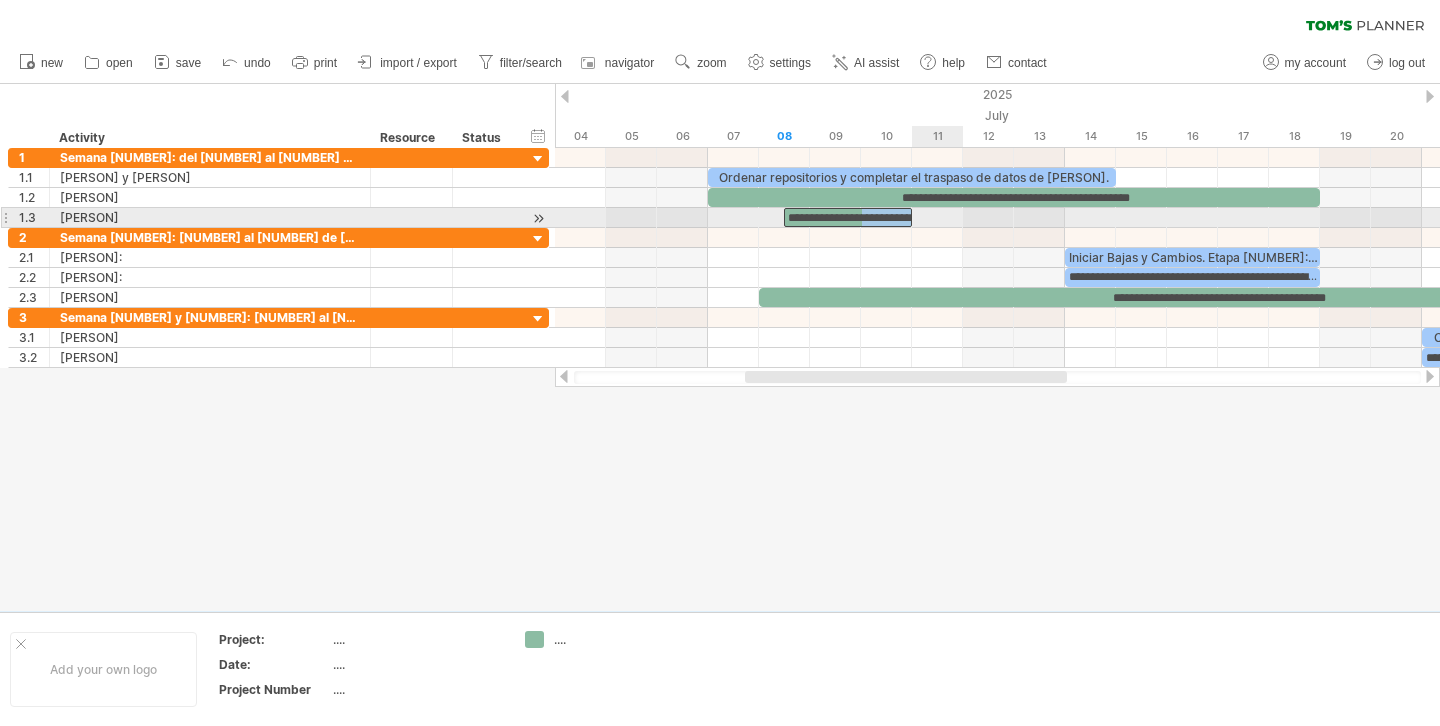 drag, startPoint x: 876, startPoint y: 217, endPoint x: 910, endPoint y: 222, distance: 34.36568 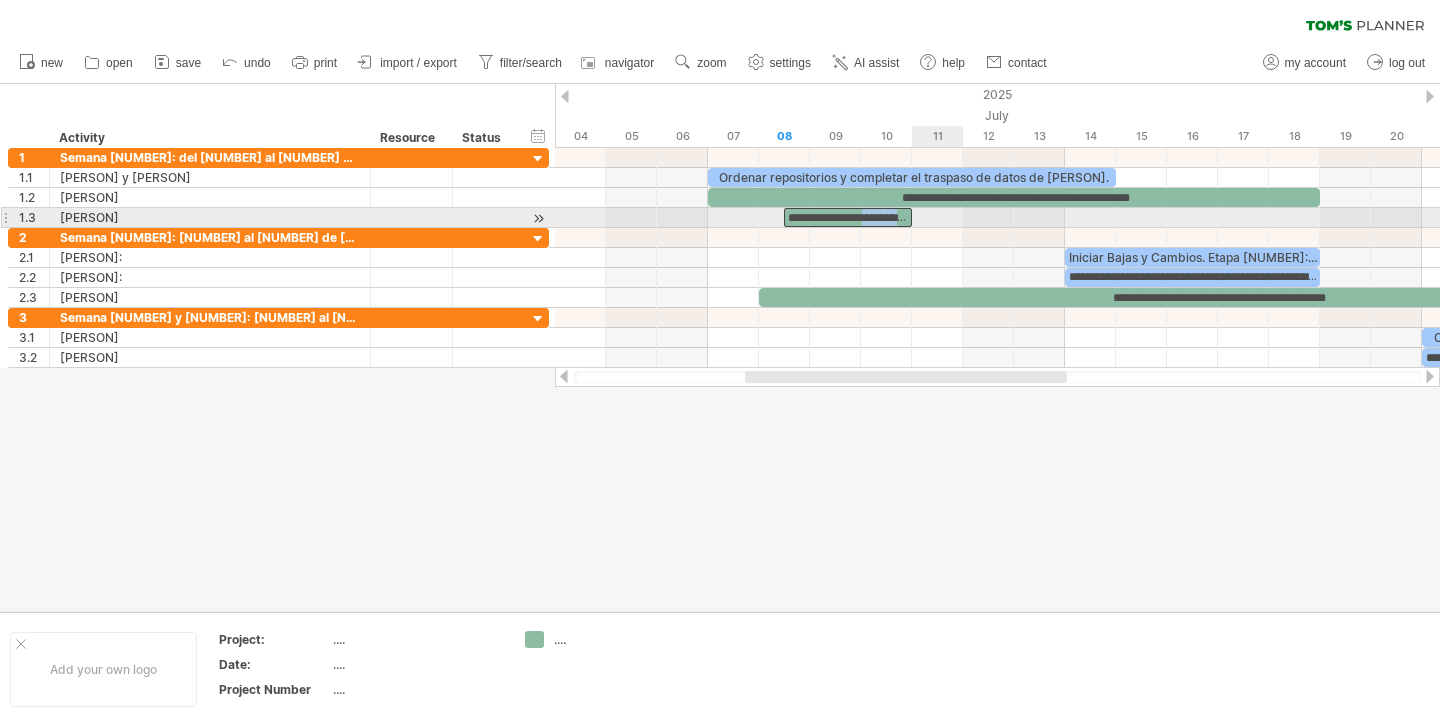 click on "**********" at bounding box center (848, 217) 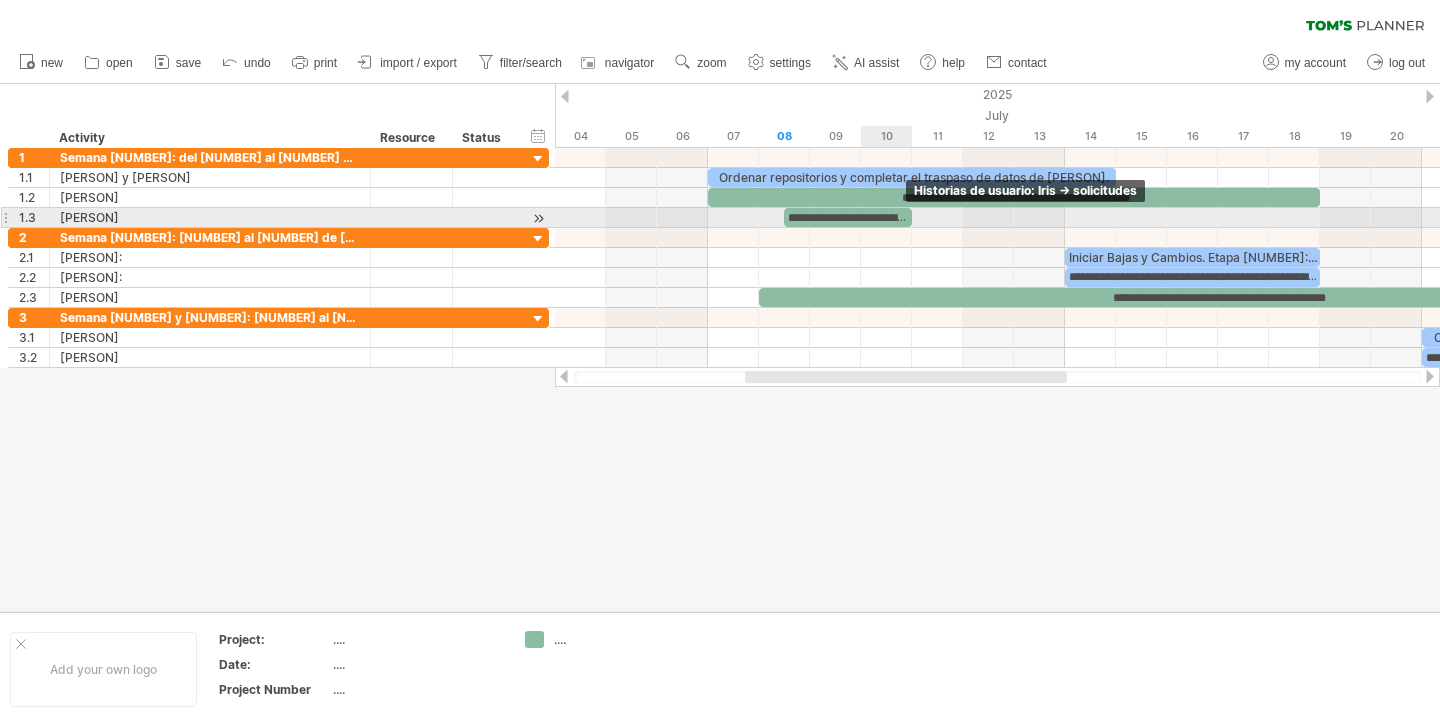 click on "**********" at bounding box center (848, 217) 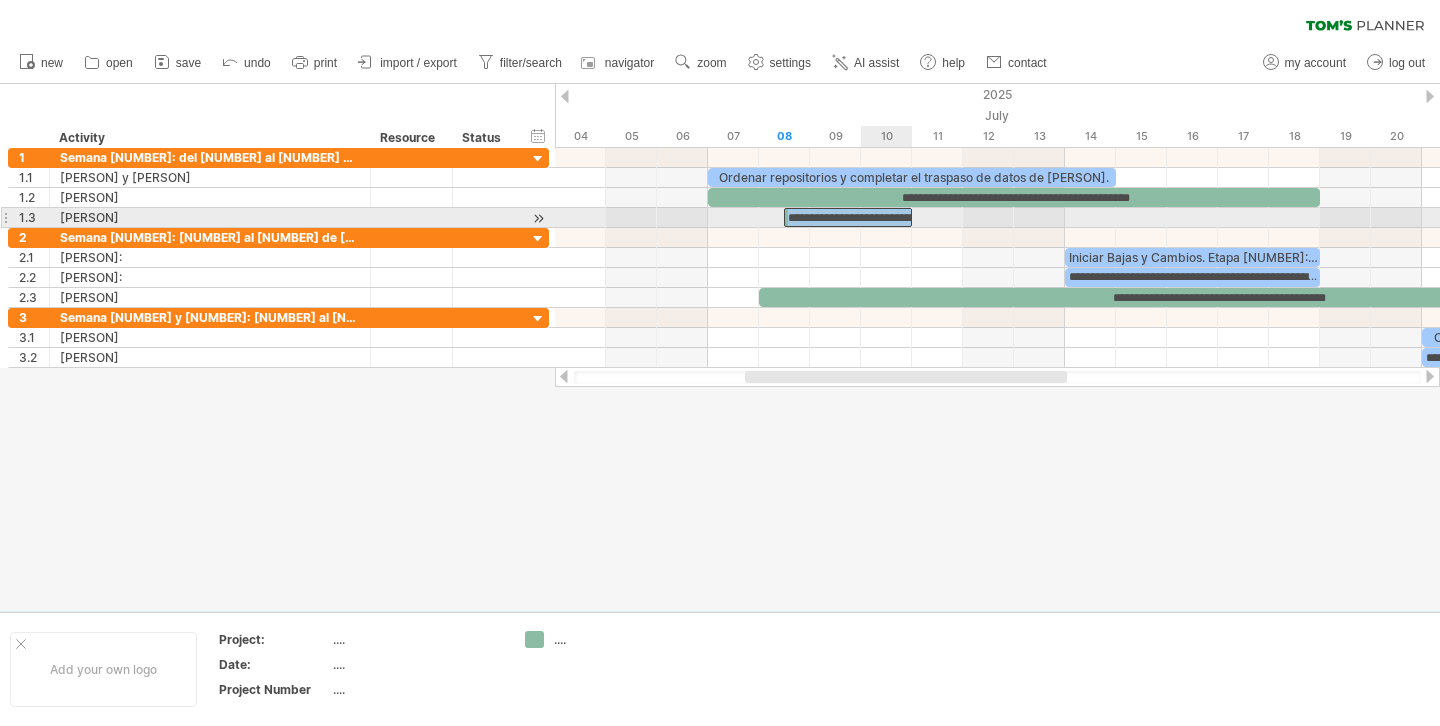 click on "**********" at bounding box center (848, 217) 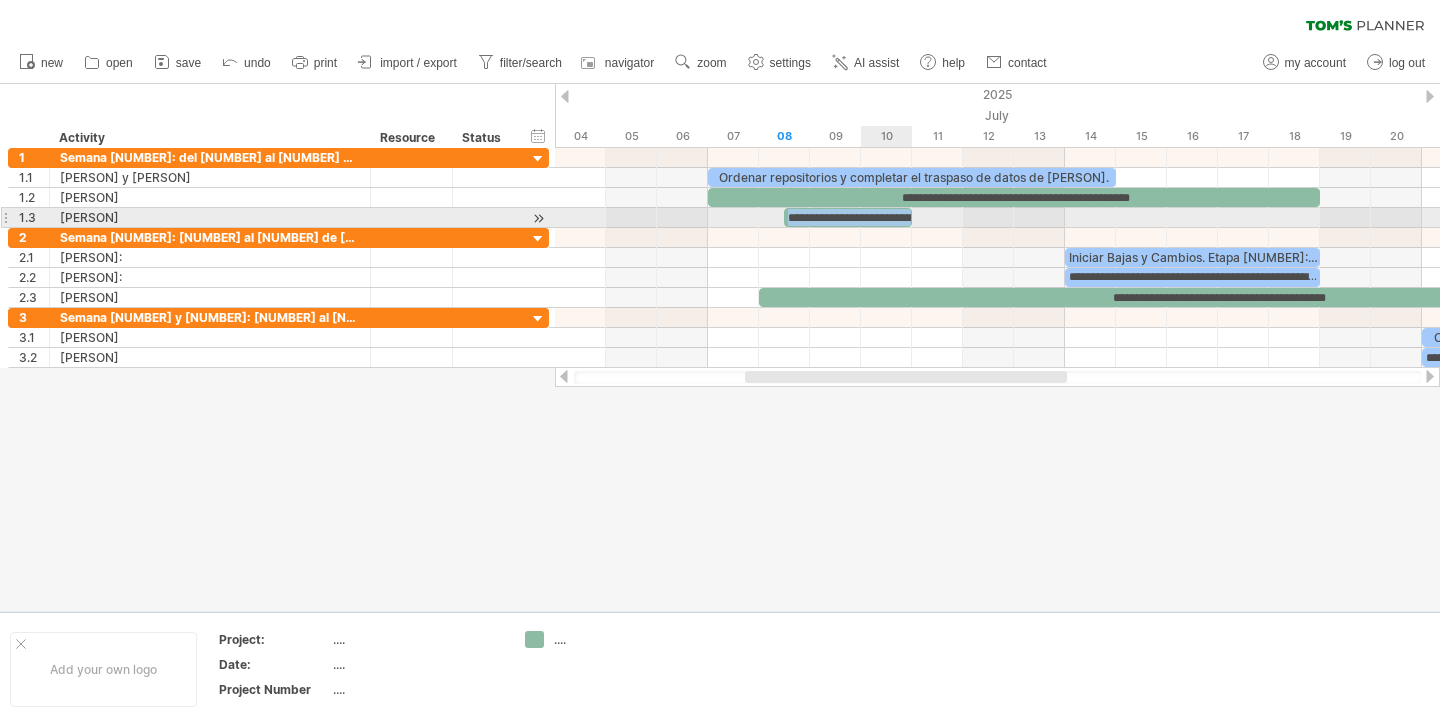 click on "**********" at bounding box center (848, 217) 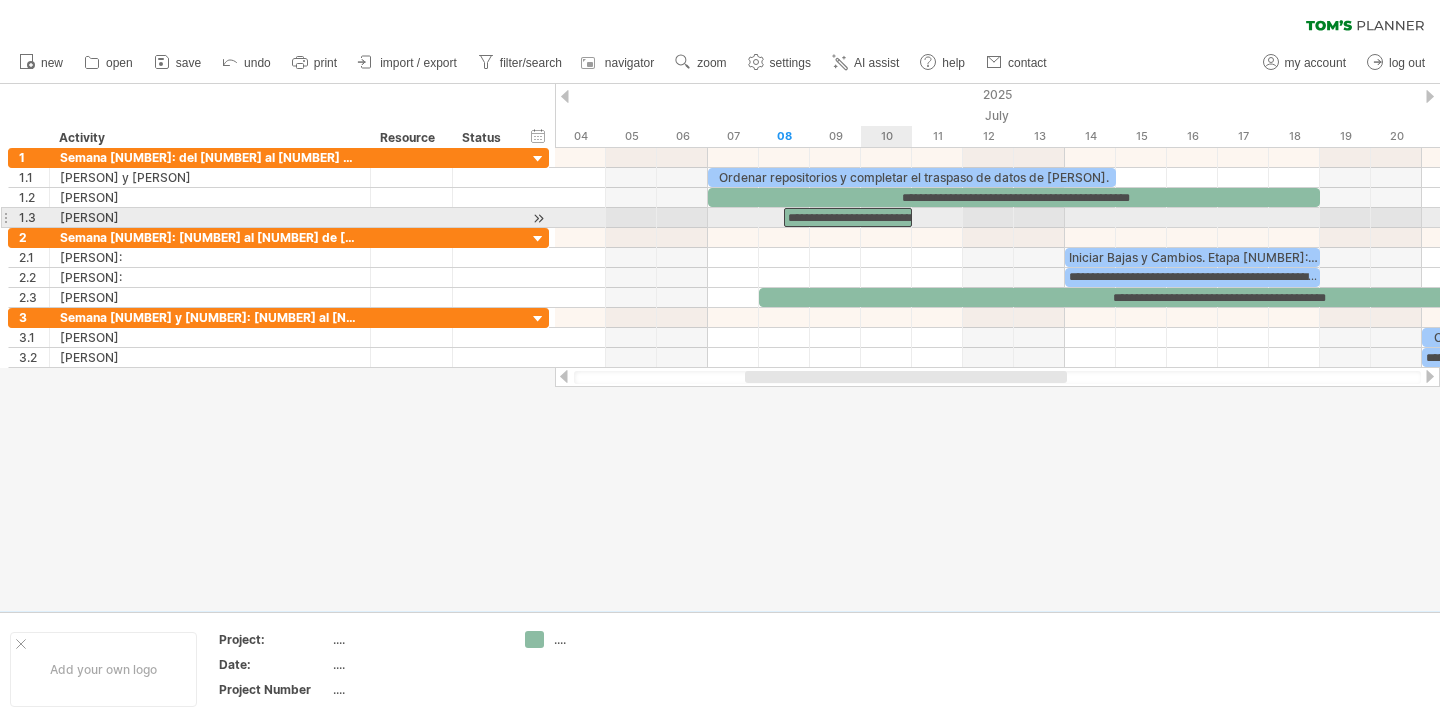 click on "**********" at bounding box center (848, 217) 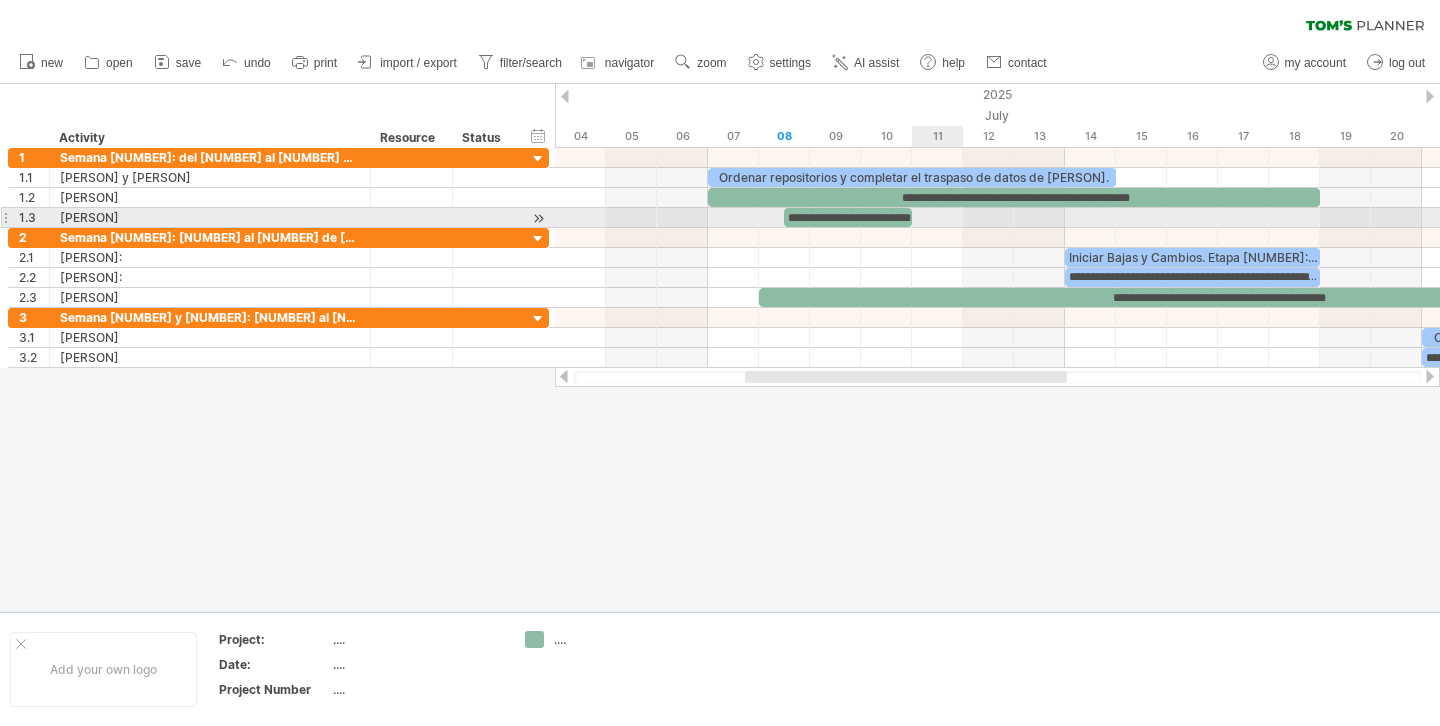 scroll, scrollTop: 0, scrollLeft: 16, axis: horizontal 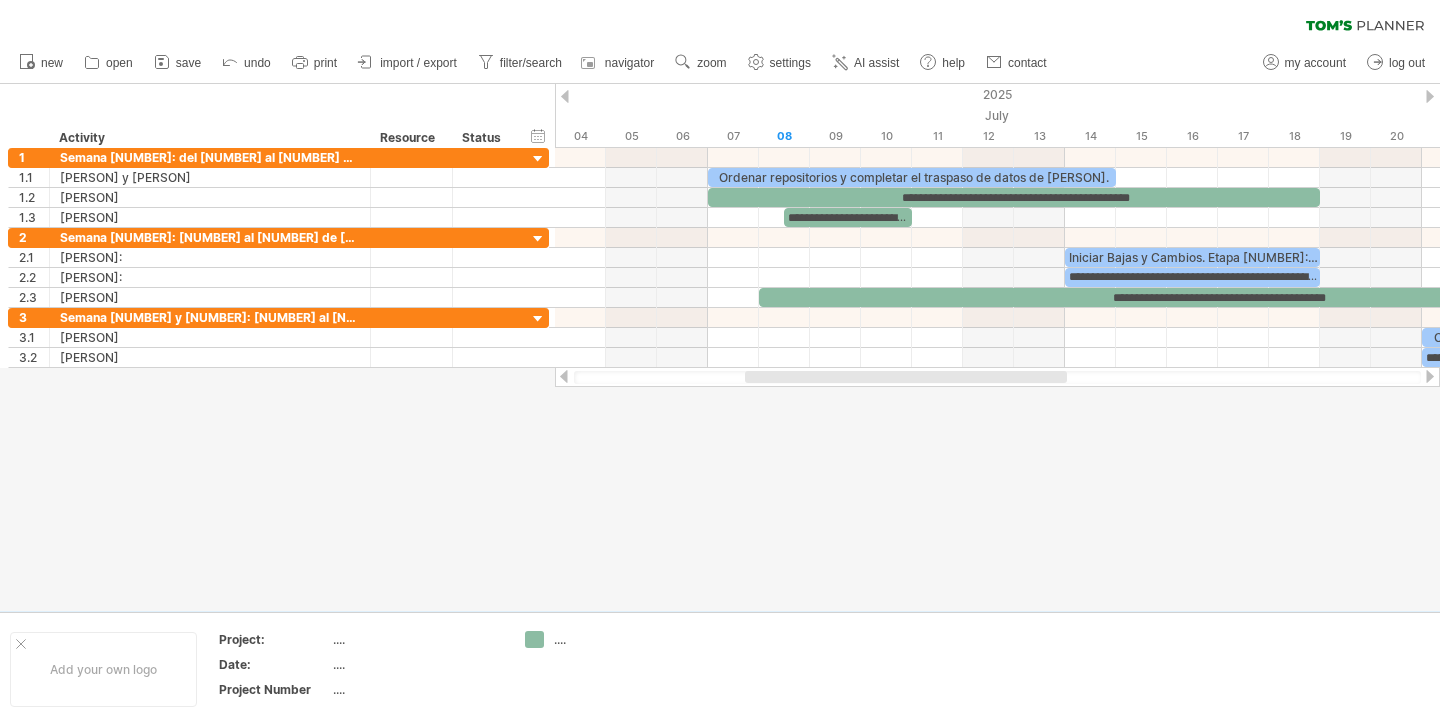 click at bounding box center [720, 347] 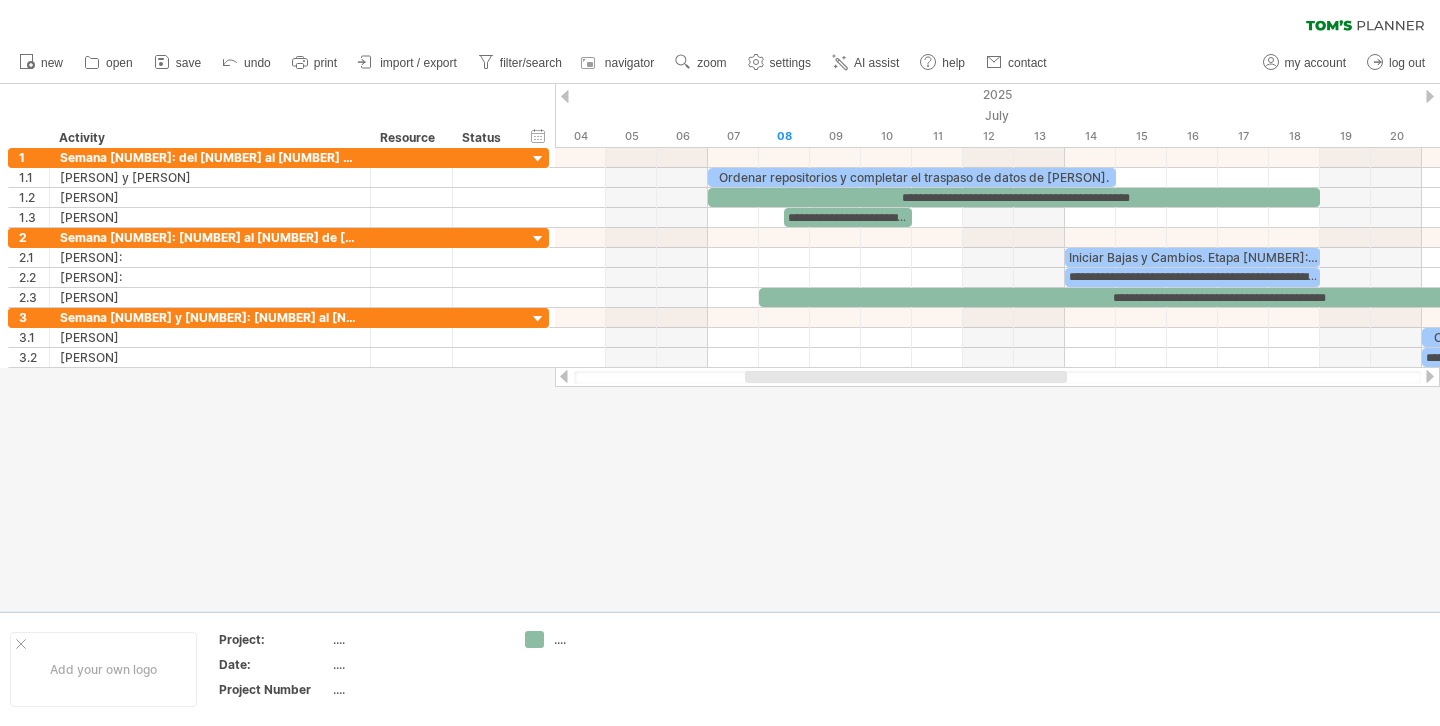scroll, scrollTop: 0, scrollLeft: 0, axis: both 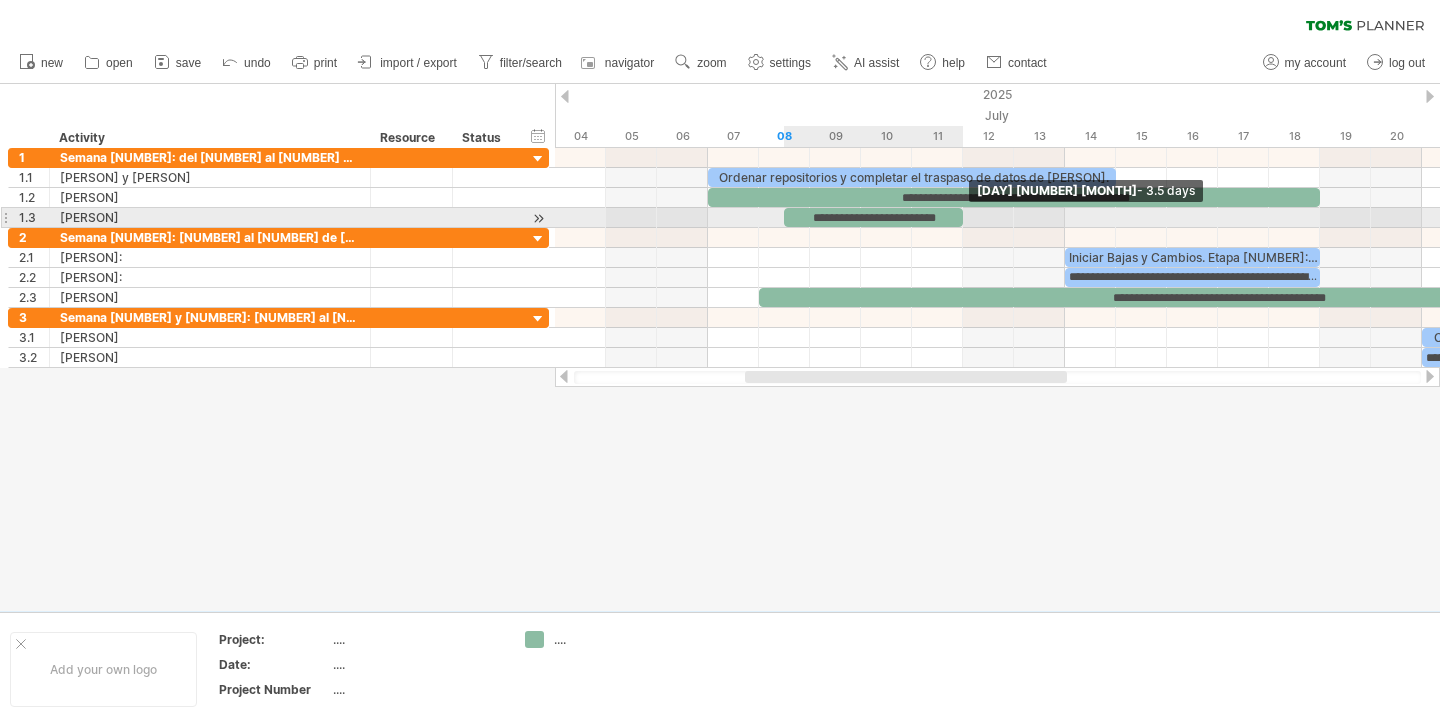 drag, startPoint x: 910, startPoint y: 218, endPoint x: 960, endPoint y: 218, distance: 50 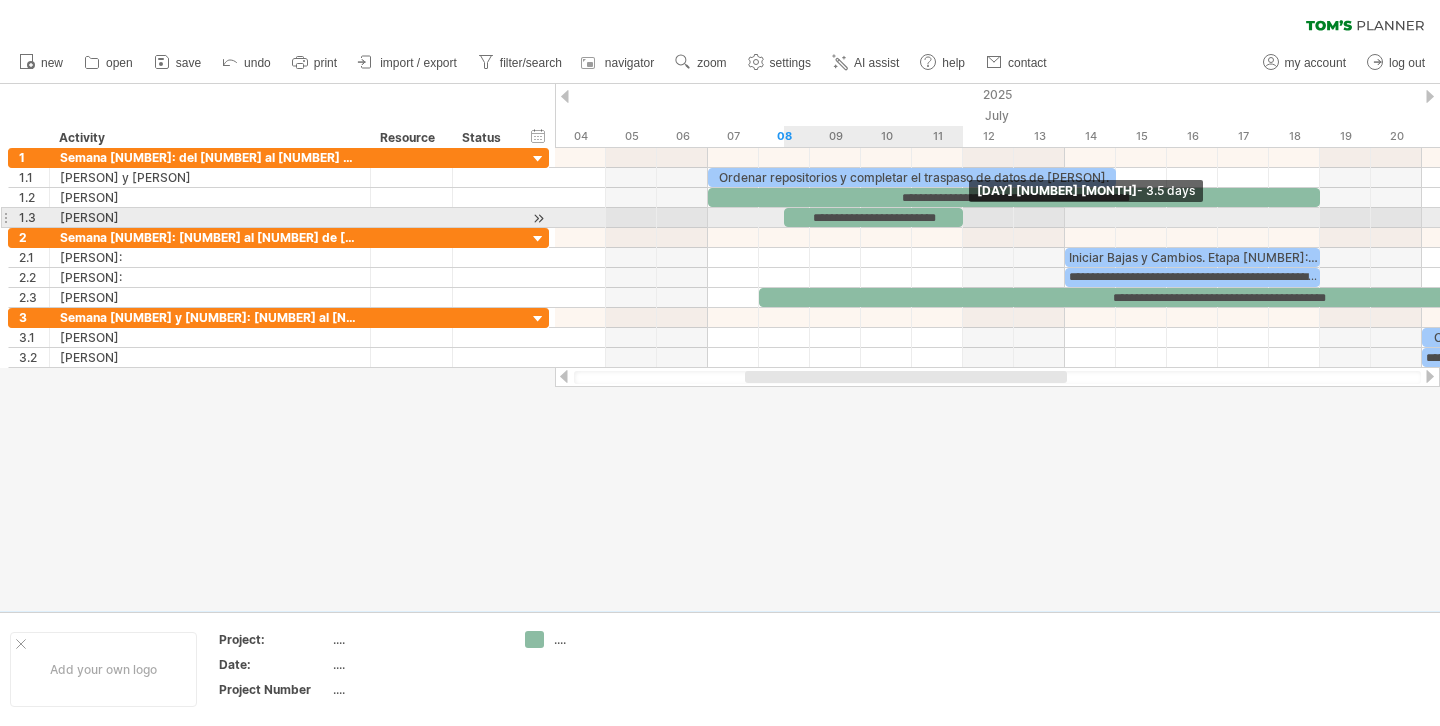 click at bounding box center [963, 217] 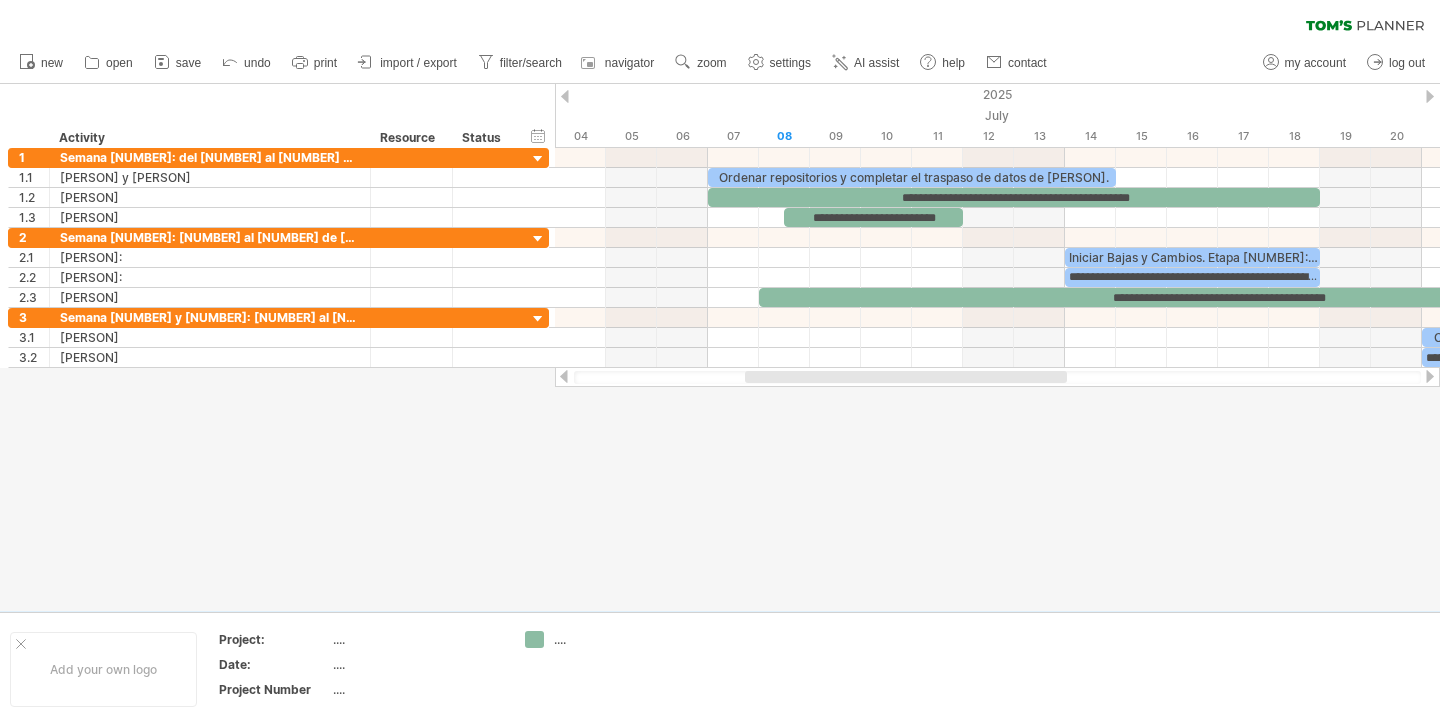 click at bounding box center [720, 347] 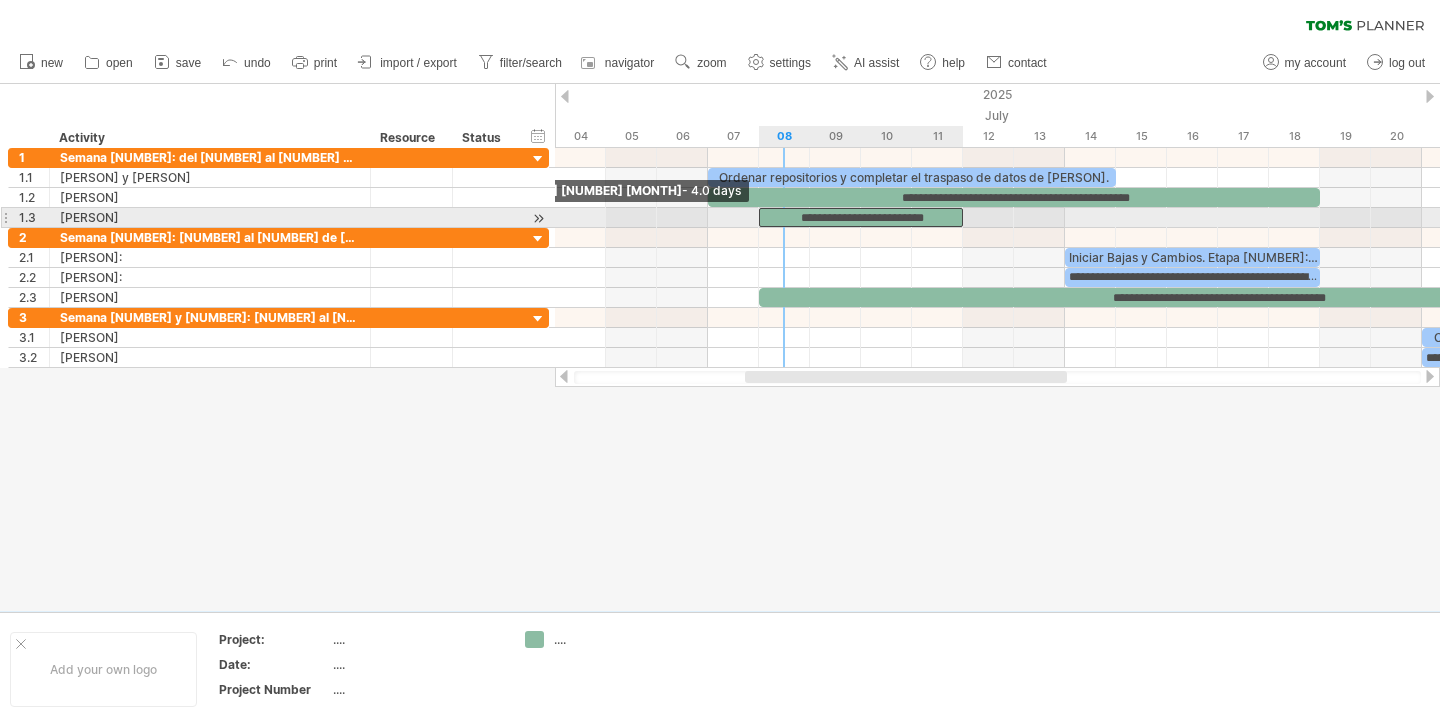 drag, startPoint x: 782, startPoint y: 218, endPoint x: 758, endPoint y: 219, distance: 24.020824 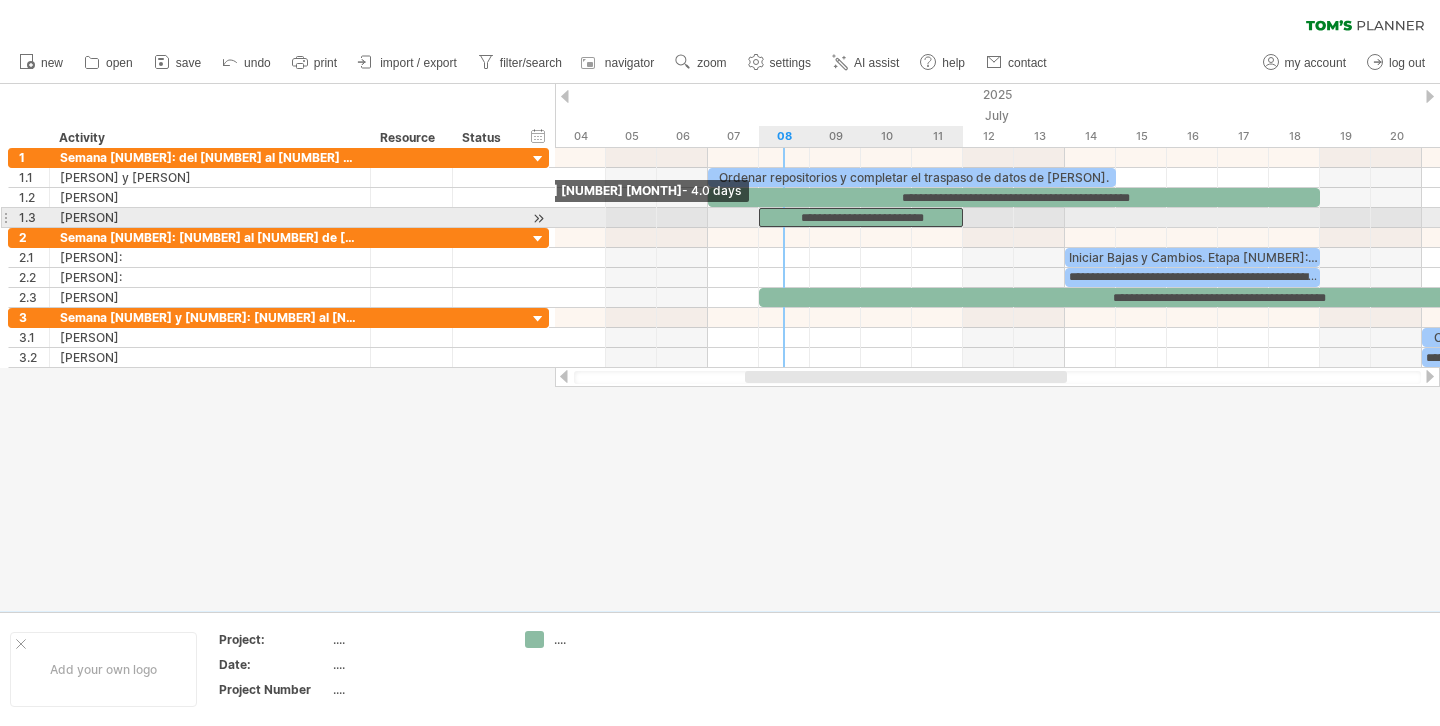 click at bounding box center [759, 217] 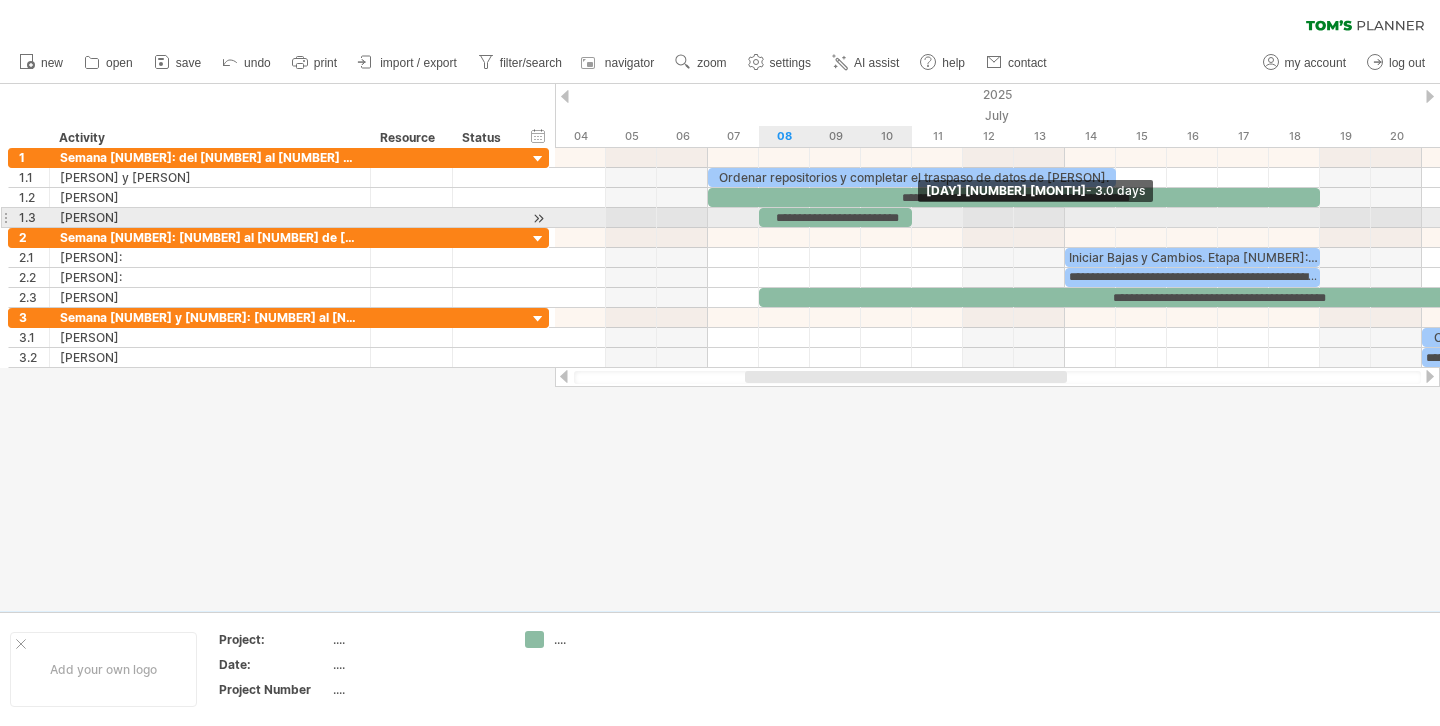 drag, startPoint x: 962, startPoint y: 218, endPoint x: 914, endPoint y: 219, distance: 48.010414 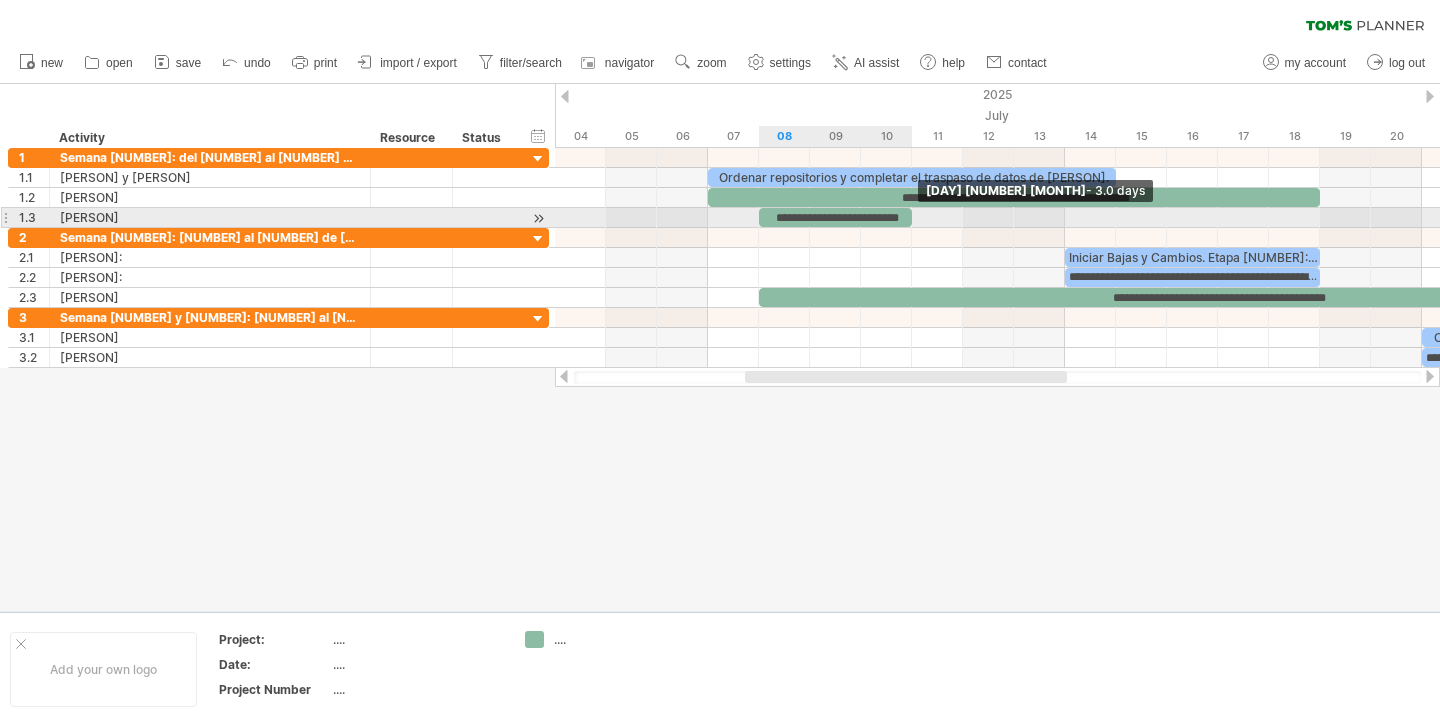 click at bounding box center (912, 217) 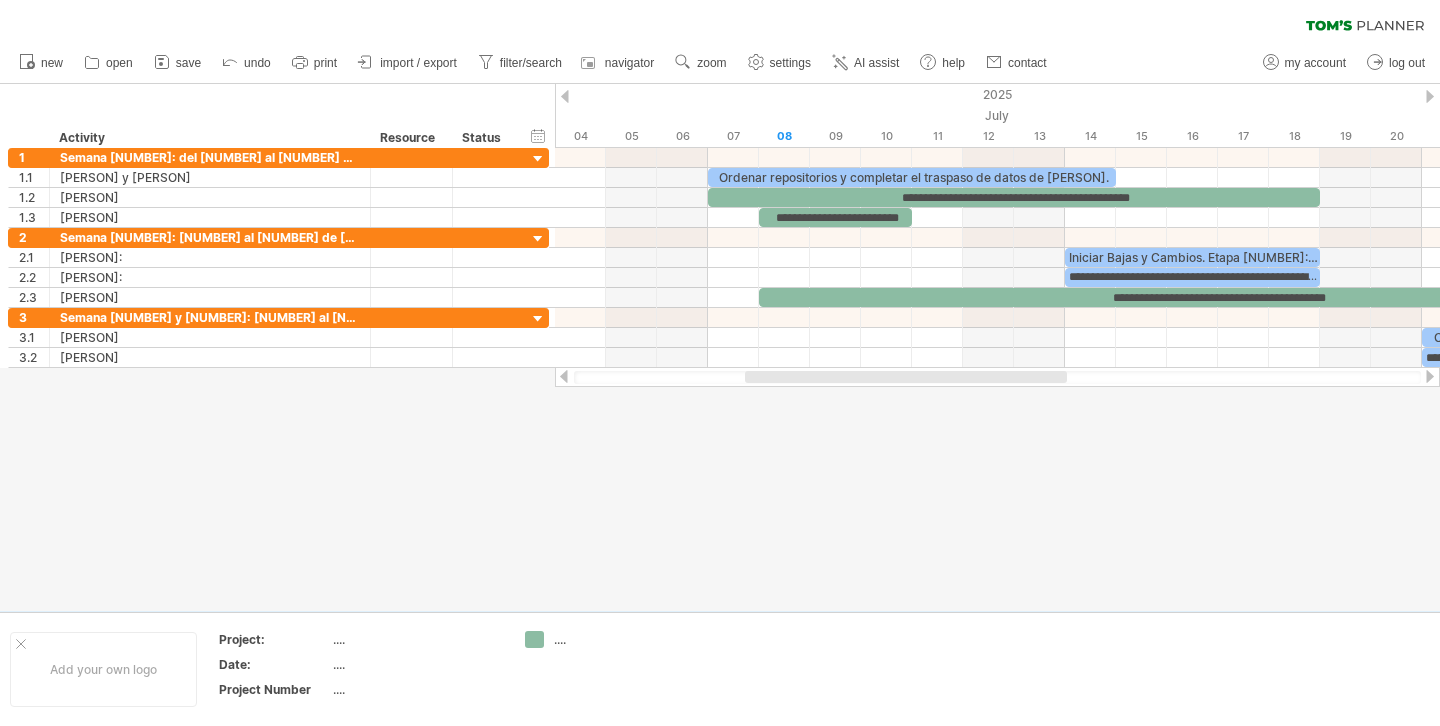 click at bounding box center [720, 347] 